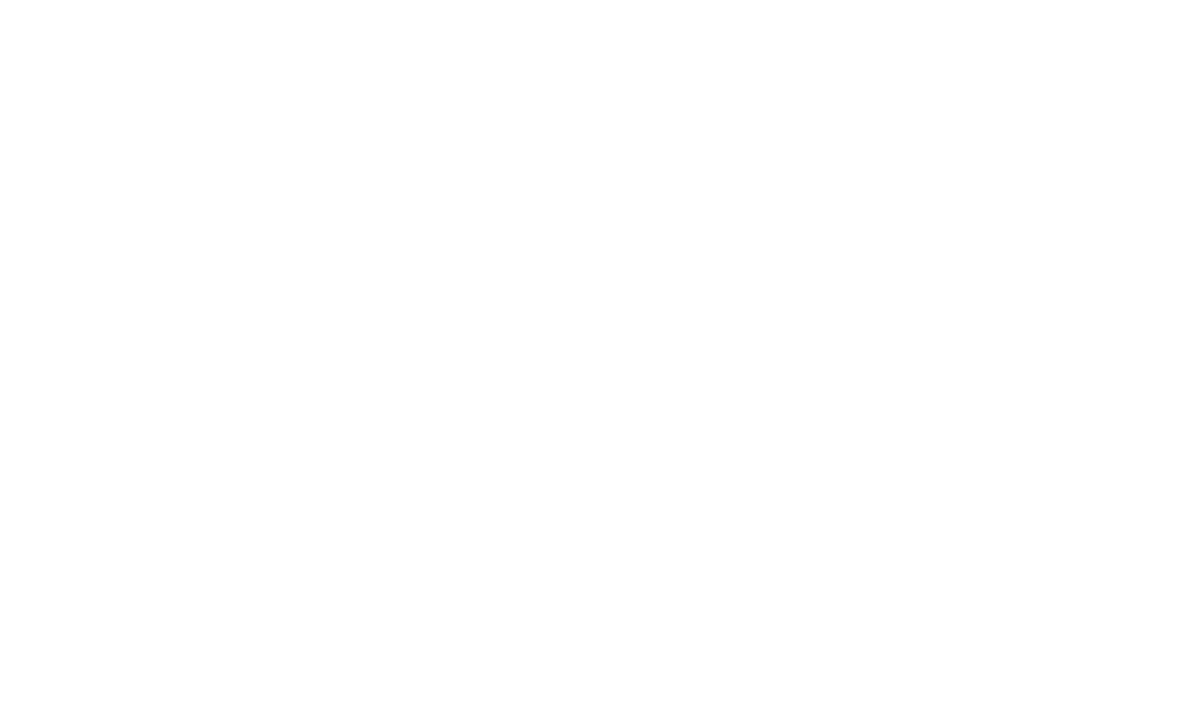 scroll, scrollTop: 0, scrollLeft: 0, axis: both 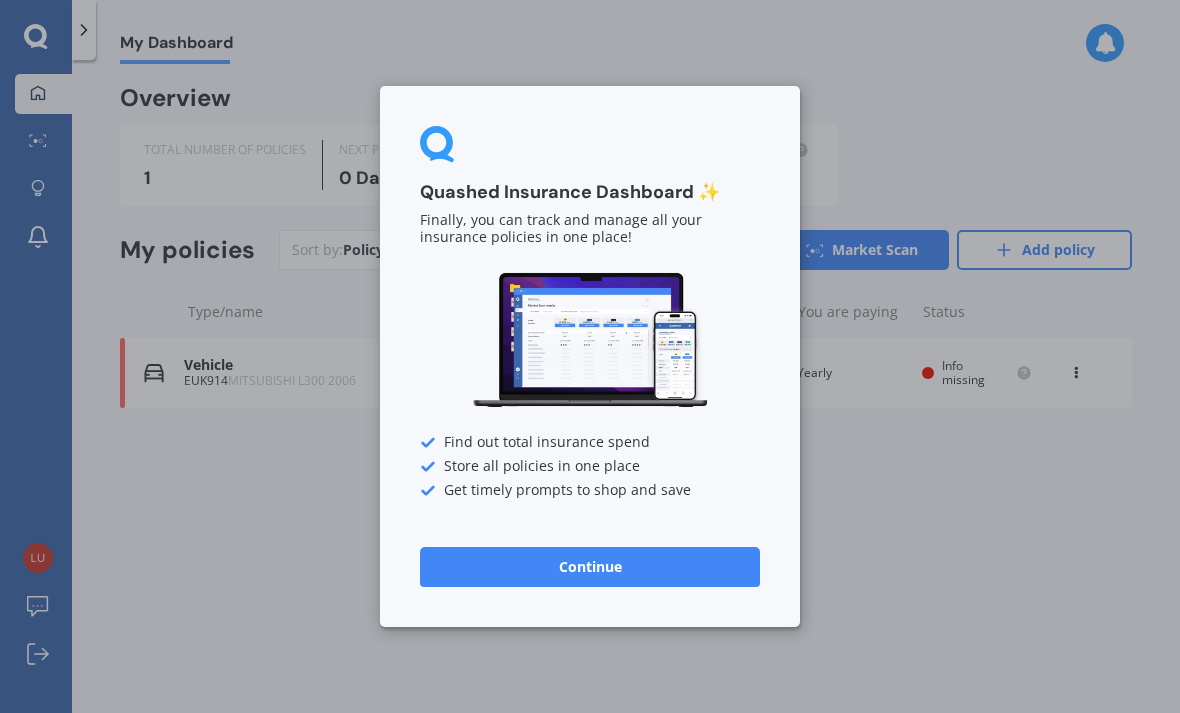 click on "Continue" at bounding box center [590, 567] 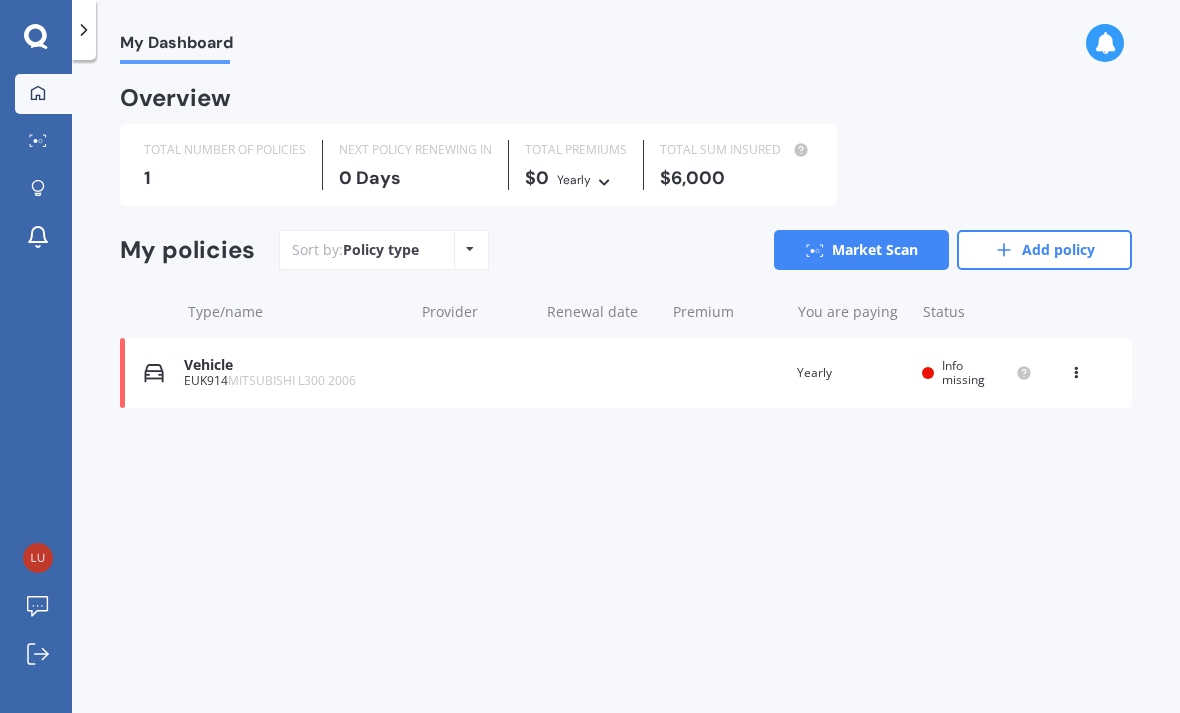 click on "Add policy" at bounding box center (1044, 250) 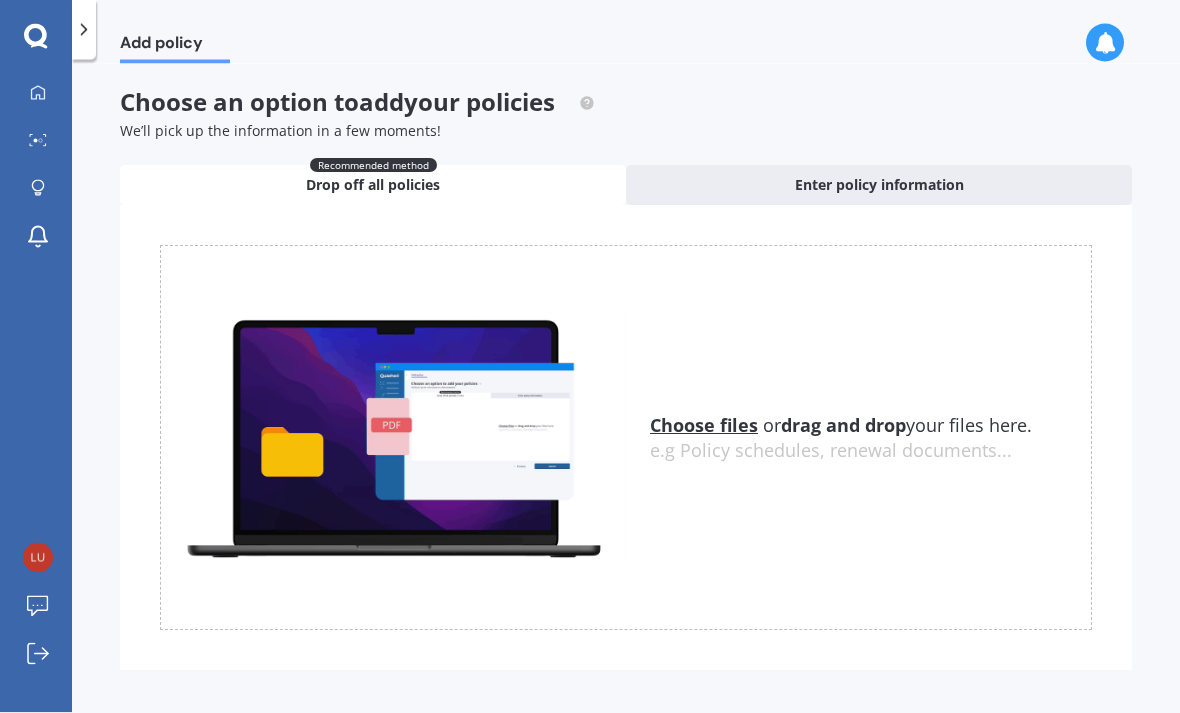 scroll, scrollTop: 0, scrollLeft: 0, axis: both 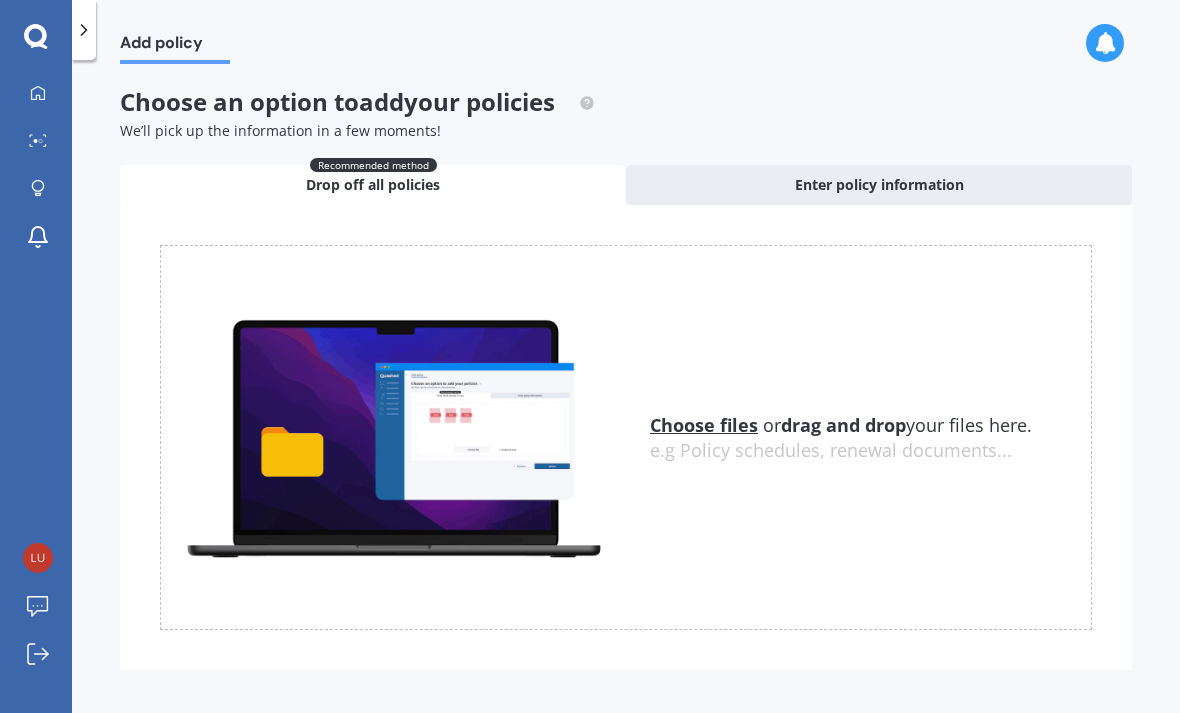 click 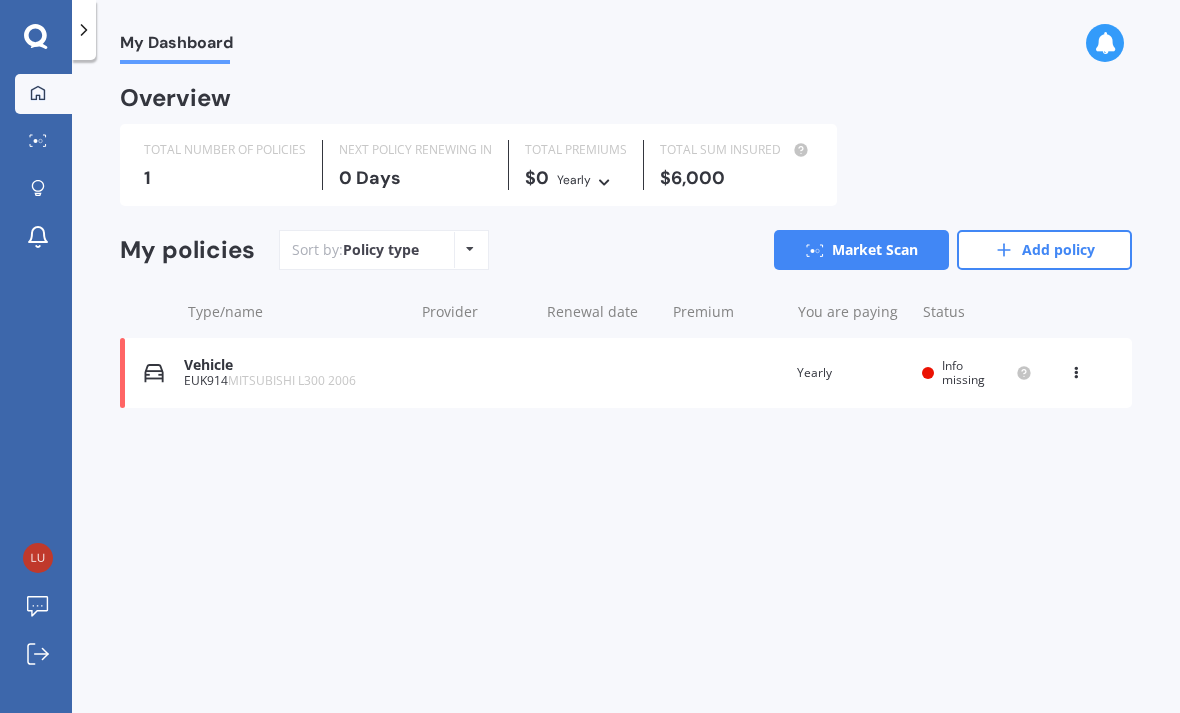 click 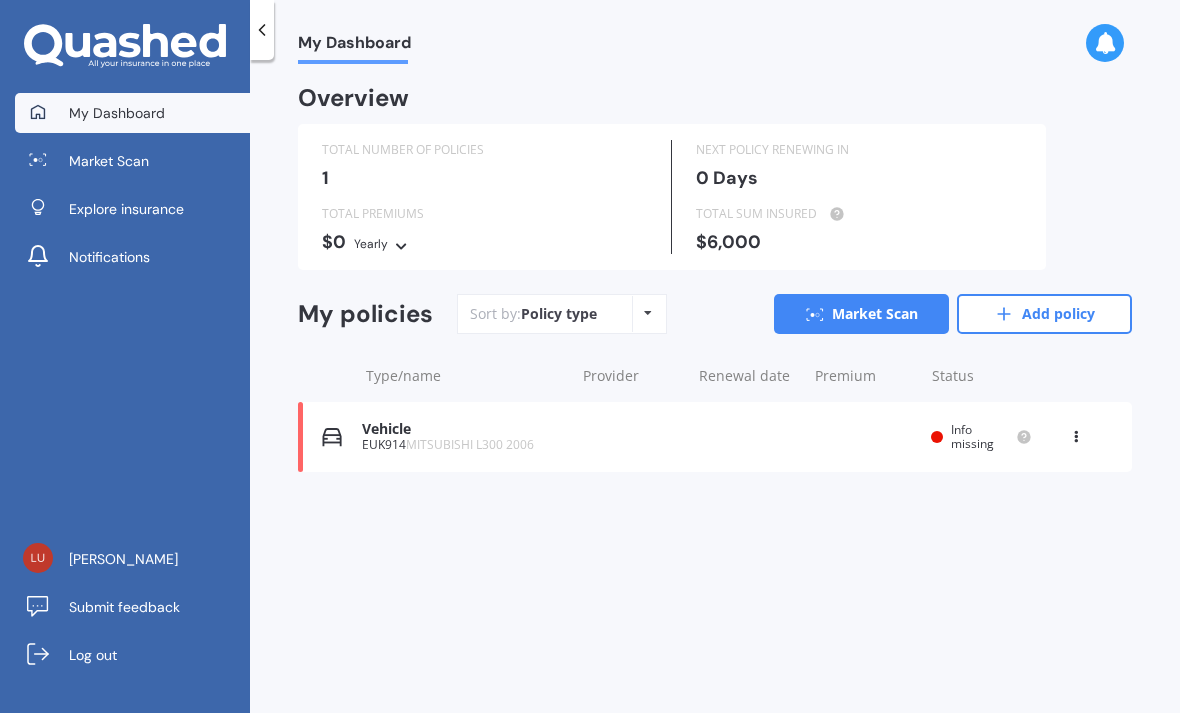 click on "Explore insurance" at bounding box center (126, 209) 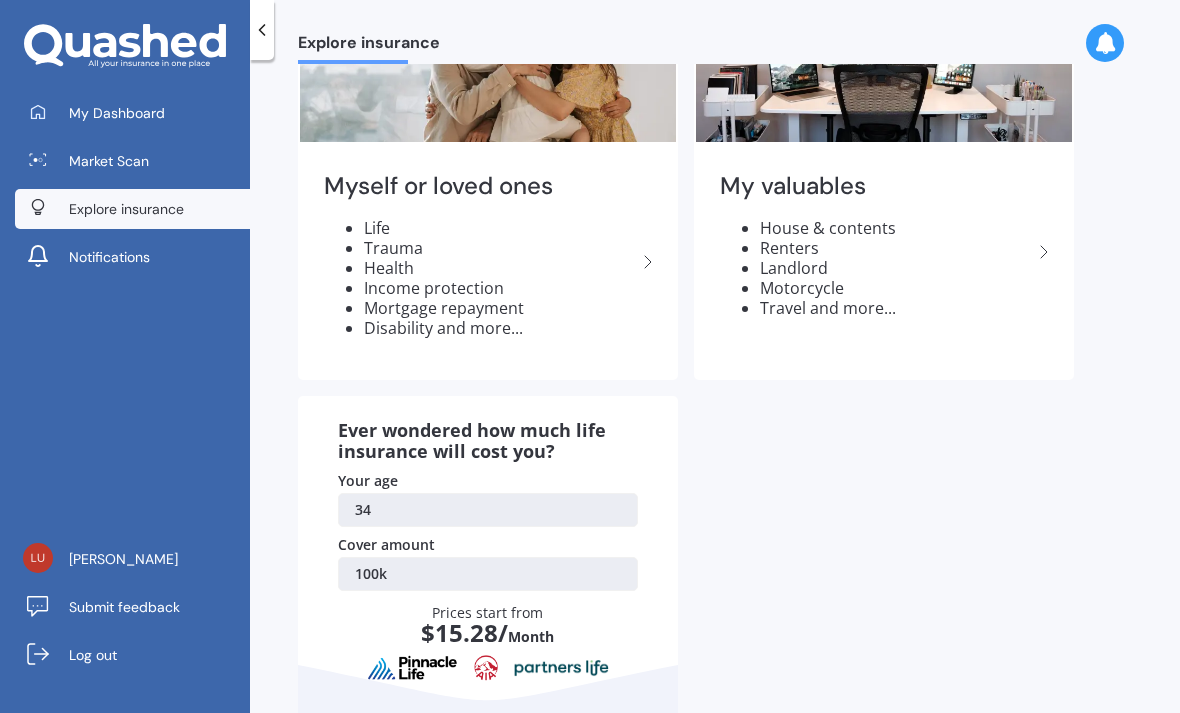 scroll, scrollTop: 145, scrollLeft: 0, axis: vertical 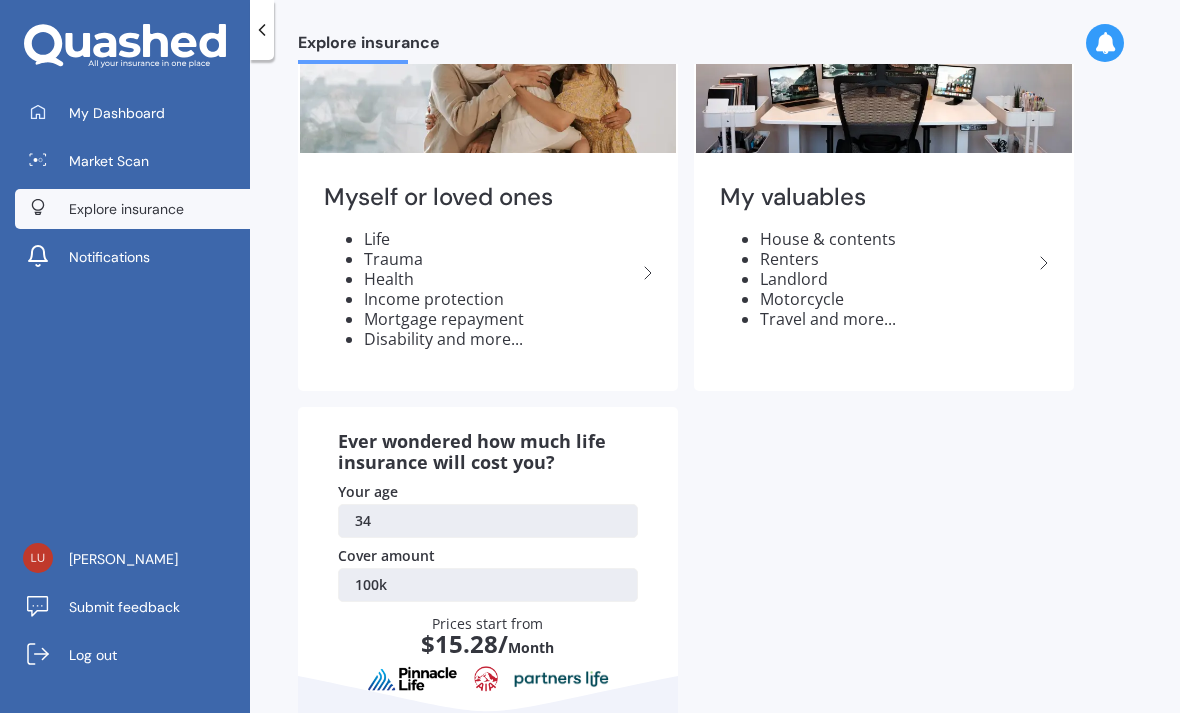 click on "Renters" at bounding box center (896, 259) 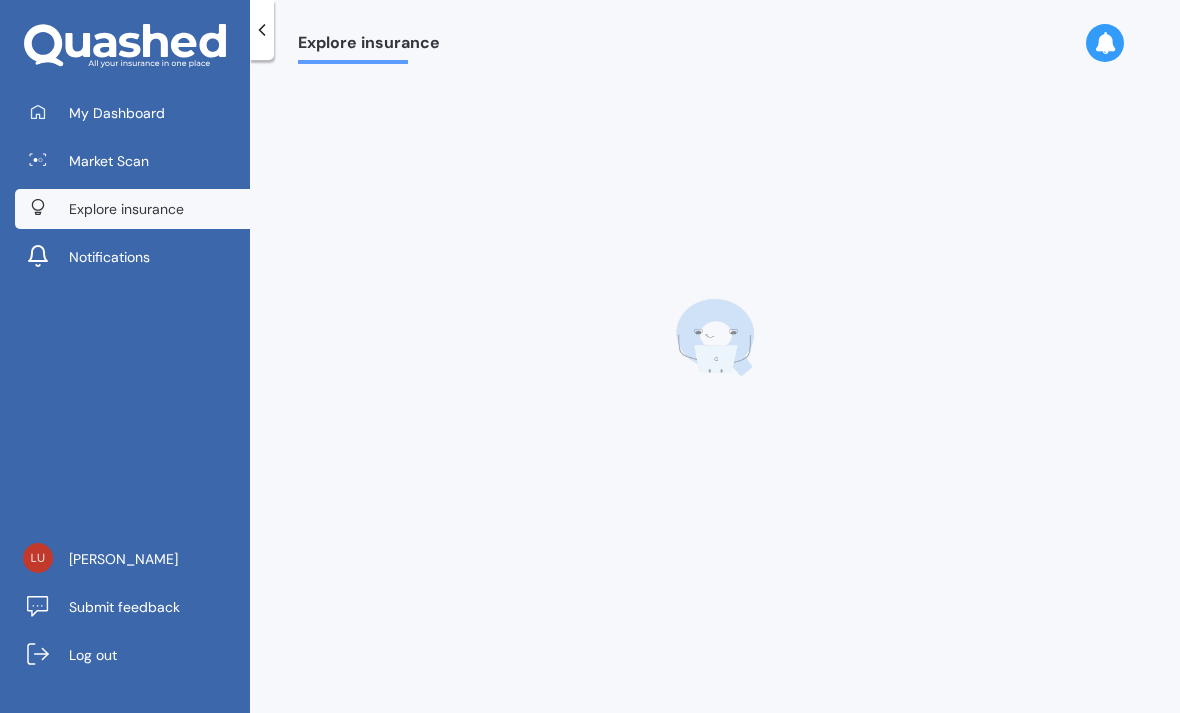 scroll, scrollTop: 0, scrollLeft: 0, axis: both 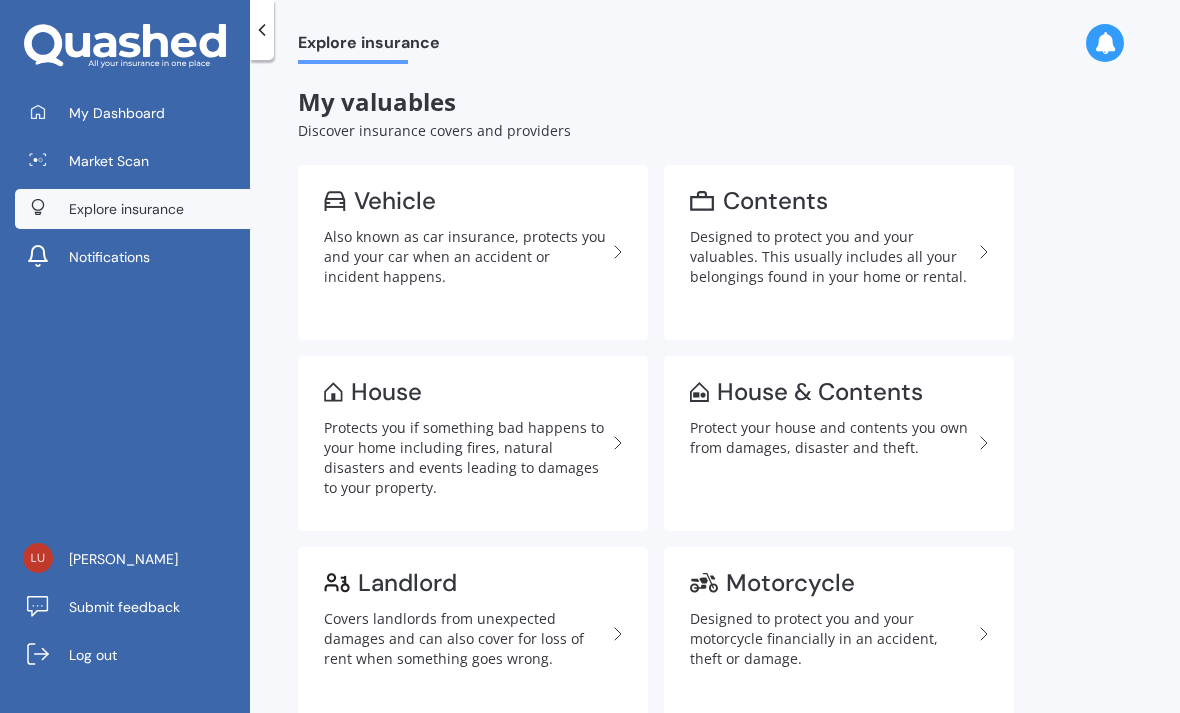click on "Designed to protect you and your valuables. This usually includes all your belongings found in your home or rental." at bounding box center (831, 257) 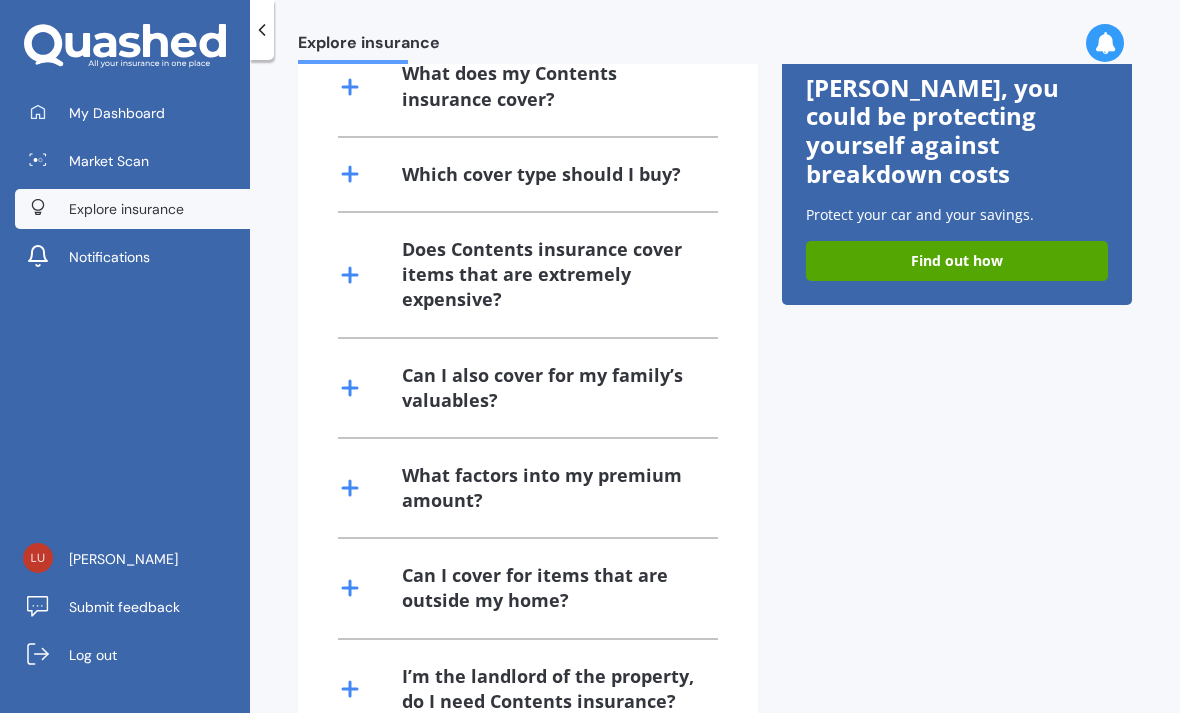 scroll, scrollTop: 600, scrollLeft: 0, axis: vertical 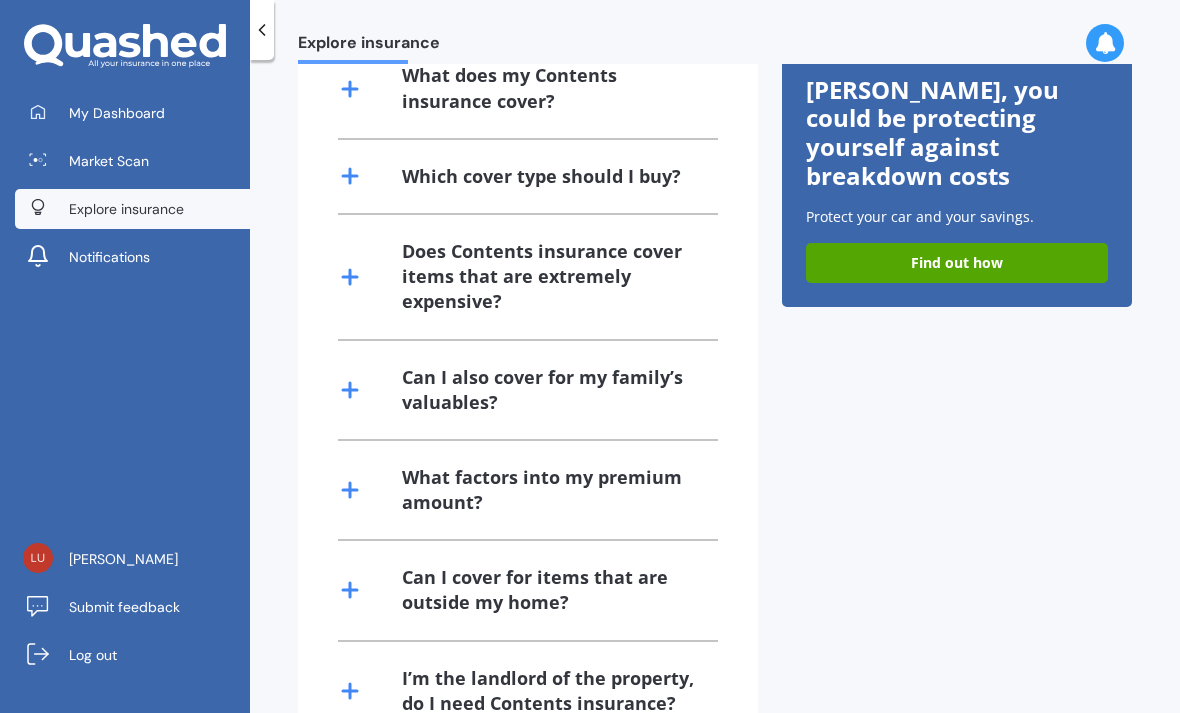 click 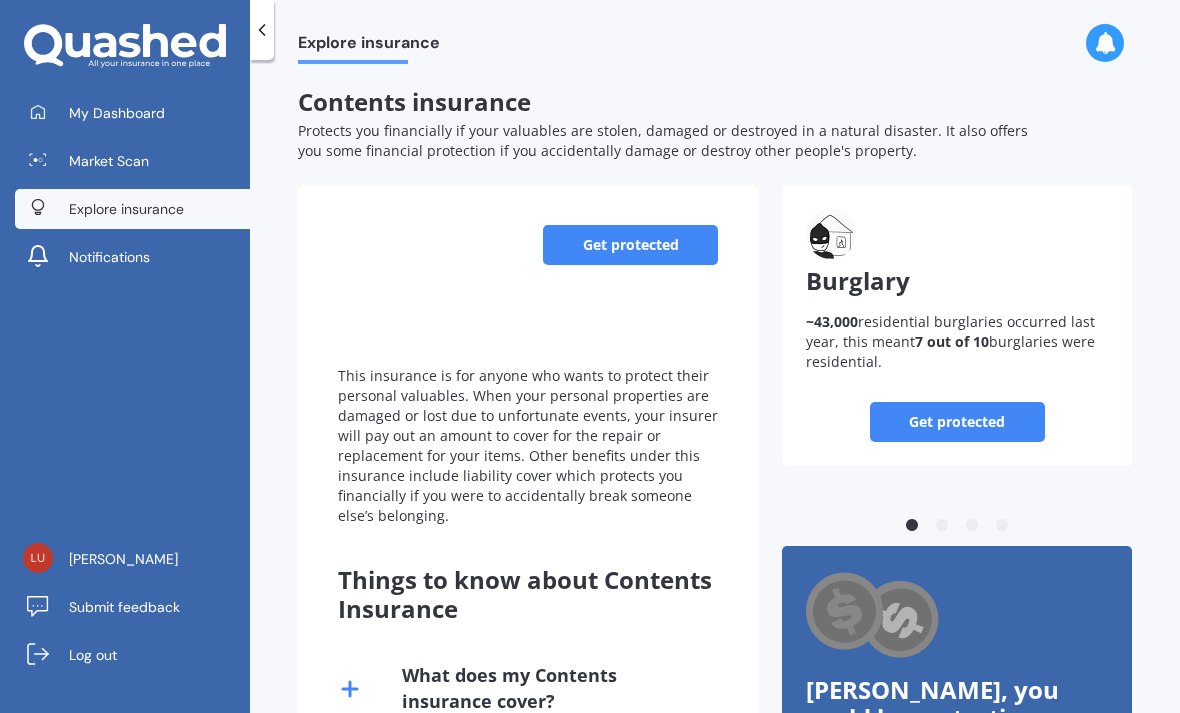 scroll, scrollTop: 0, scrollLeft: 0, axis: both 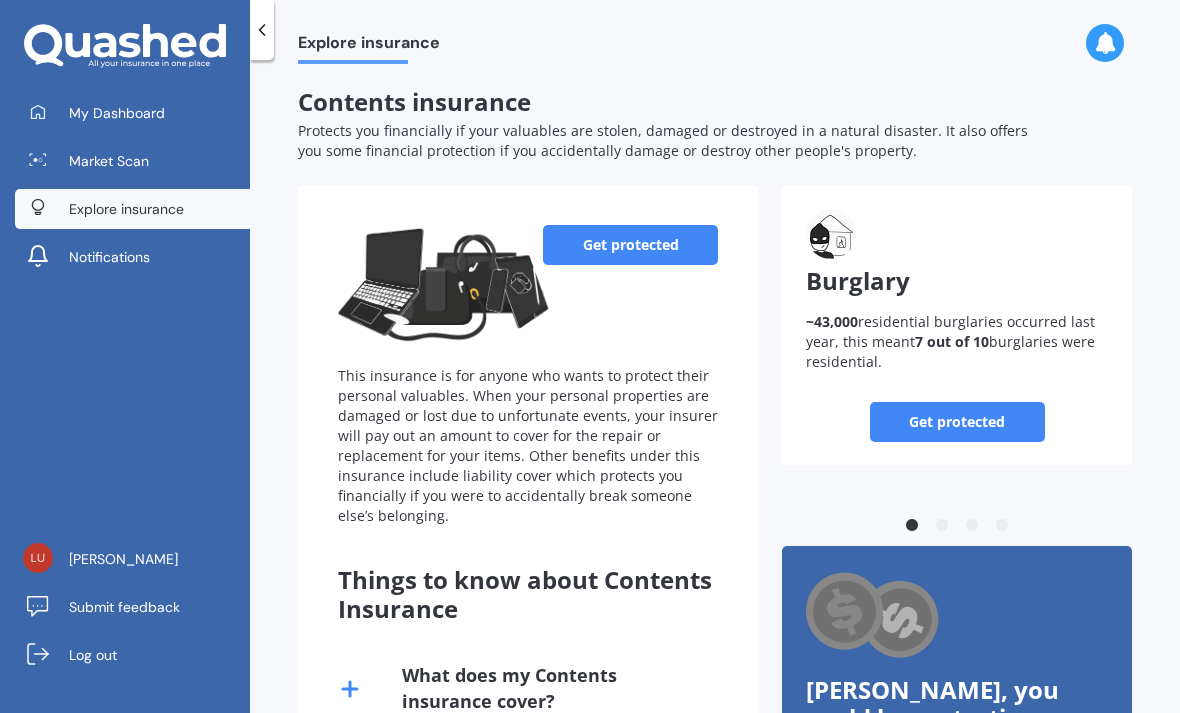 click on "Get protected" at bounding box center [630, 245] 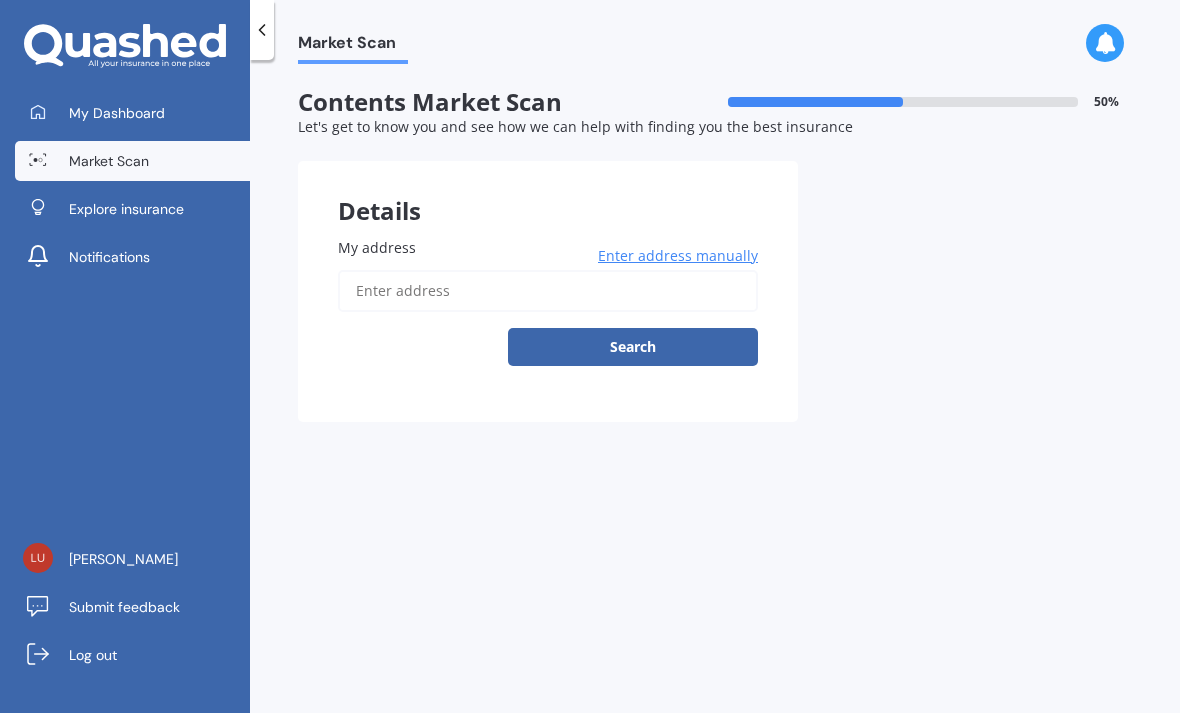 click on "My address" at bounding box center [548, 291] 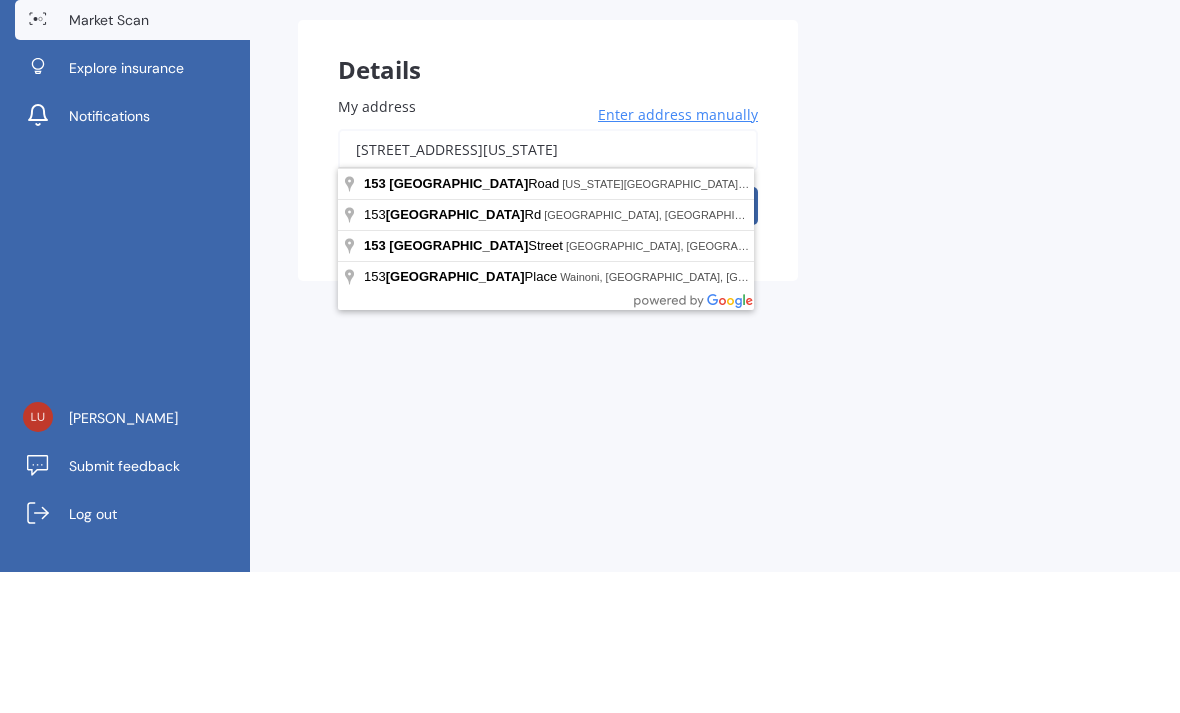 scroll, scrollTop: 64, scrollLeft: 0, axis: vertical 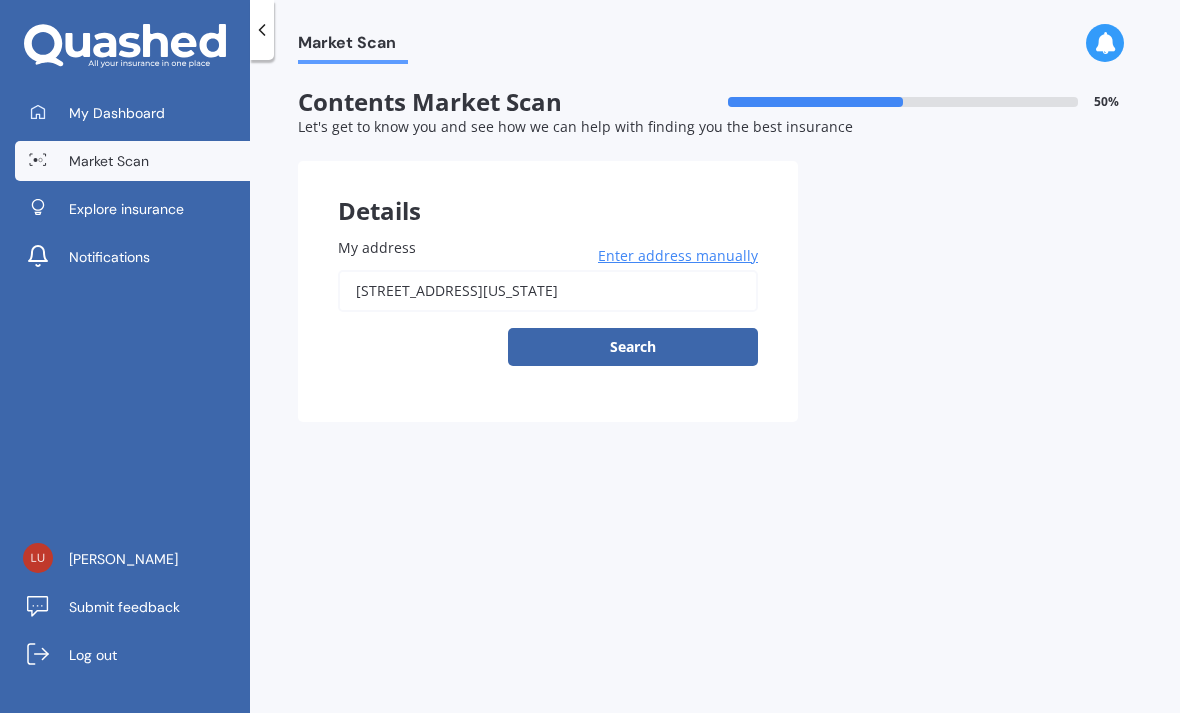 type on "153 Quebec Road, Washington Valley, Nelson 7010" 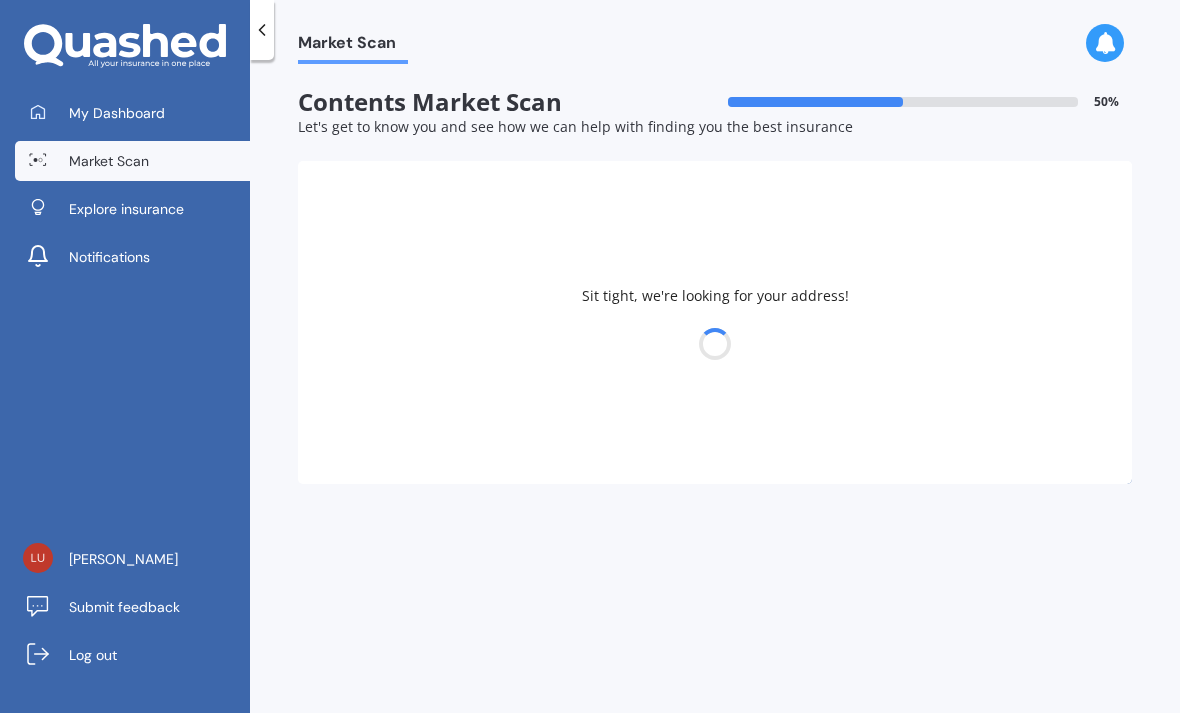 select on "09" 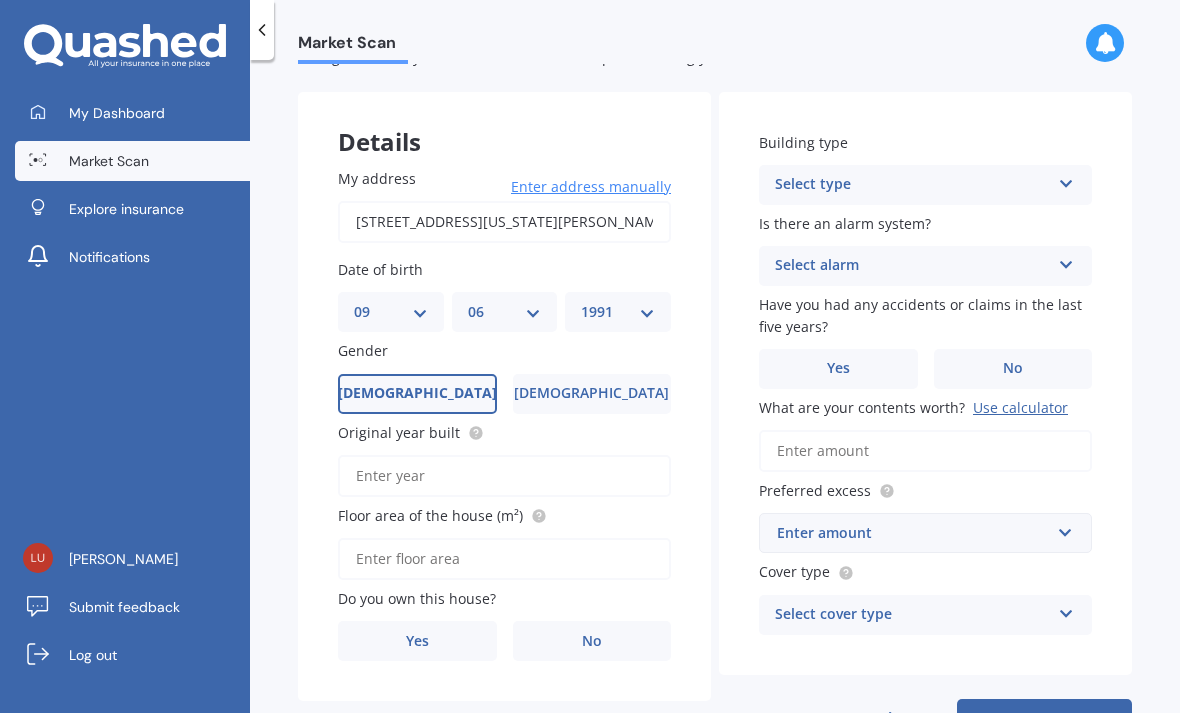 scroll, scrollTop: 68, scrollLeft: 0, axis: vertical 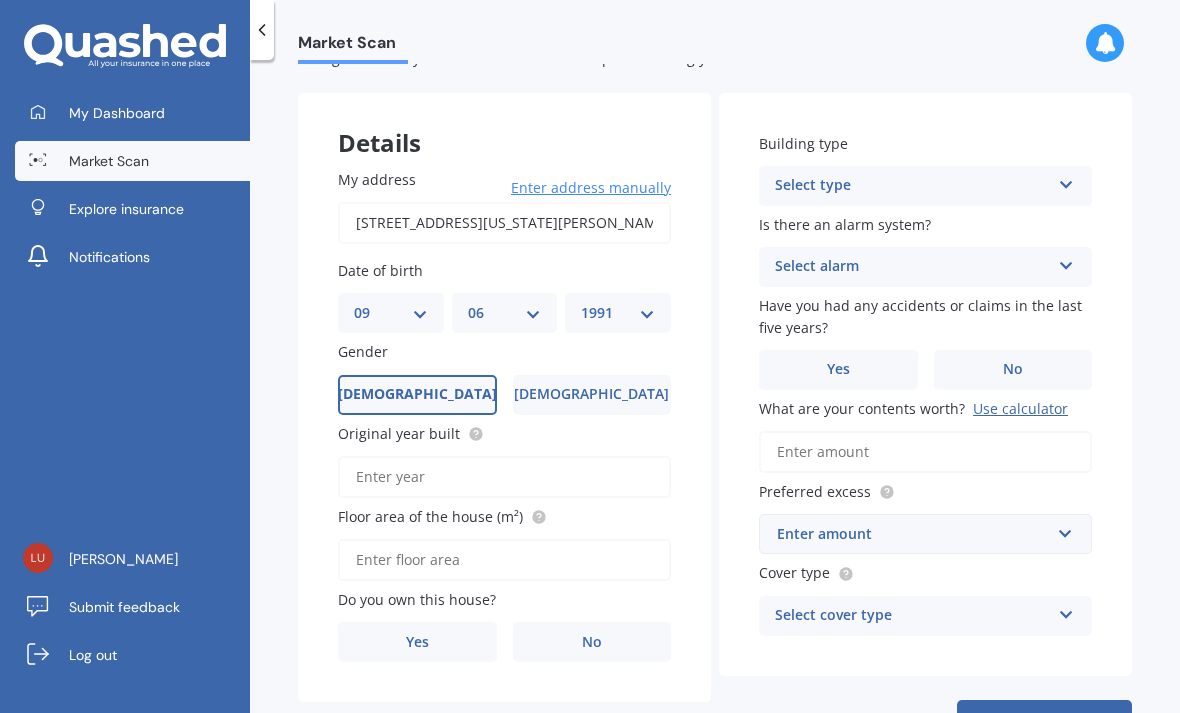 click 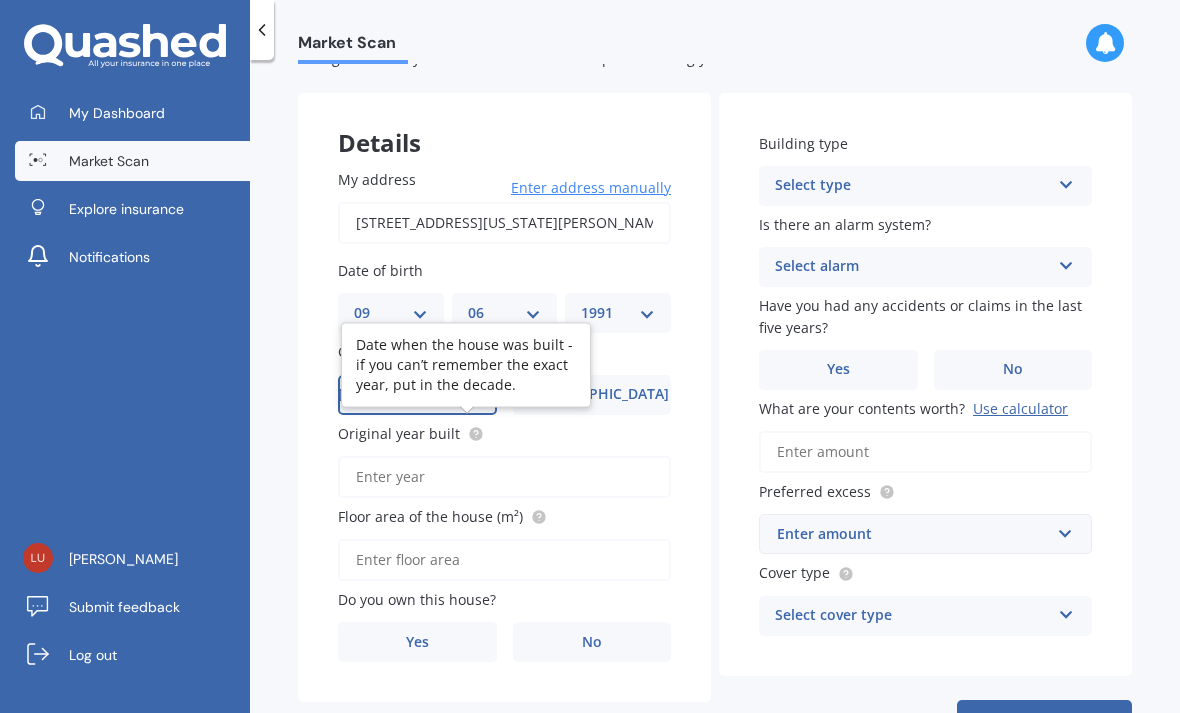 click on "My address 153 Quebec Road, Washington Valley, Nelson 7010 Enter address manually Search Date of birth DD 01 02 03 04 05 06 07 08 09 10 11 12 13 14 15 16 17 18 19 20 21 22 23 24 25 26 27 28 29 30 31 MM 01 02 03 04 05 06 07 08 09 10 11 12 YYYY 2009 2008 2007 2006 2005 2004 2003 2002 2001 2000 1999 1998 1997 1996 1995 1994 1993 1992 1991 1990 1989 1988 1987 1986 1985 1984 1983 1982 1981 1980 1979 1978 1977 1976 1975 1974 1973 1972 1971 1970 1969 1968 1967 1966 1965 1964 1963 1962 1961 1960 1959 1958 1957 1956 1955 1954 1953 1952 1951 1950 1949 1948 1947 1946 1945 1944 1943 1942 1941 1940 1939 1938 1937 1936 1935 1934 1933 1932 1931 1930 1929 1928 1927 1926 1925 1924 1923 1922 1921 1920 1919 1918 1917 1916 1915 1914 1913 1912 1911 1910 Gender Male Female Original year built Floor area of the house (m²) Do you own this house? Yes No" at bounding box center (504, 416) 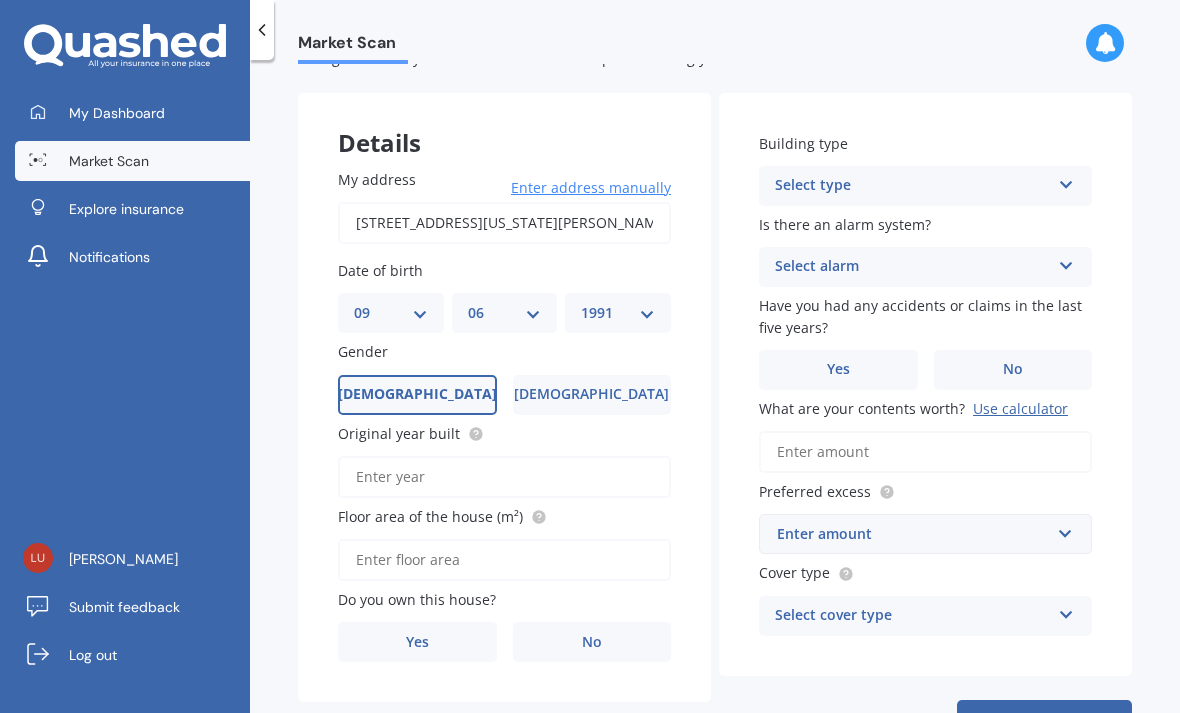 click on "Original year built" at bounding box center [504, 477] 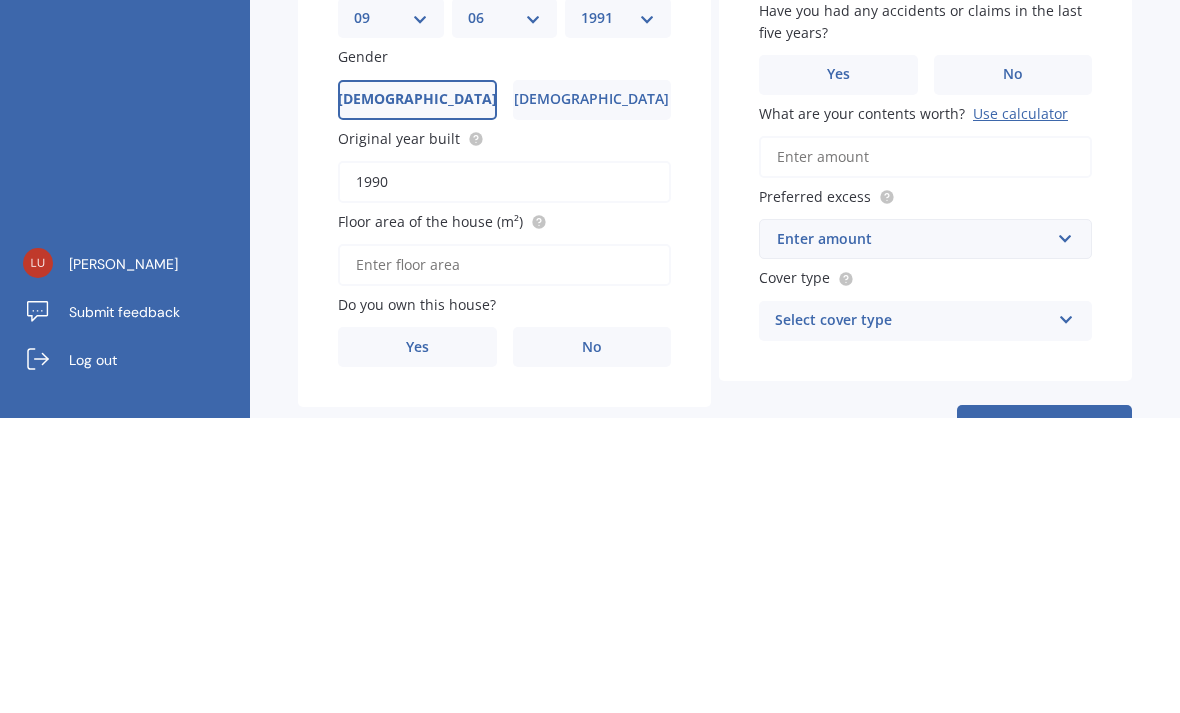type on "1990" 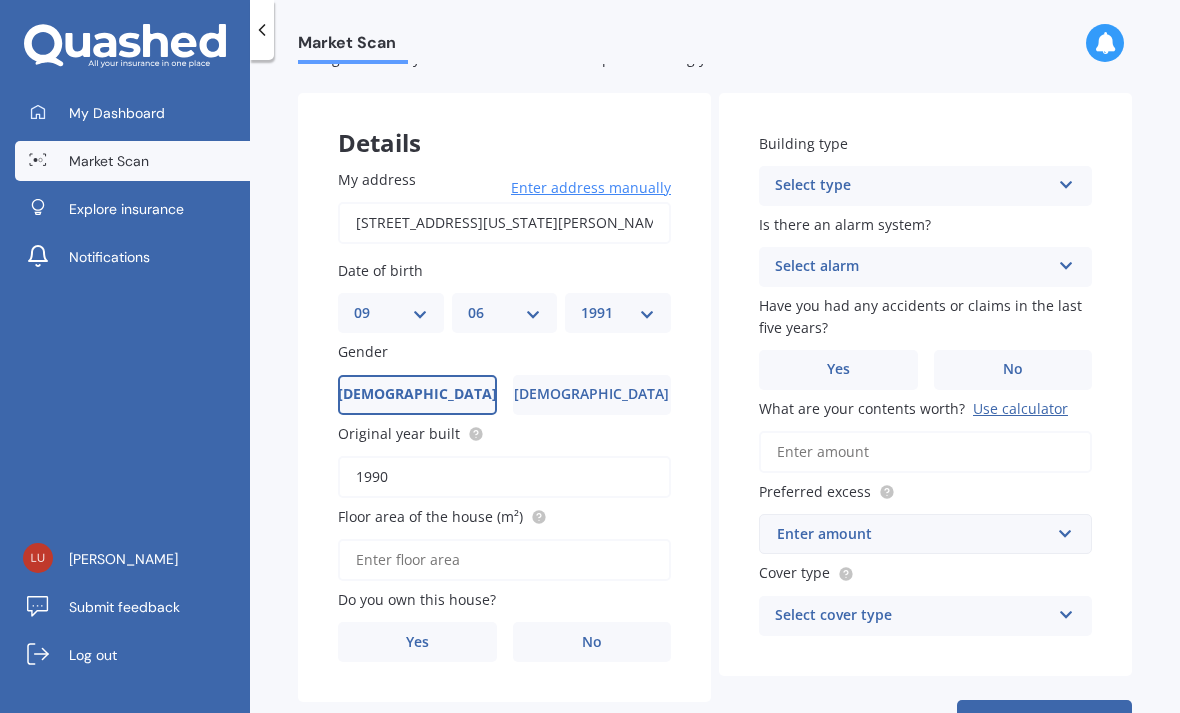 click 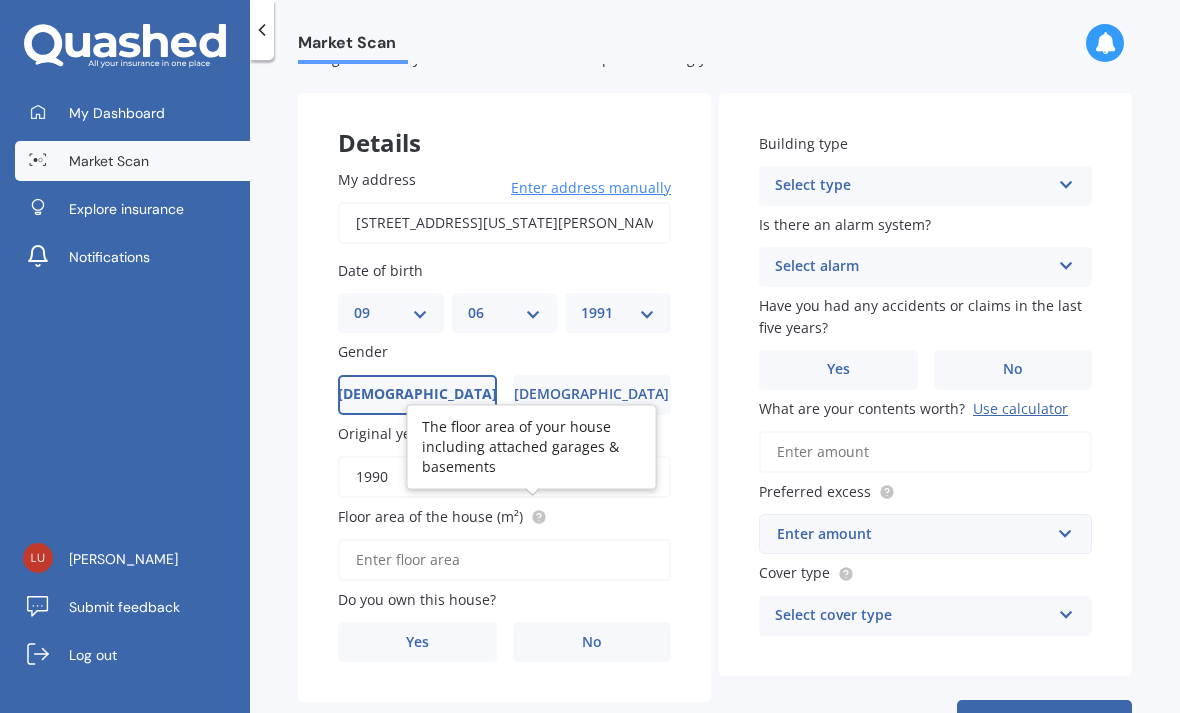 click on "My address 153 Quebec Road, Washington Valley, Nelson 7010 Enter address manually Search Date of birth DD 01 02 03 04 05 06 07 08 09 10 11 12 13 14 15 16 17 18 19 20 21 22 23 24 25 26 27 28 29 30 31 MM 01 02 03 04 05 06 07 08 09 10 11 12 YYYY 2009 2008 2007 2006 2005 2004 2003 2002 2001 2000 1999 1998 1997 1996 1995 1994 1993 1992 1991 1990 1989 1988 1987 1986 1985 1984 1983 1982 1981 1980 1979 1978 1977 1976 1975 1974 1973 1972 1971 1970 1969 1968 1967 1966 1965 1964 1963 1962 1961 1960 1959 1958 1957 1956 1955 1954 1953 1952 1951 1950 1949 1948 1947 1946 1945 1944 1943 1942 1941 1940 1939 1938 1937 1936 1935 1934 1933 1932 1931 1930 1929 1928 1927 1926 1925 1924 1923 1922 1921 1920 1919 1918 1917 1916 1915 1914 1913 1912 1911 1910 Gender Male Female Original year built 1990 Floor area of the house (m²) Do you own this house? Yes No" at bounding box center [504, 416] 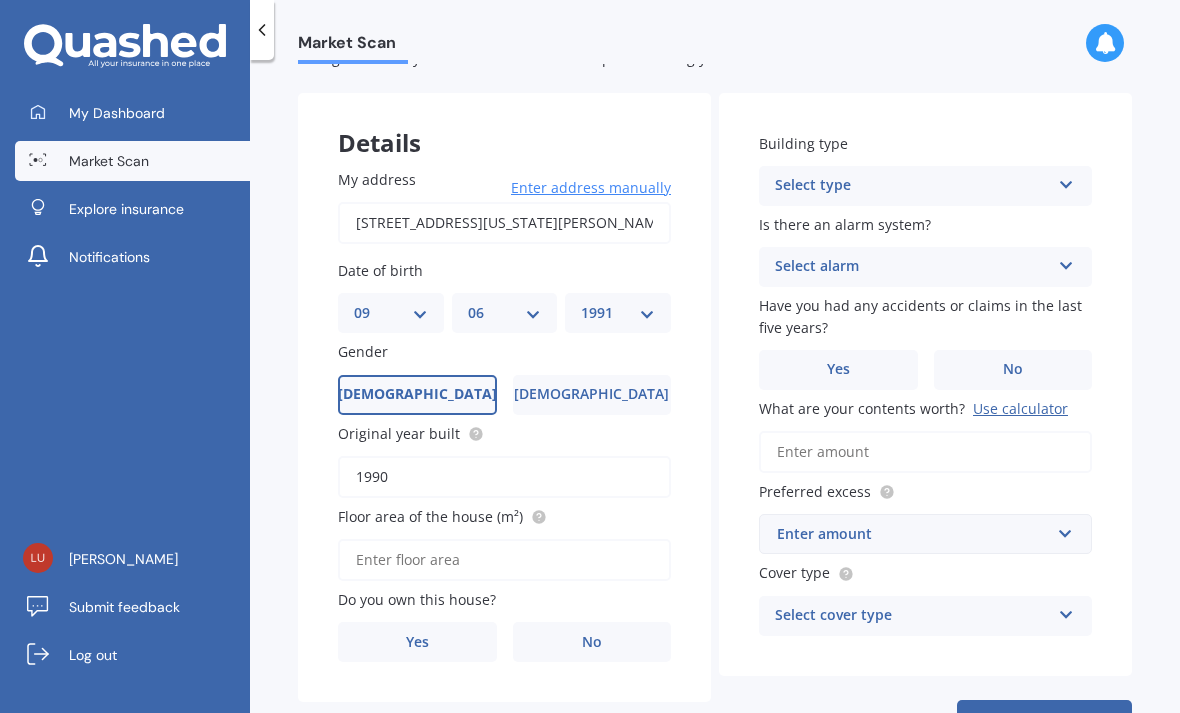 click on "No" at bounding box center (592, 642) 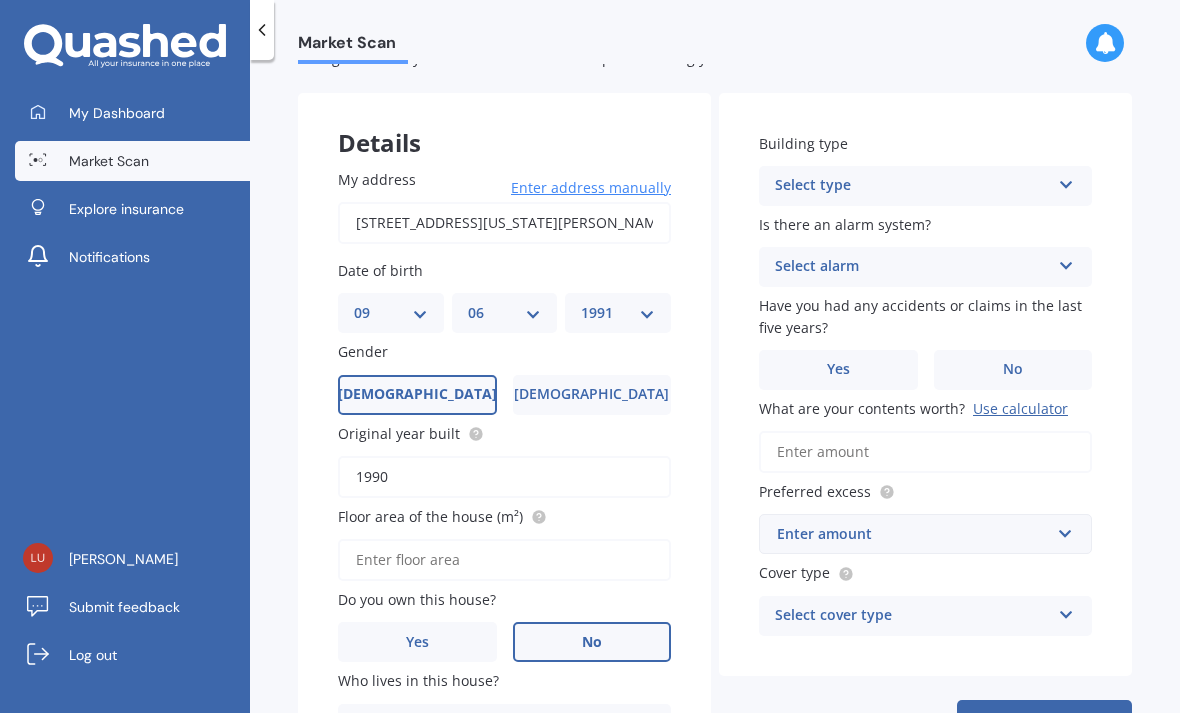 click on "Select occupant" at bounding box center [491, 724] 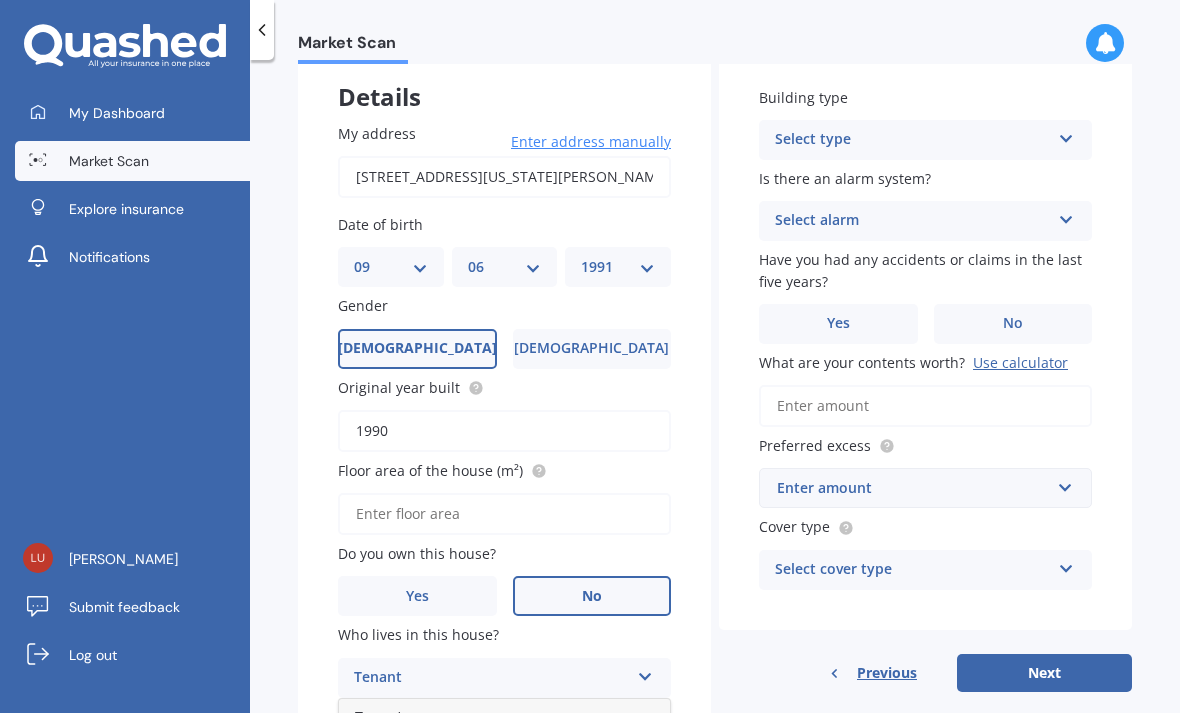 scroll, scrollTop: 113, scrollLeft: 0, axis: vertical 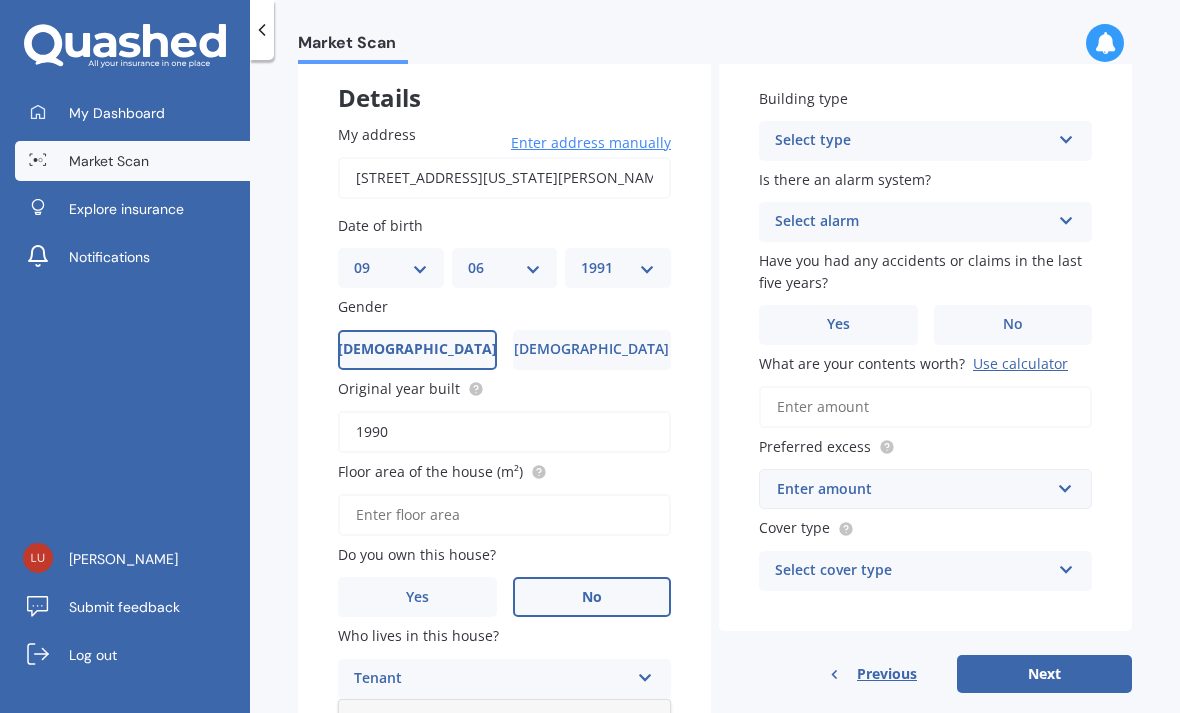 click on "Tenant" at bounding box center (504, 718) 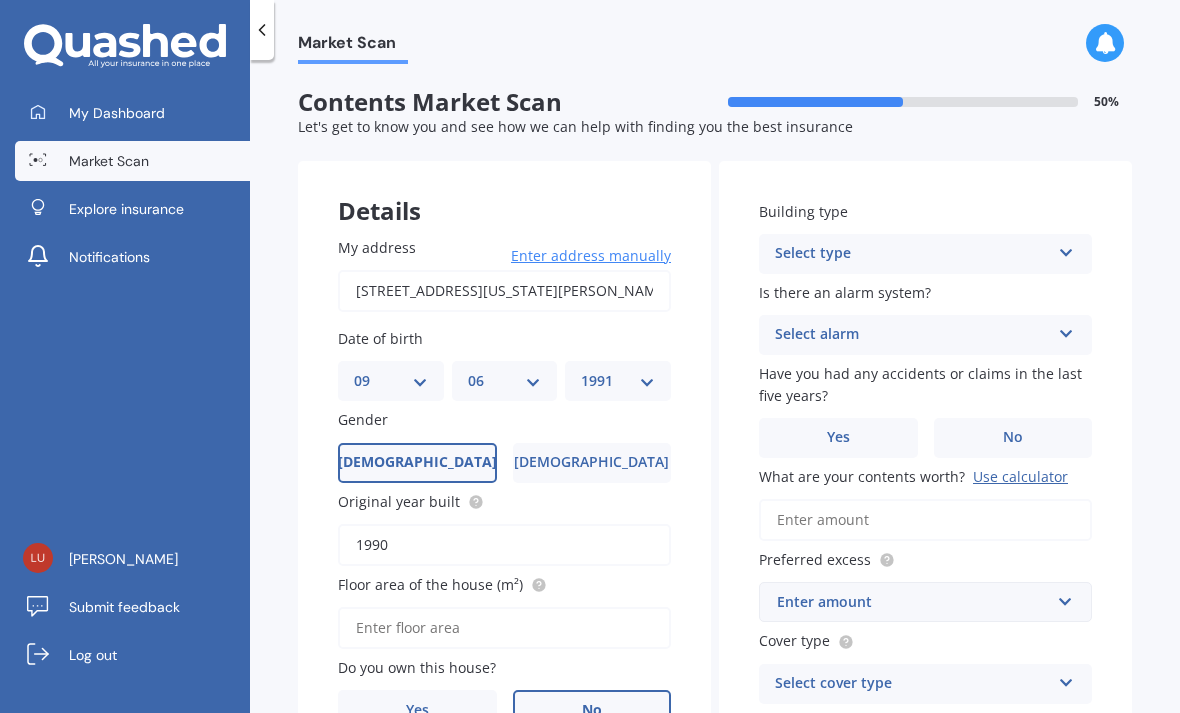 scroll, scrollTop: 0, scrollLeft: 0, axis: both 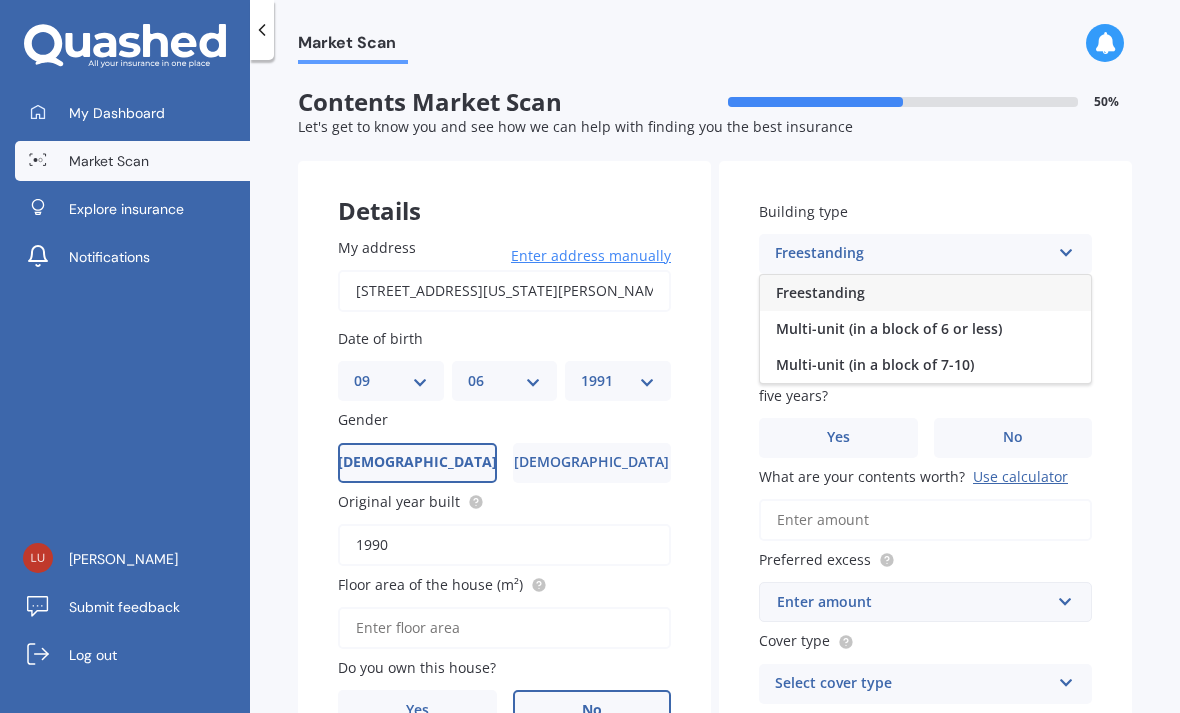 click on "Freestanding" at bounding box center [925, 293] 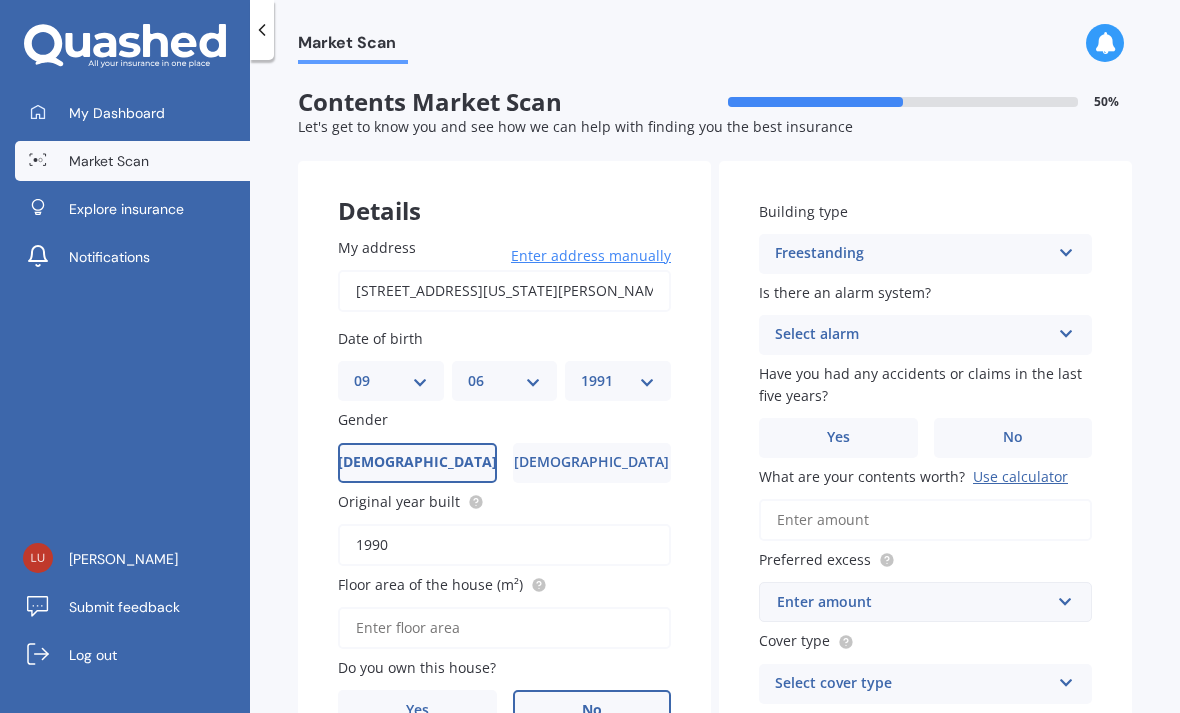 click on "Select alarm" at bounding box center [912, 335] 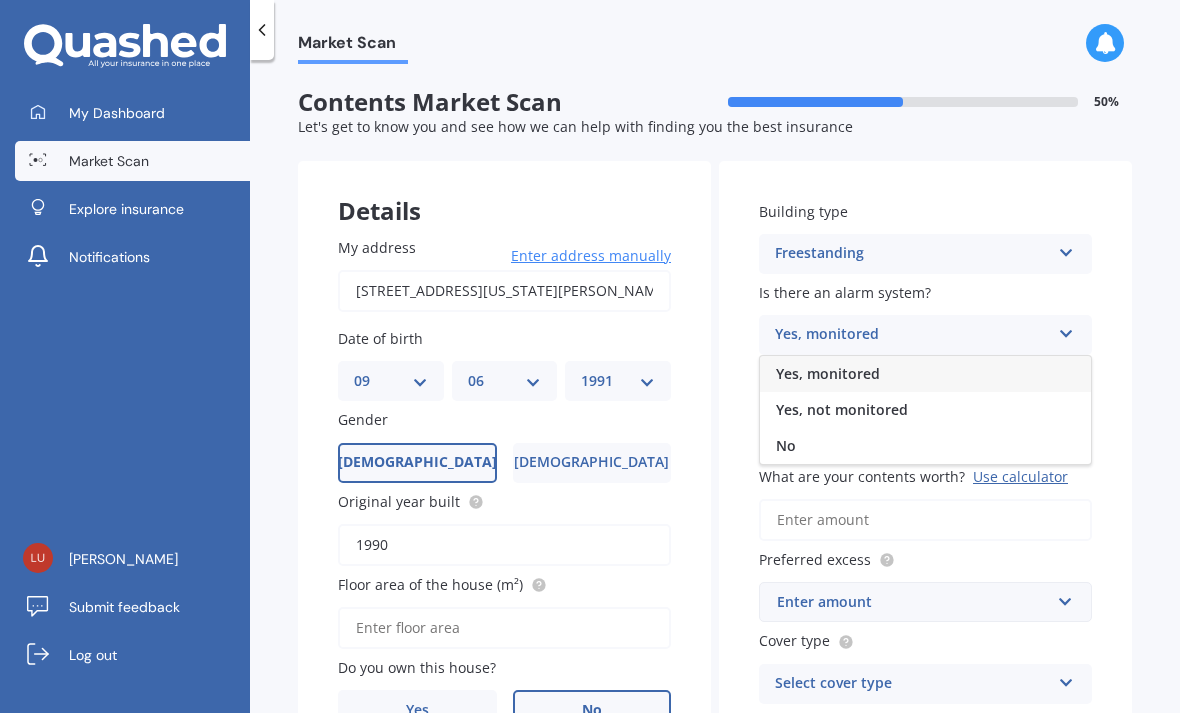 click on "No" at bounding box center [925, 446] 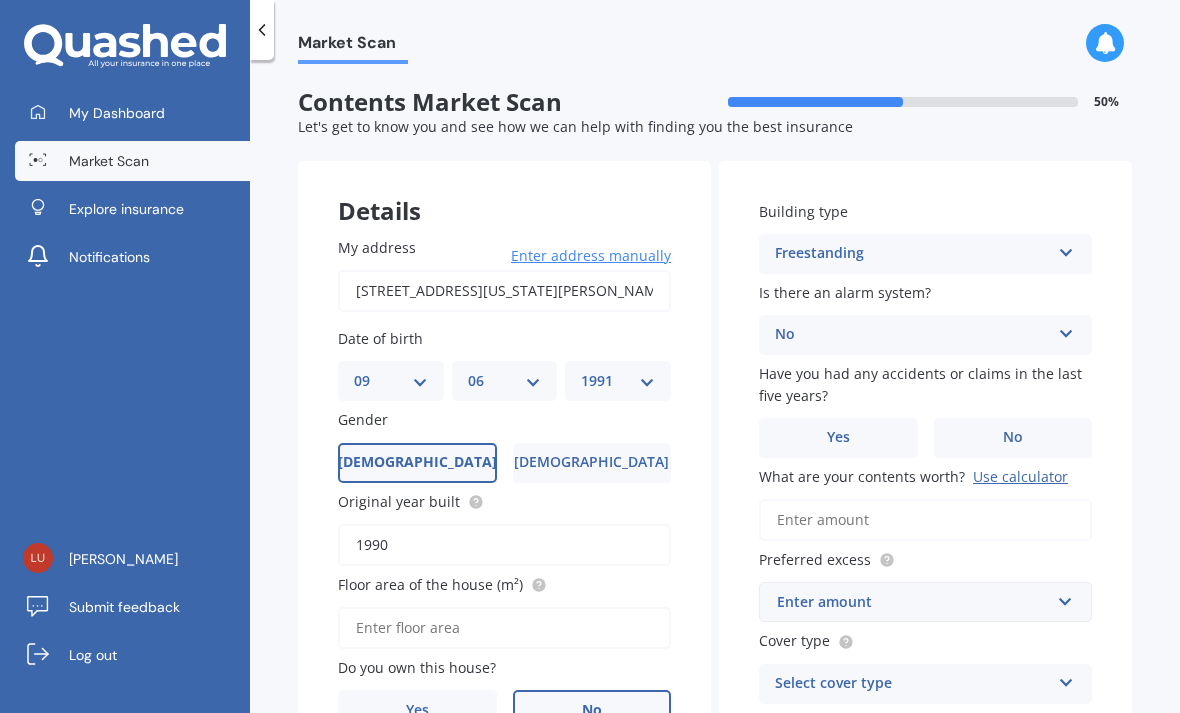 click on "No" at bounding box center [1013, 438] 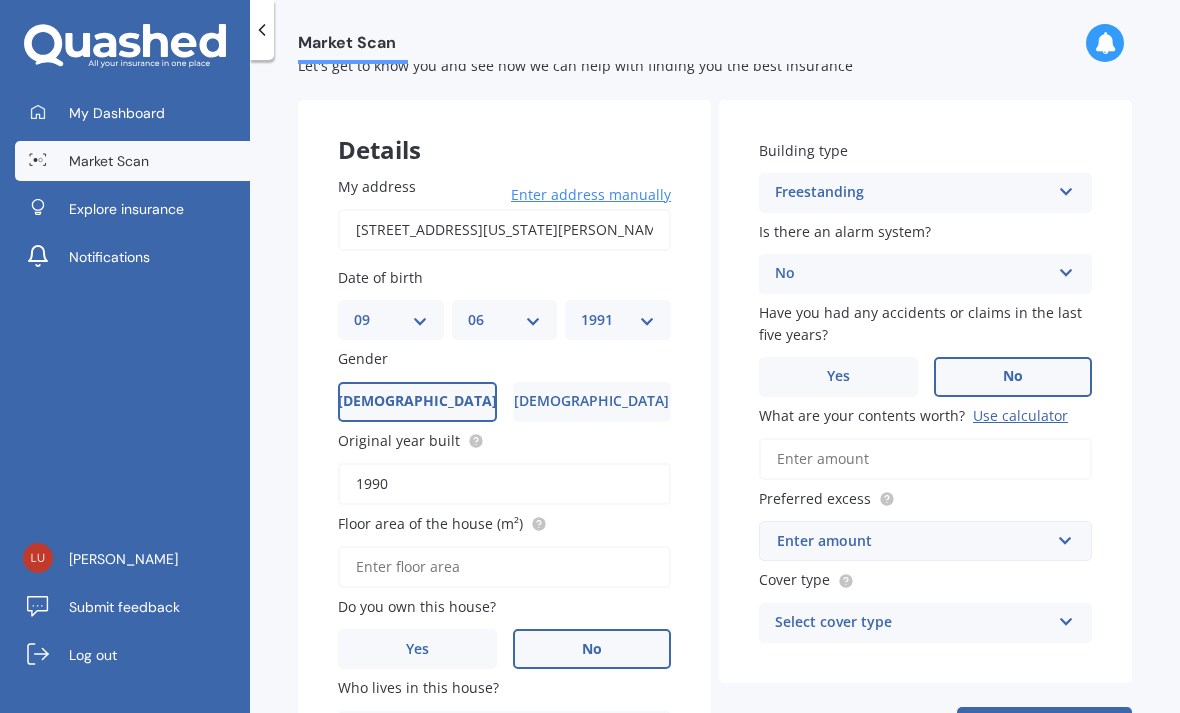 scroll, scrollTop: 67, scrollLeft: 0, axis: vertical 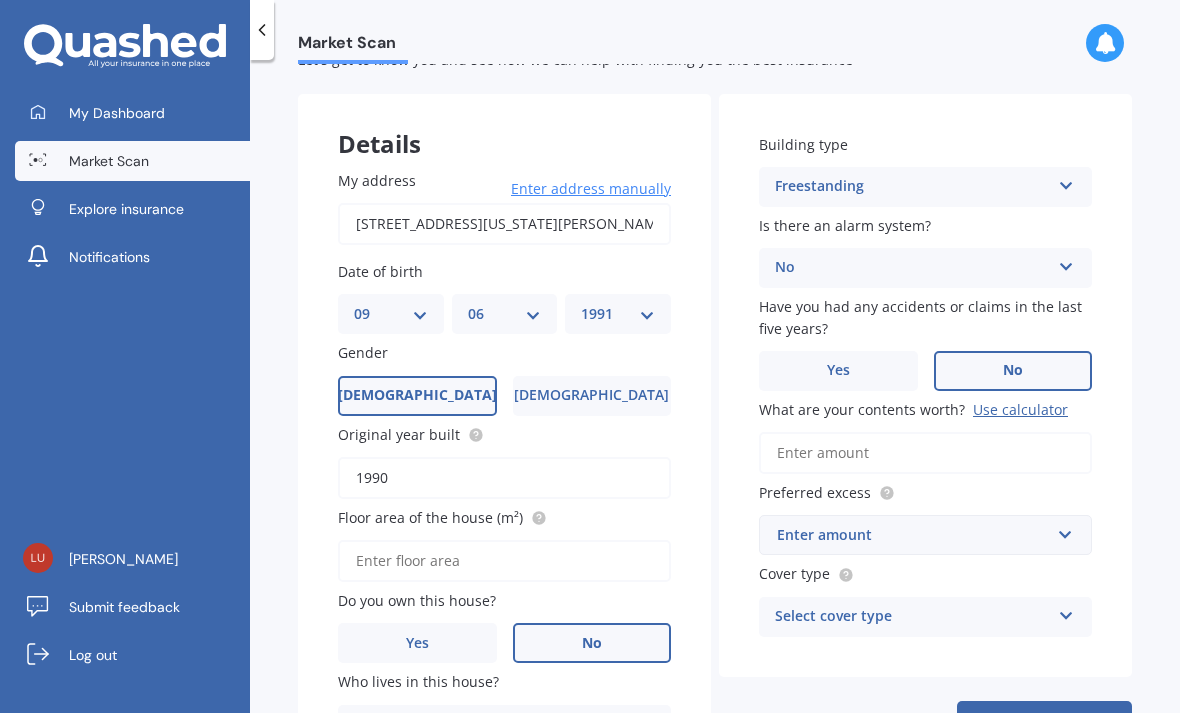 click on "What are your contents worth? Use calculator" at bounding box center (925, 453) 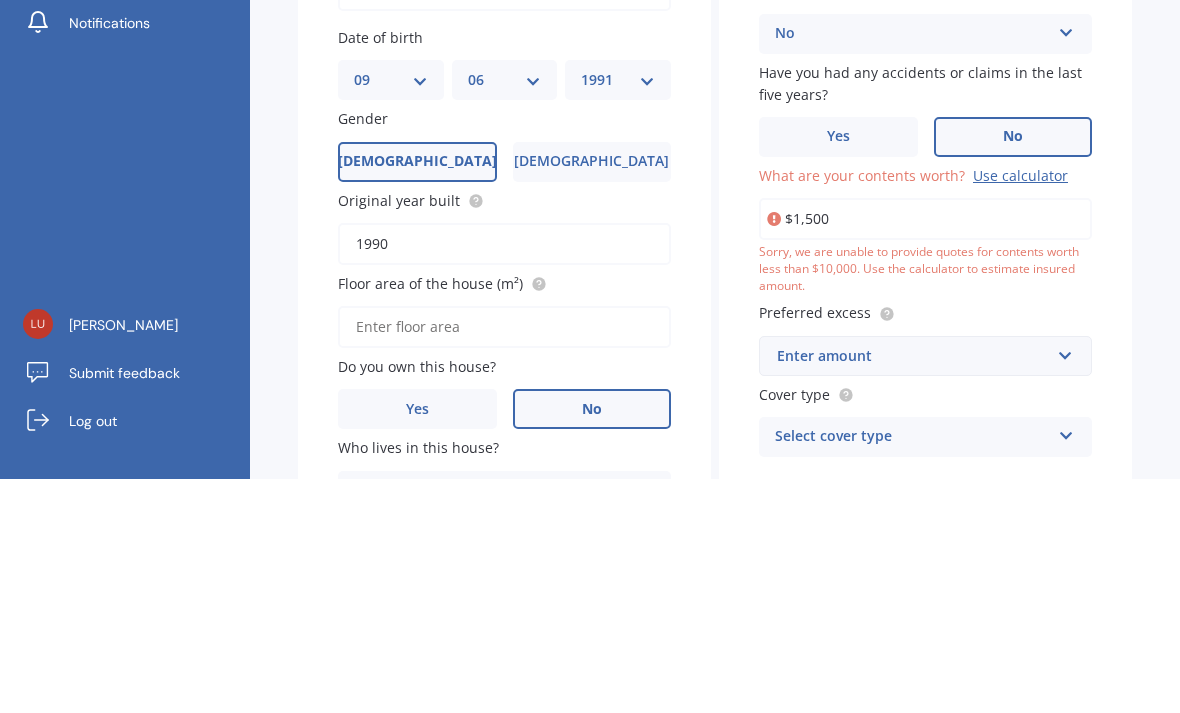 type on "$15,000" 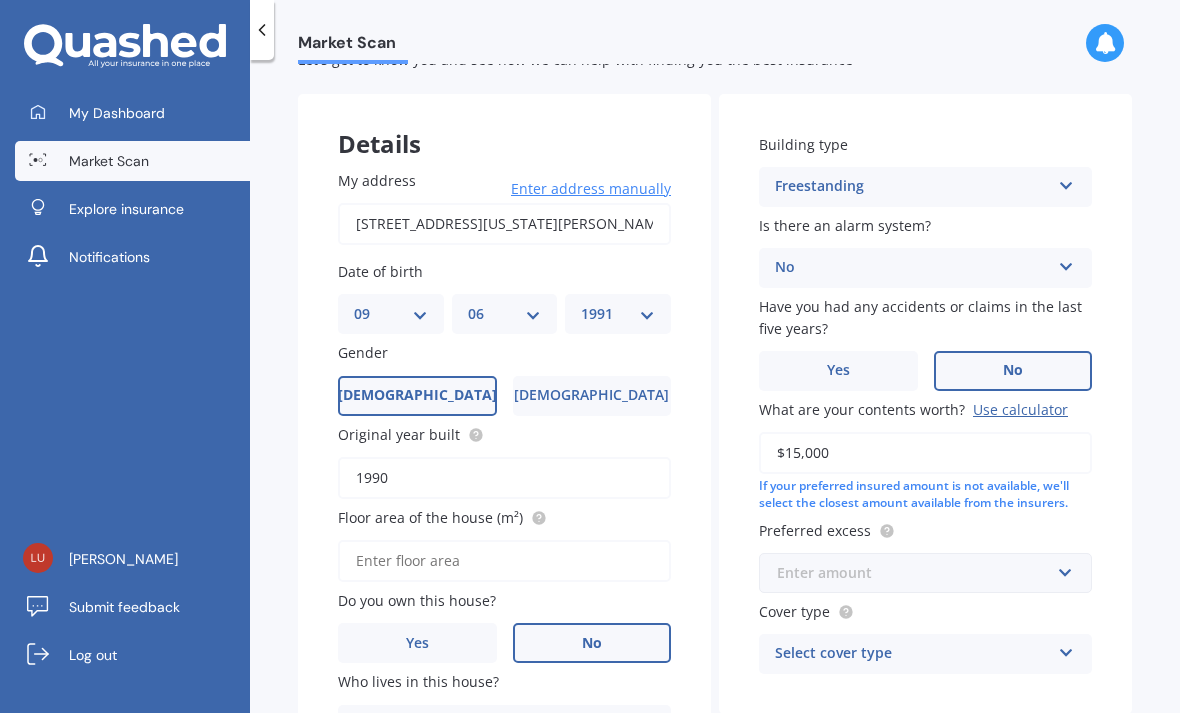 click at bounding box center (918, 573) 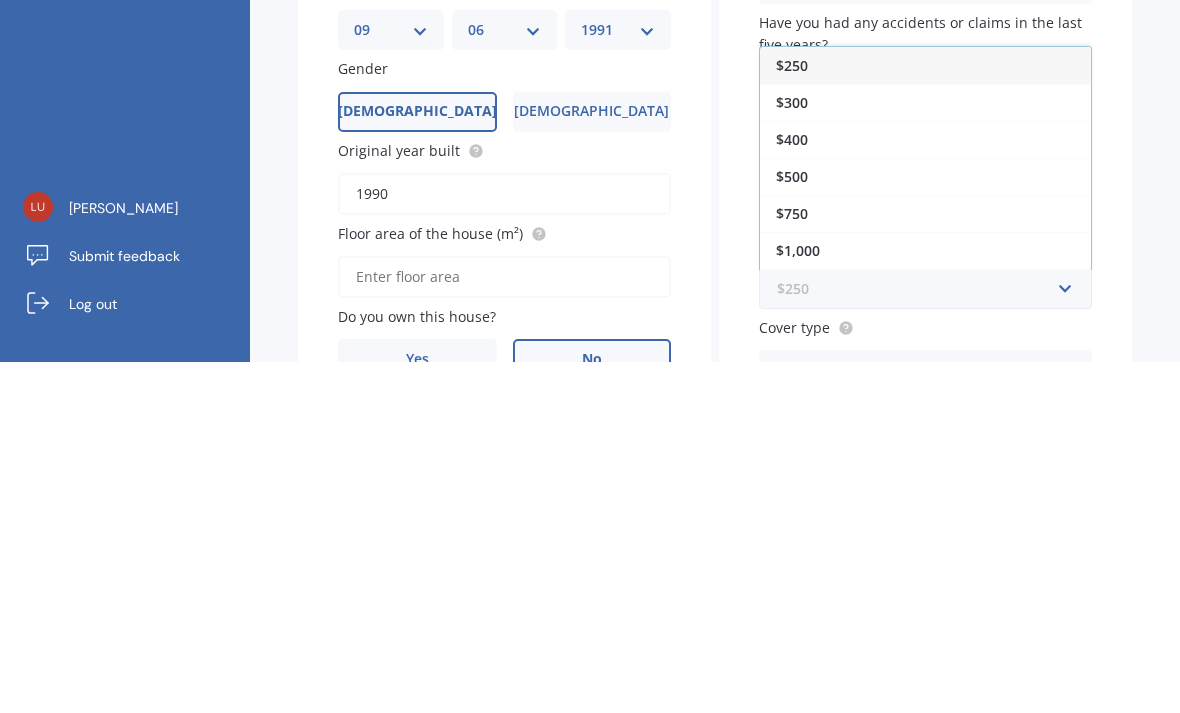 scroll, scrollTop: 0, scrollLeft: 0, axis: both 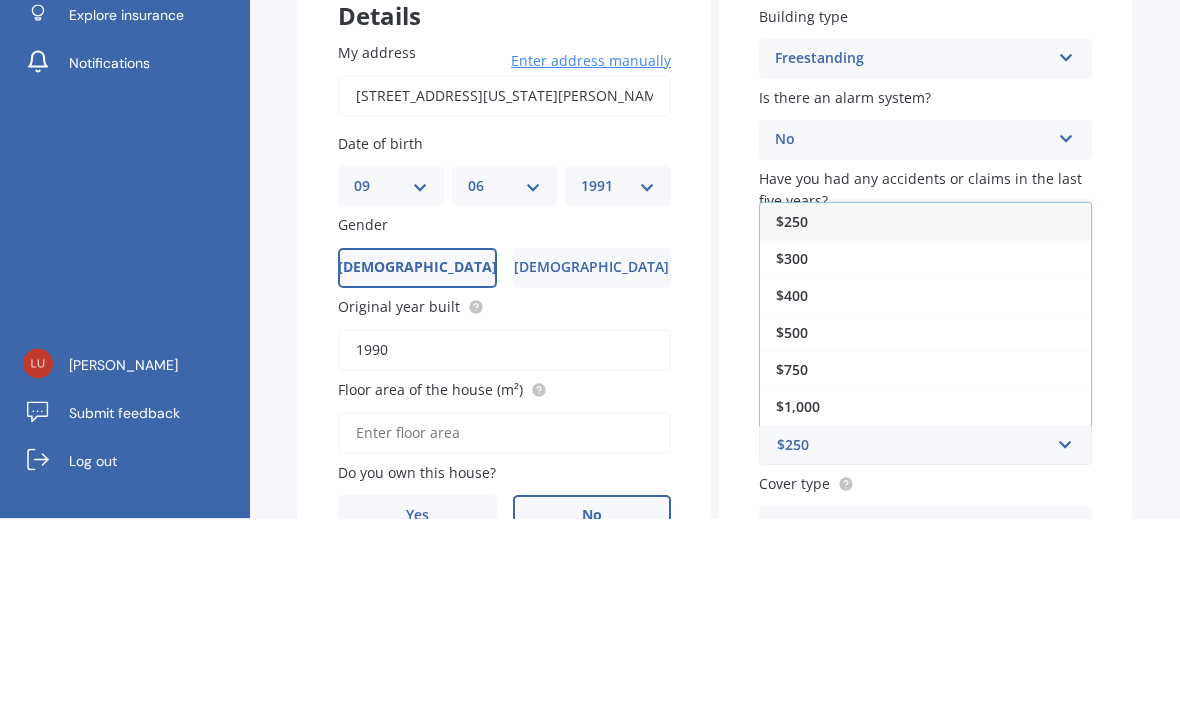 click on "$250" at bounding box center (925, 416) 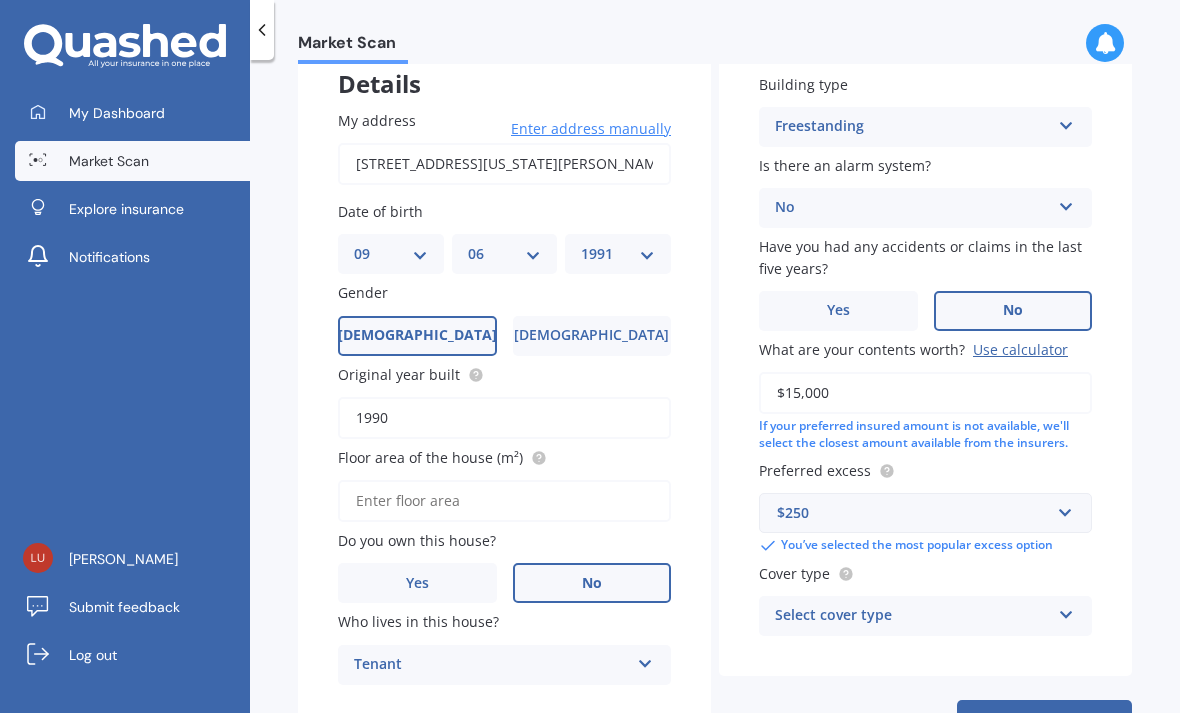 scroll, scrollTop: 126, scrollLeft: 0, axis: vertical 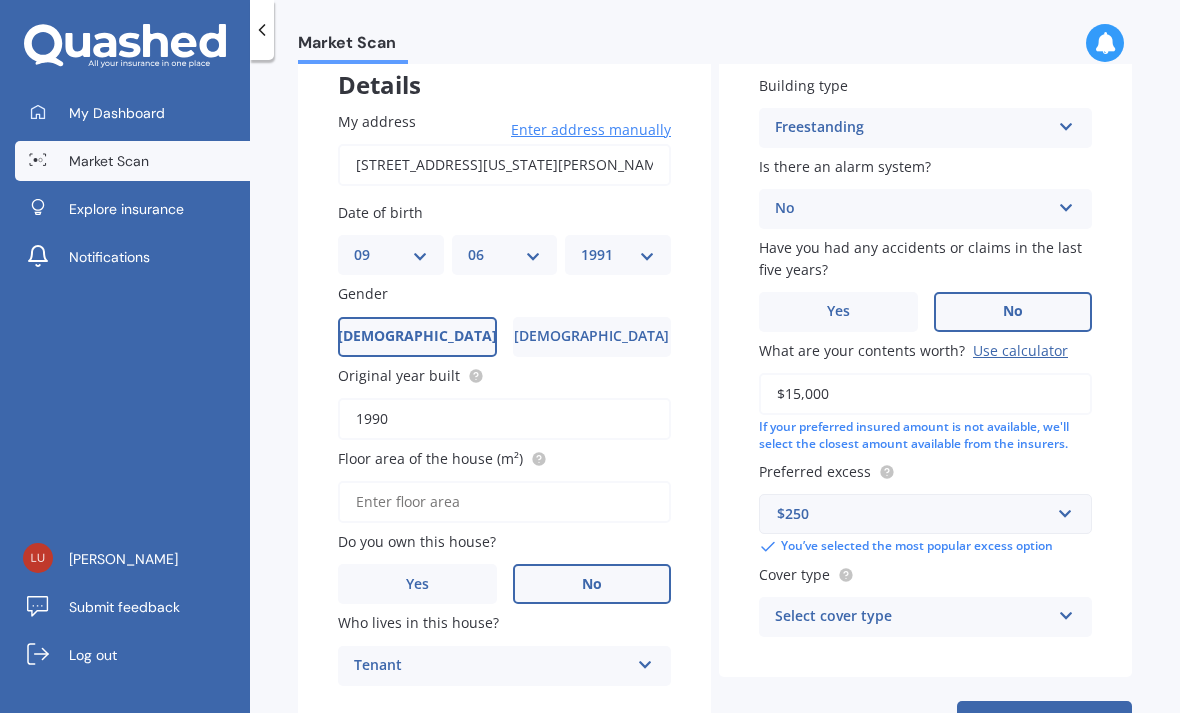 click on "Select cover type" at bounding box center (912, 617) 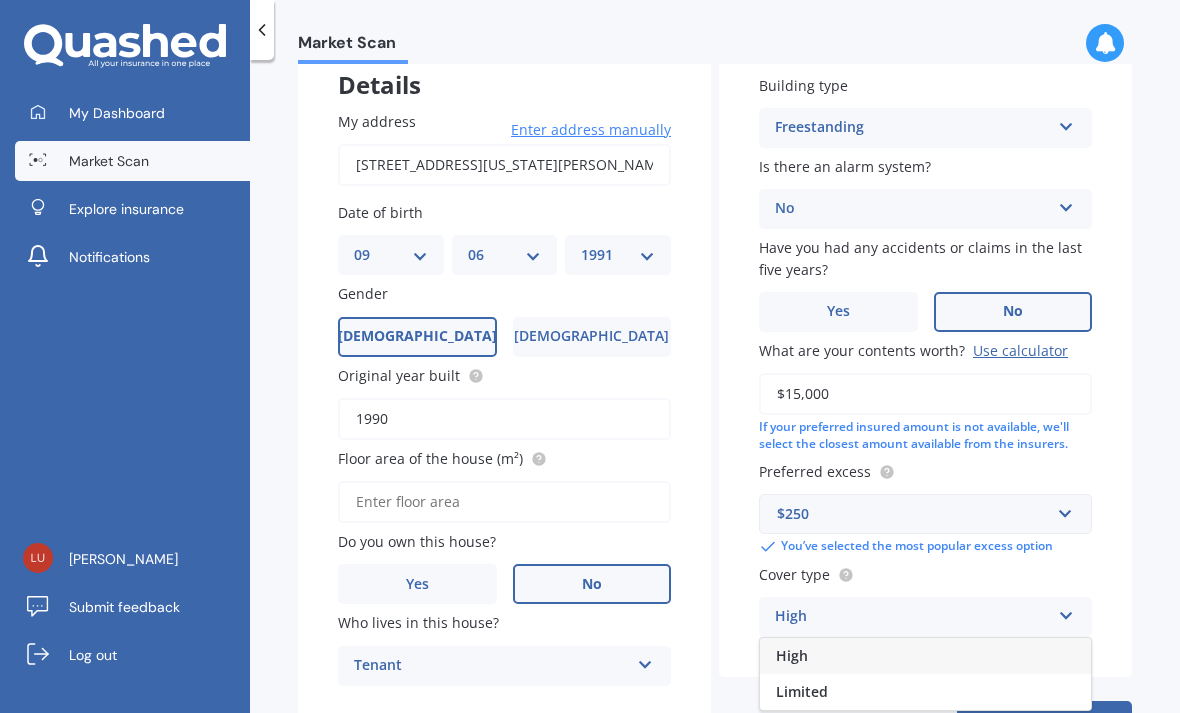 click on "Limited" at bounding box center [925, 692] 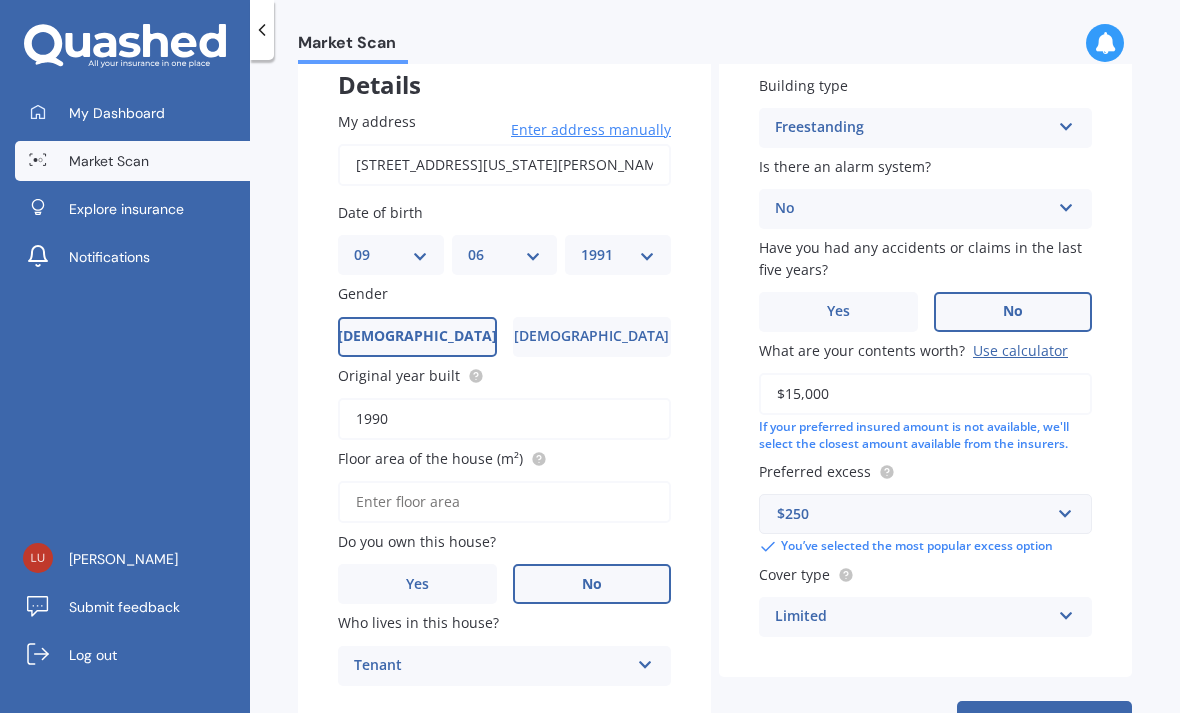 click on "Next" at bounding box center [1044, 720] 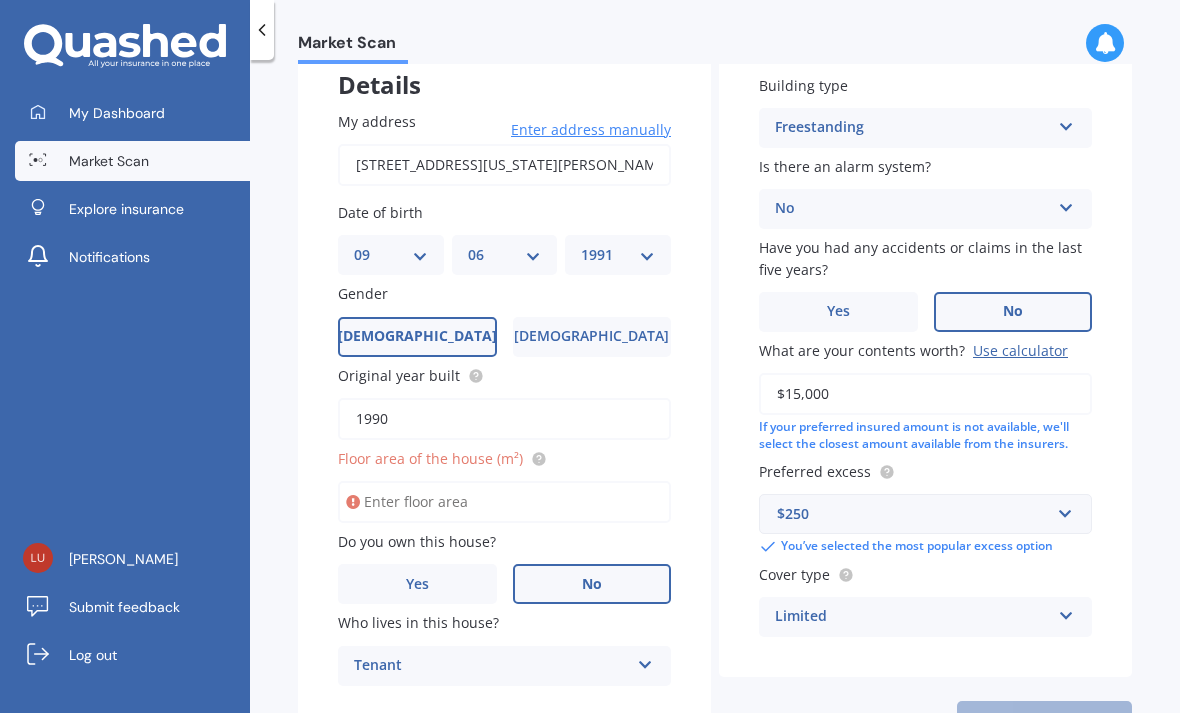 click on "Floor area of the house (m²)" at bounding box center [504, 502] 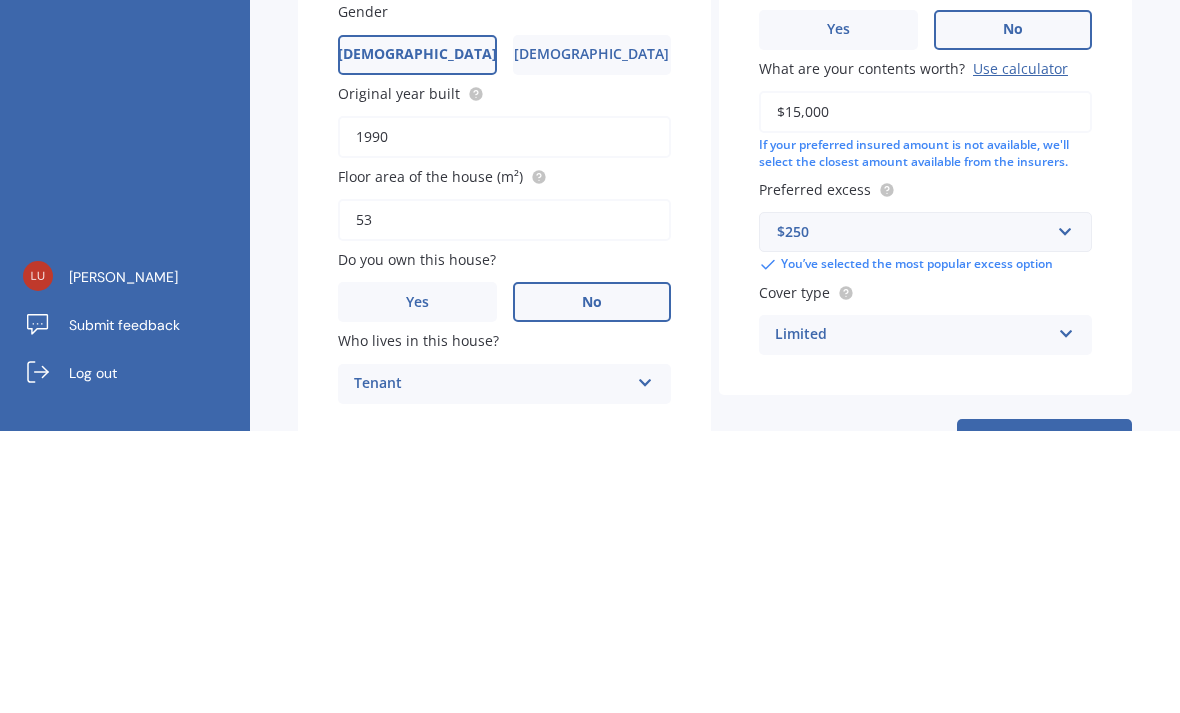 type on "538" 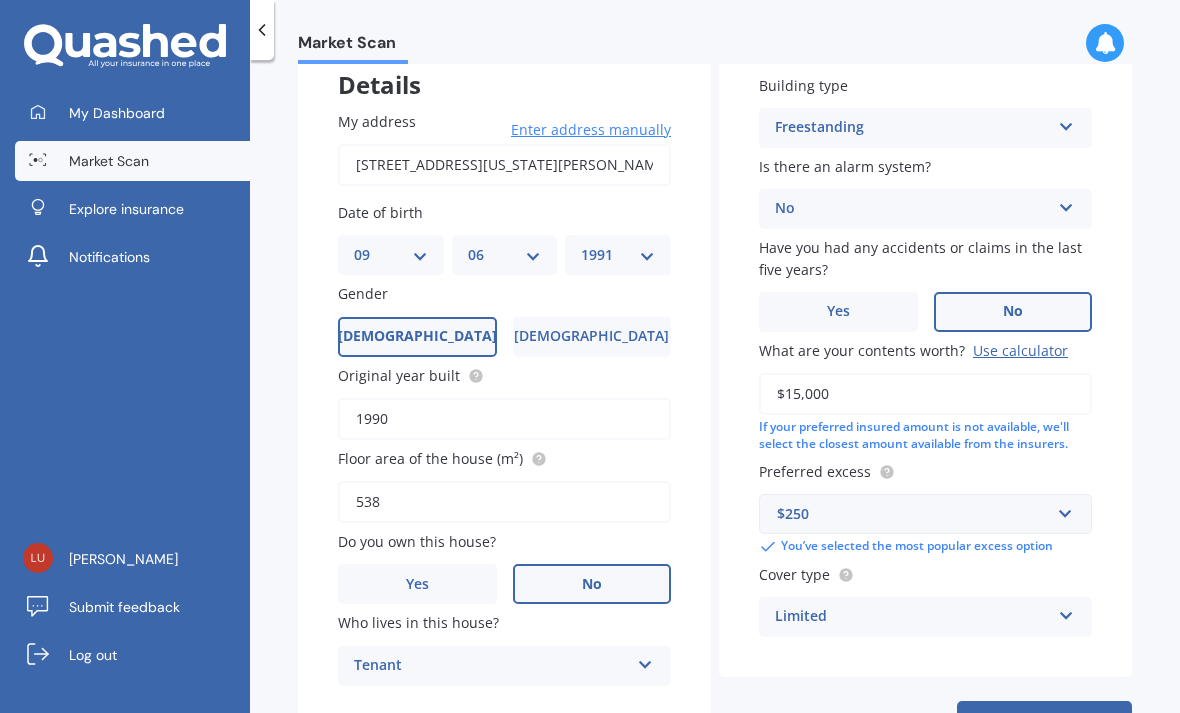 click on "Next" at bounding box center [1044, 720] 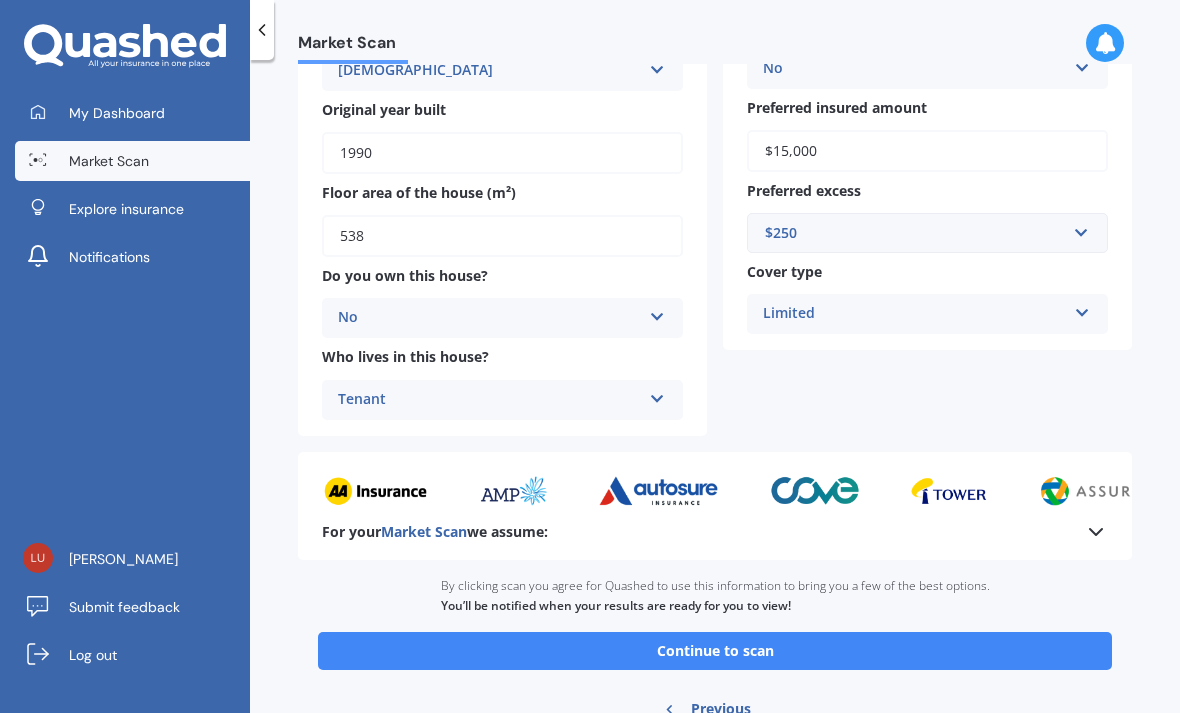 scroll, scrollTop: 324, scrollLeft: 0, axis: vertical 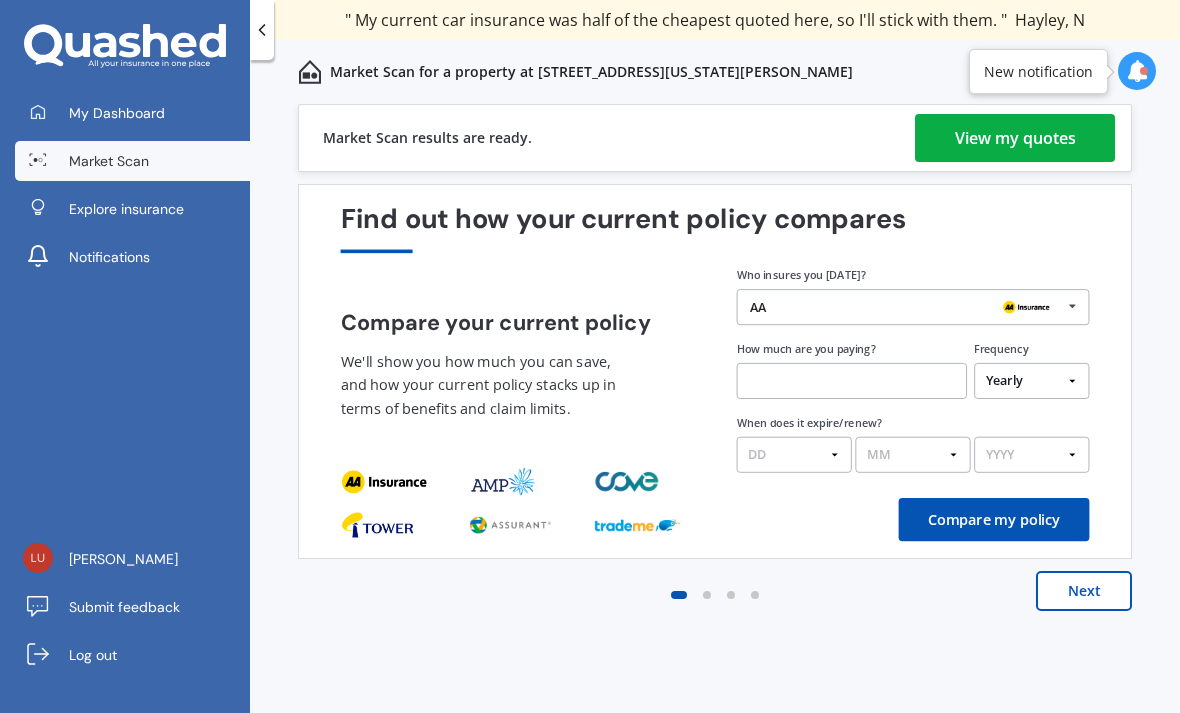 click on "View my quotes" at bounding box center (1015, 138) 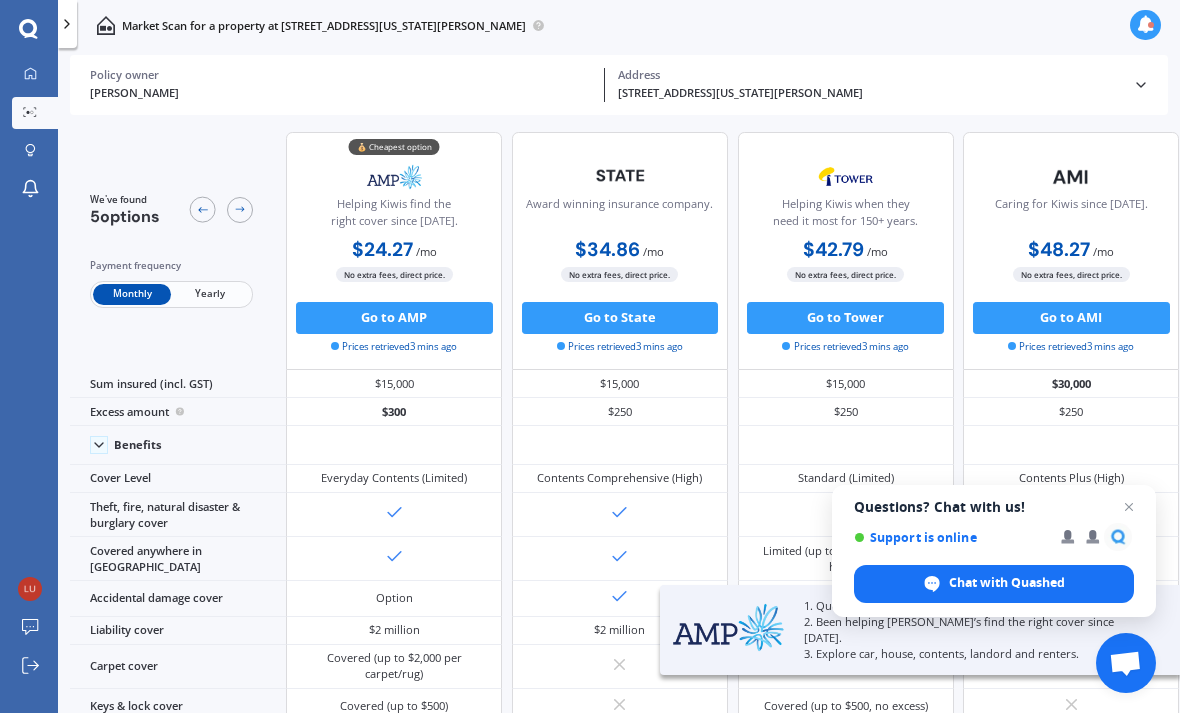 scroll, scrollTop: 0, scrollLeft: 0, axis: both 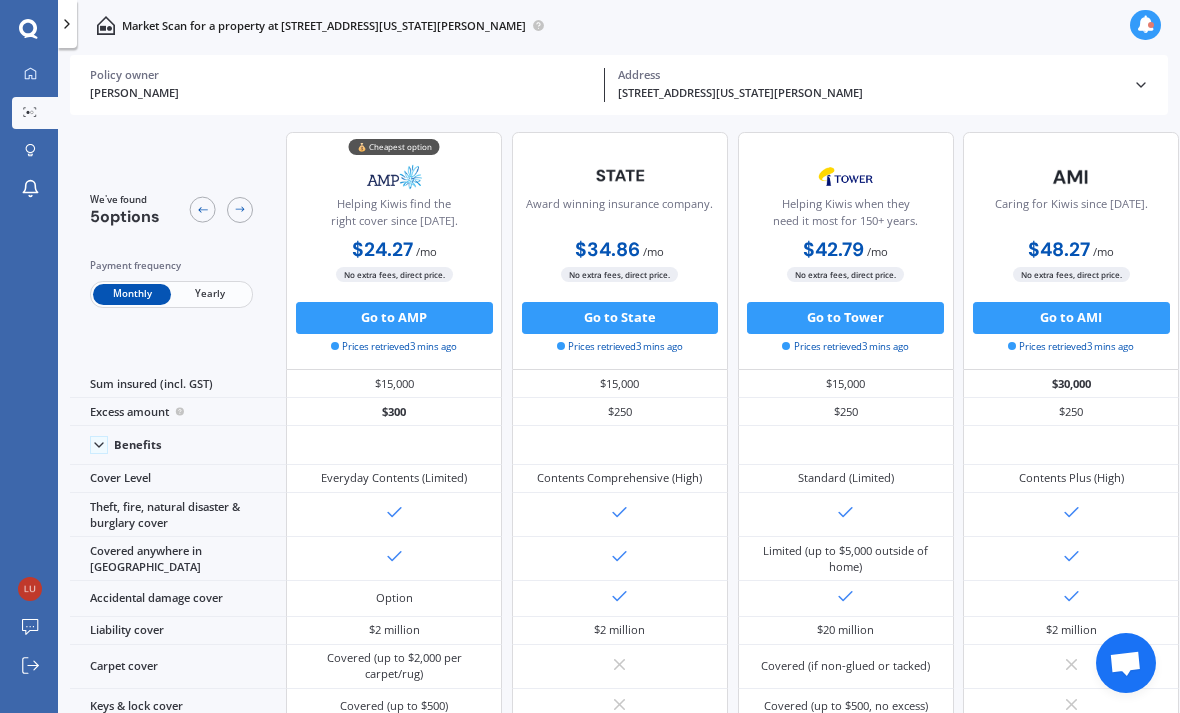 click on "Market Scan for a property at 153 Quebec Road, Washington Valley, Nelson 7010" at bounding box center [324, 26] 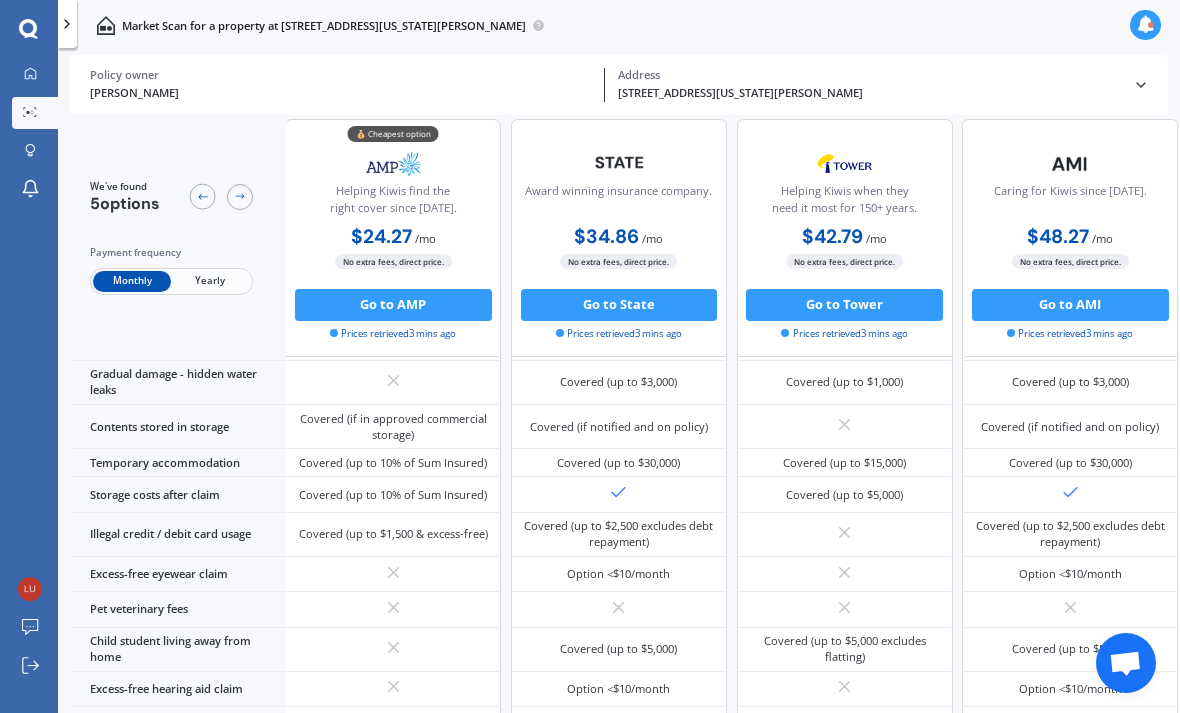 scroll, scrollTop: 1167, scrollLeft: 2, axis: both 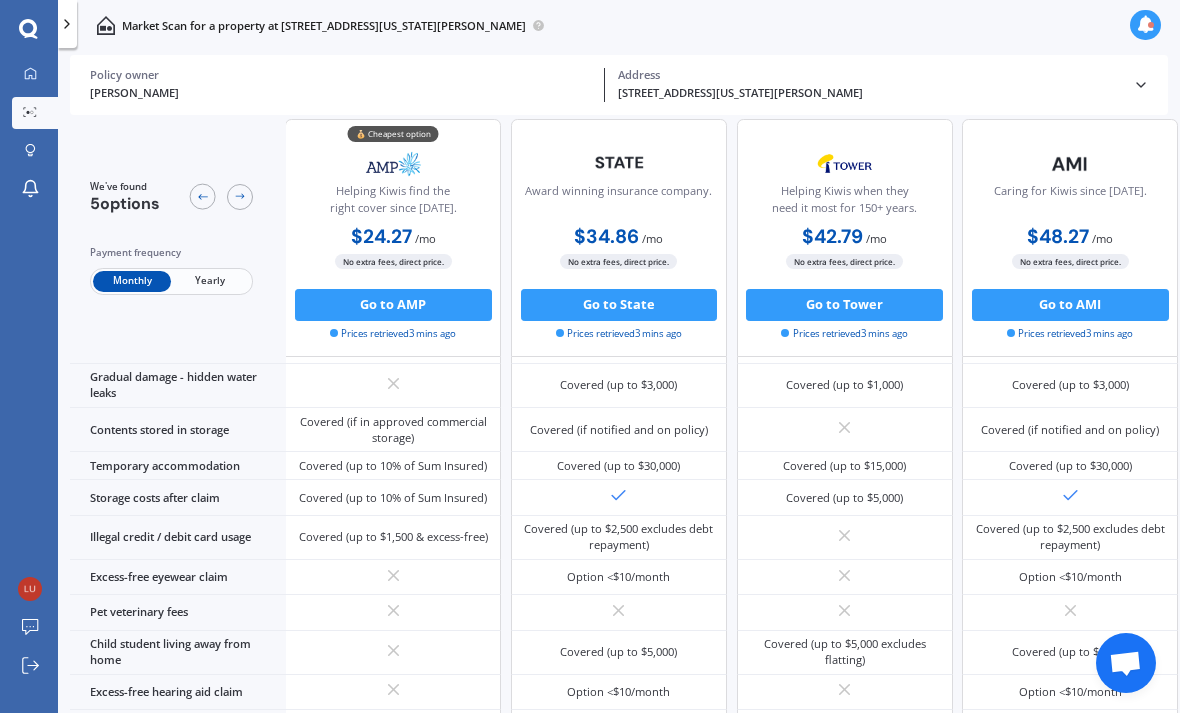 click on "Bicycle cover" at bounding box center (178, 234) 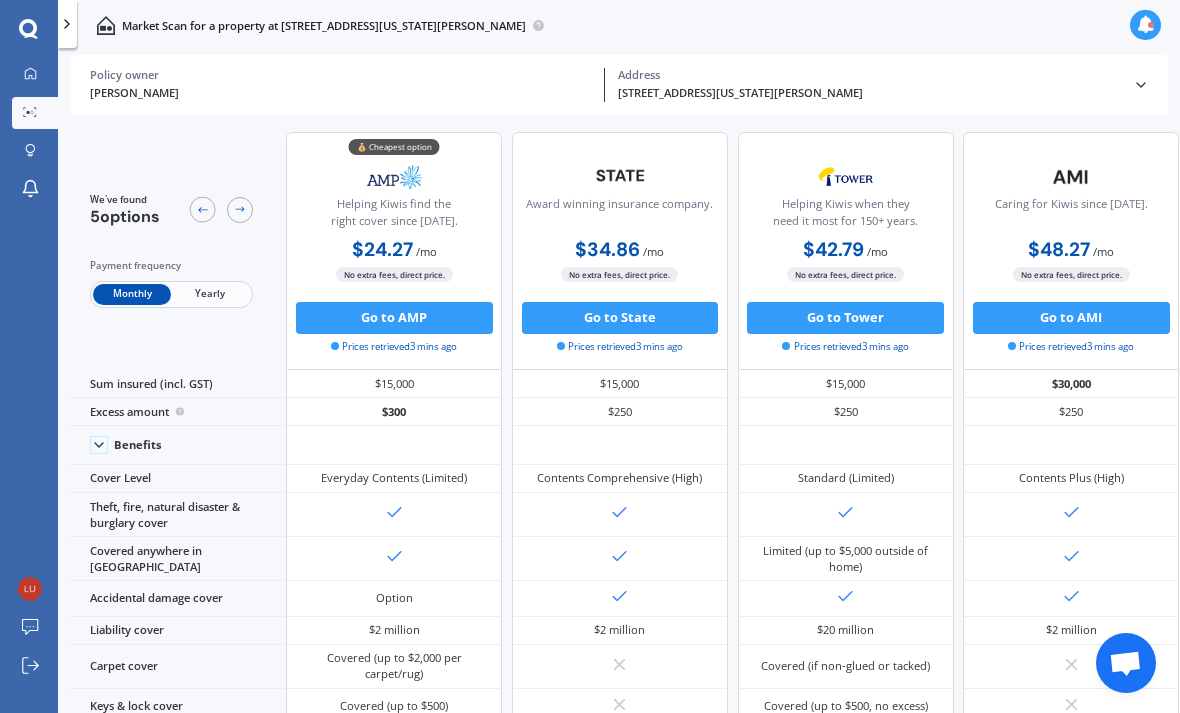 scroll, scrollTop: 0, scrollLeft: 0, axis: both 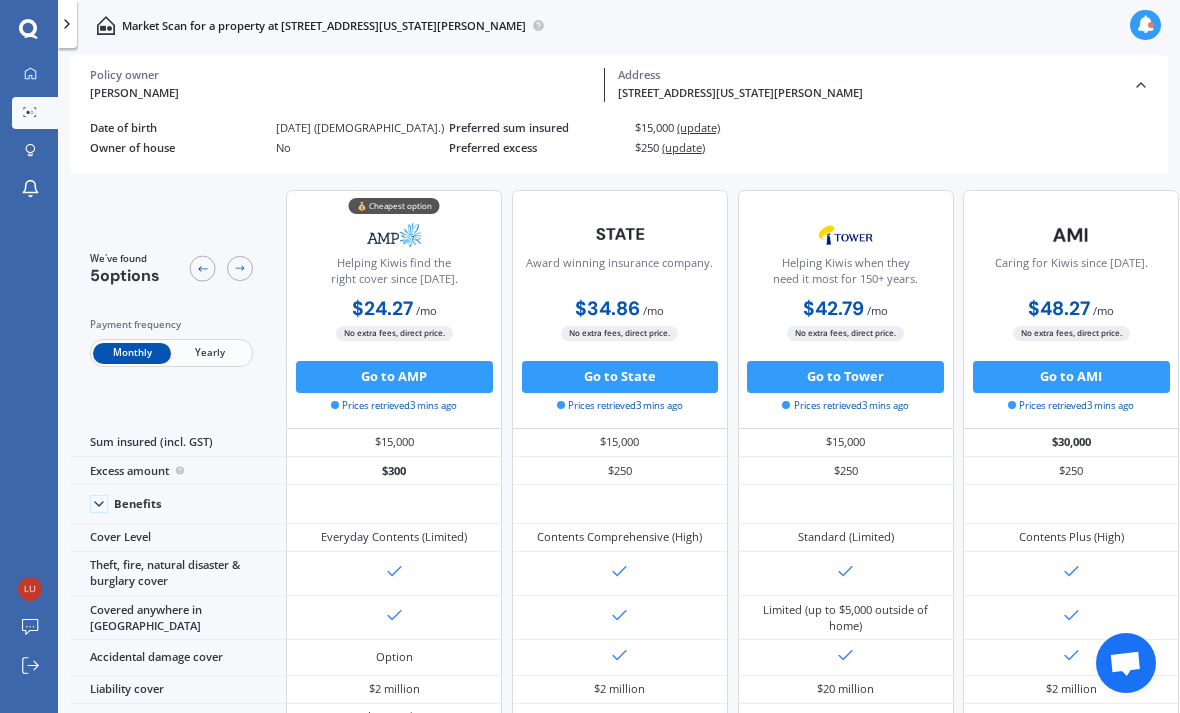click on "153 Quebec Road, Washington Valley, Nelson 7010" at bounding box center [869, 93] 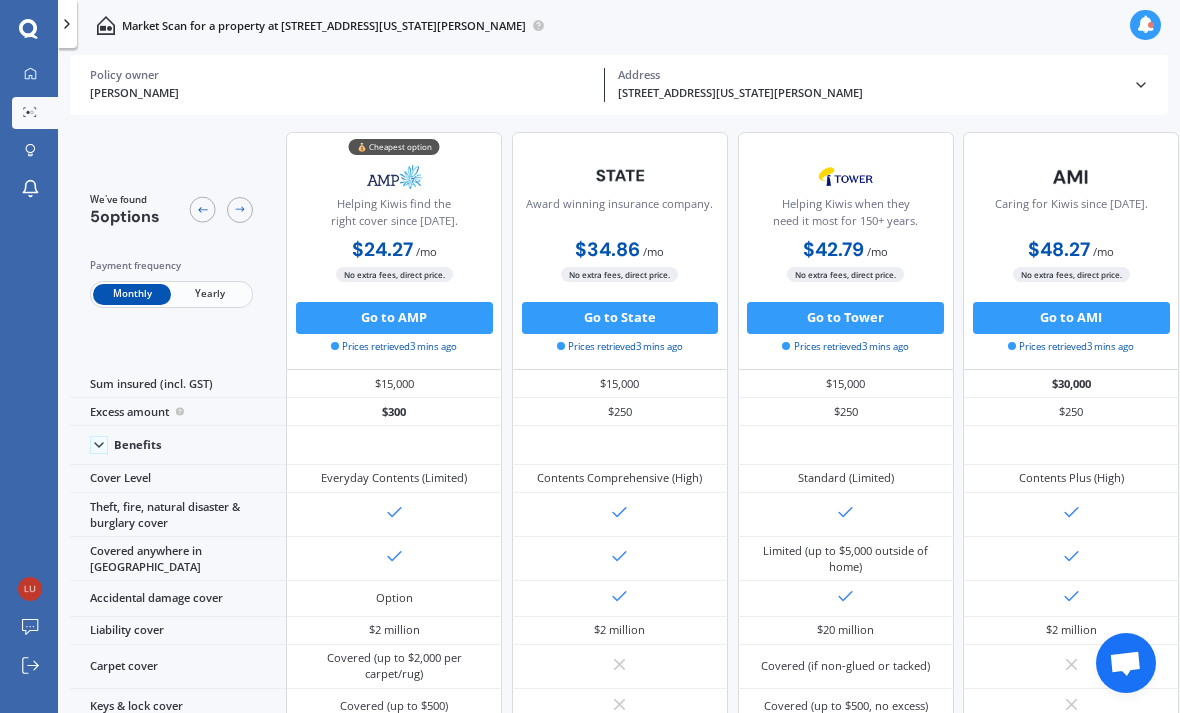 click on "153 Quebec Road, Washington Valley, Nelson 7010 Address" at bounding box center (869, 85) 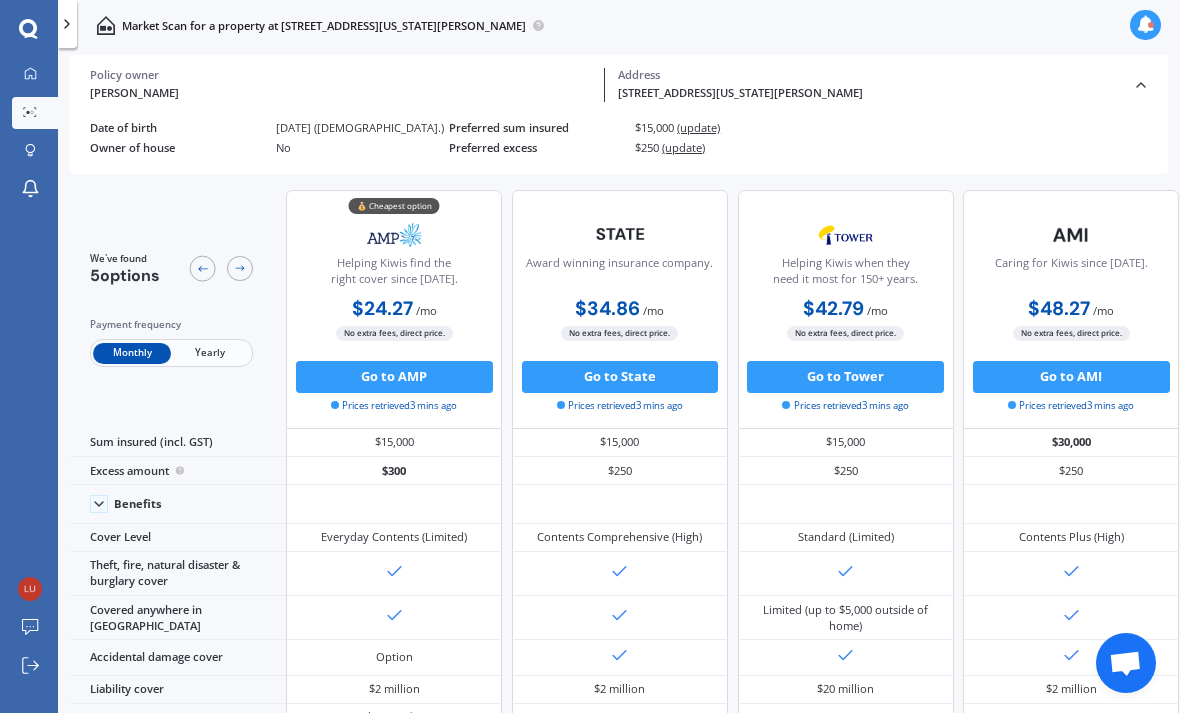 click on "153 Quebec Road, Washington Valley, Nelson 7010" at bounding box center [869, 93] 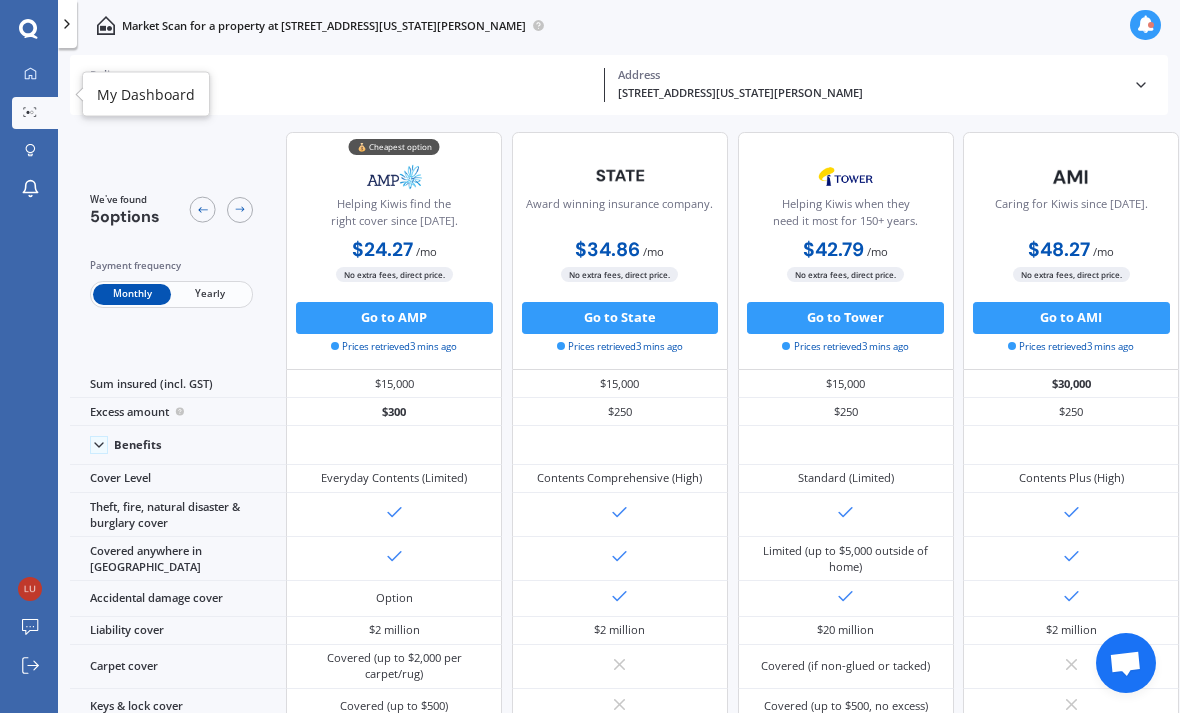 click at bounding box center (30, 74) 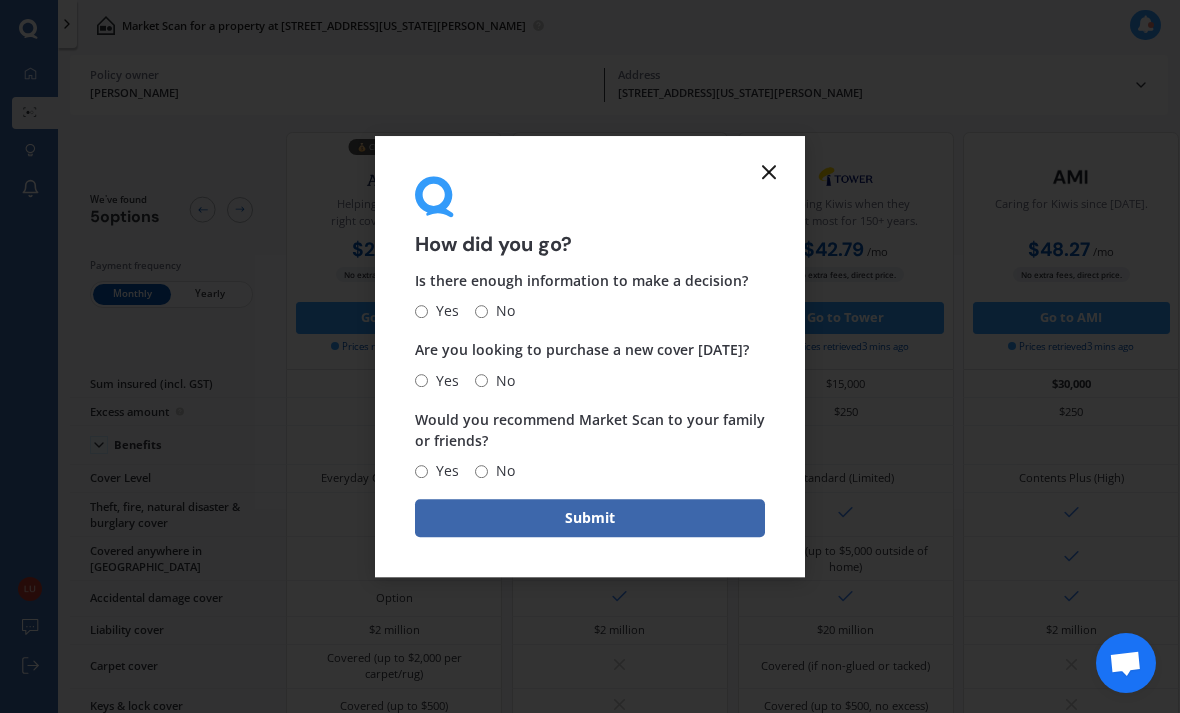 click 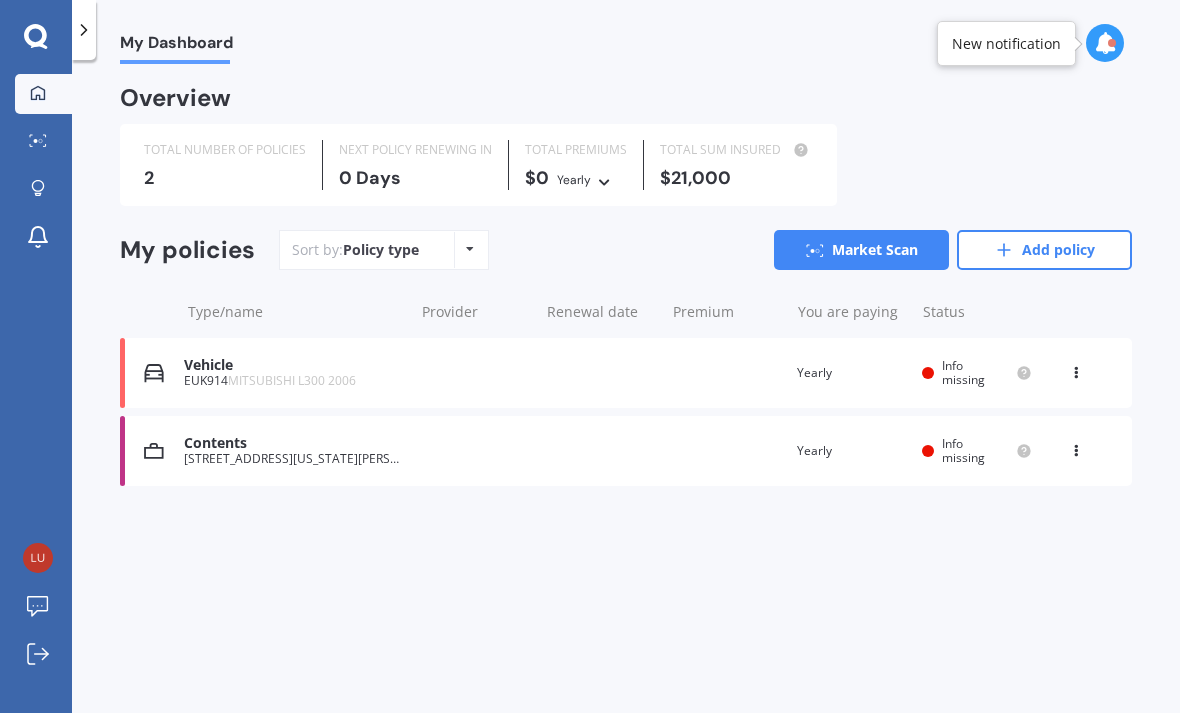 click at bounding box center (1076, 447) 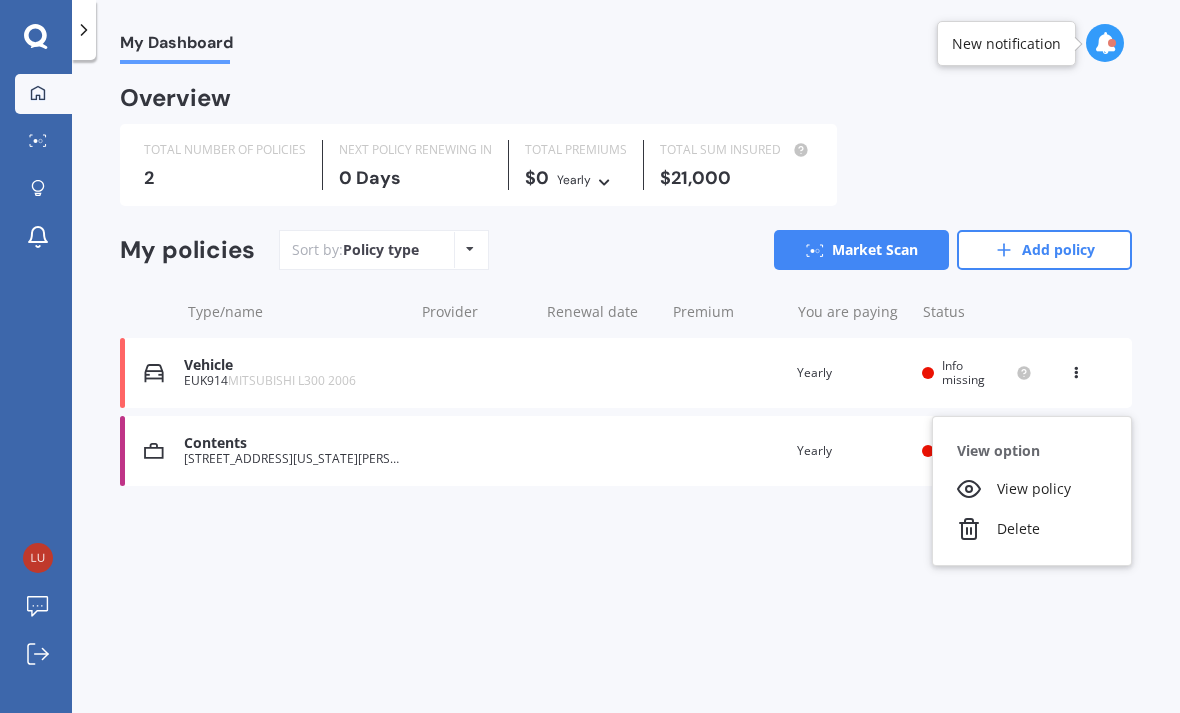 click on "My Dashboard Overview TOTAL NUMBER OF POLICIES 2 NEXT POLICY RENEWING IN 0 Days TOTAL PREMIUMS $0 Yearly Yearly Six-Monthly Quarterly Monthly Fortnightly Weekly TOTAL SUM INSURED $21,000 My policies Sort by:  Policy type Policy type Alphabetical Date added Renewing next Market Scan Add policy Type/name Provider Renewal date Premium You are paying Status Vehicle EUK914  MITSUBISHI L300 2006 Renewal date Premium You are paying Yearly Status Info missing View option View policy Delete Vehicle EUK914  MITSUBISHI L300 2006 Renewal date Premium You are paying Yearly Status Info missing View option View policy Delete Contents 153 Quebec Road, Washington Valley, Nelson 7010 Renewal date Premium You are paying Yearly Status Info missing View option View policy Delete Contents 153 Quebec Road, Washington Valley, Nelson 7010 Renewal date Premium You are paying Yearly Status Info missing View option View policy Delete" at bounding box center [626, 390] 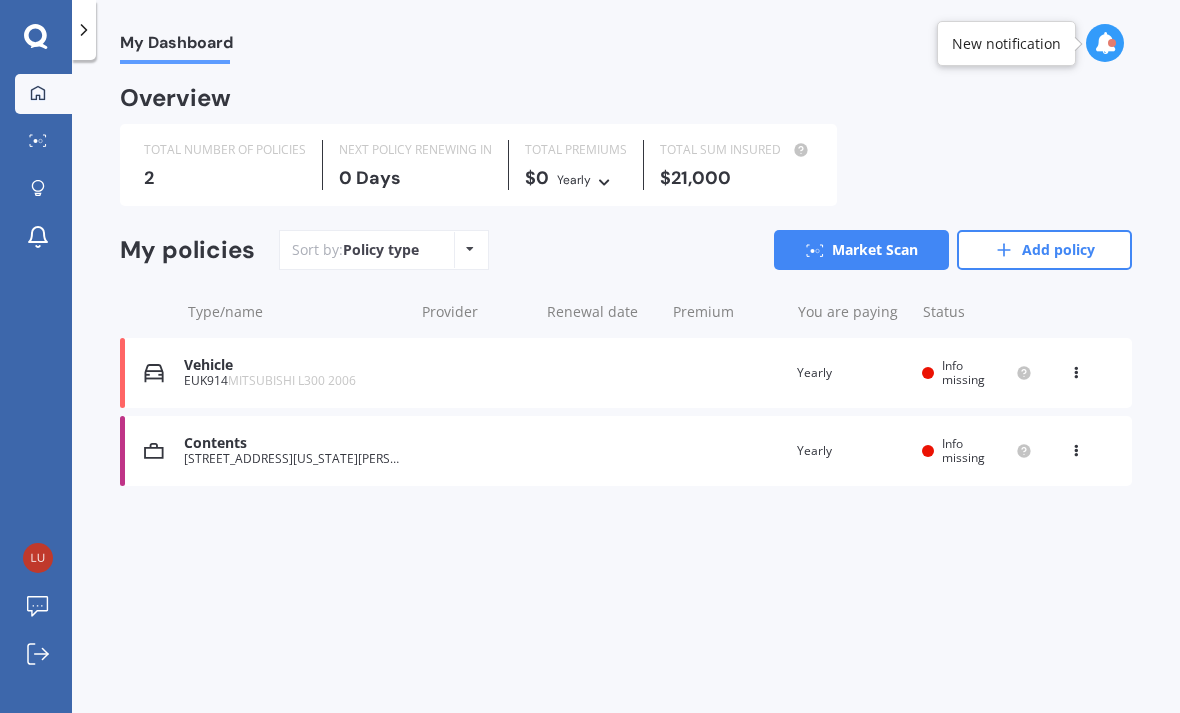 click on "You are paying Yearly" at bounding box center [852, 451] 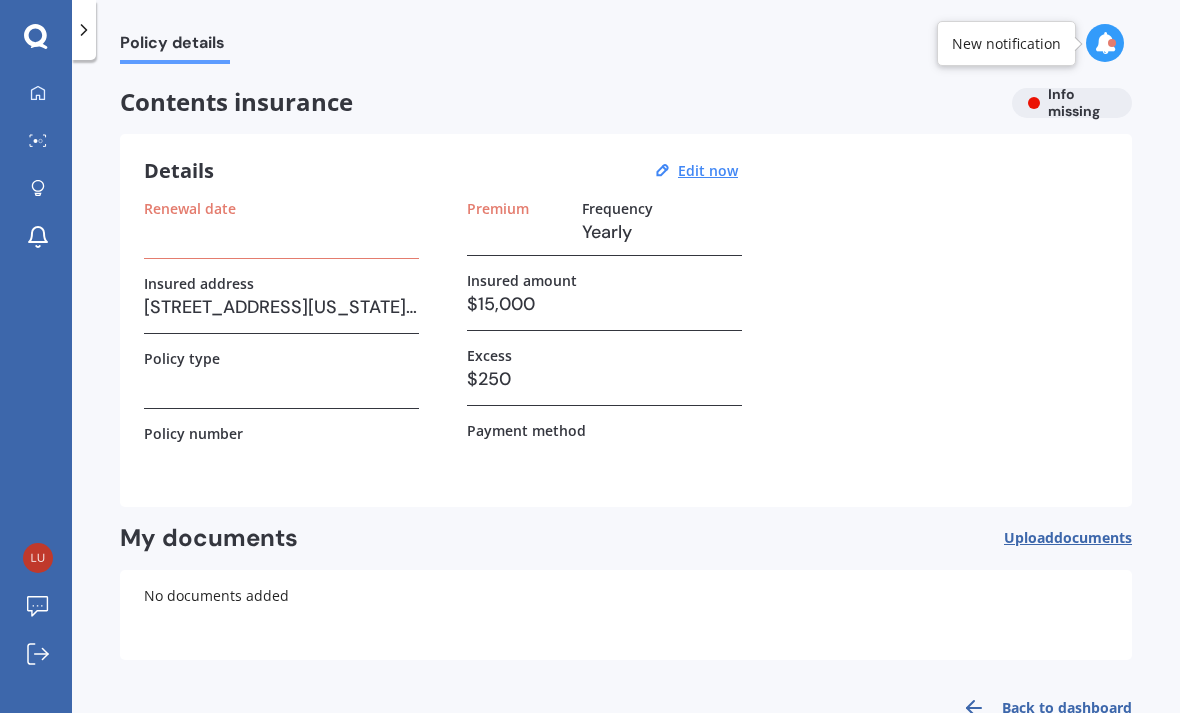 scroll, scrollTop: 0, scrollLeft: 0, axis: both 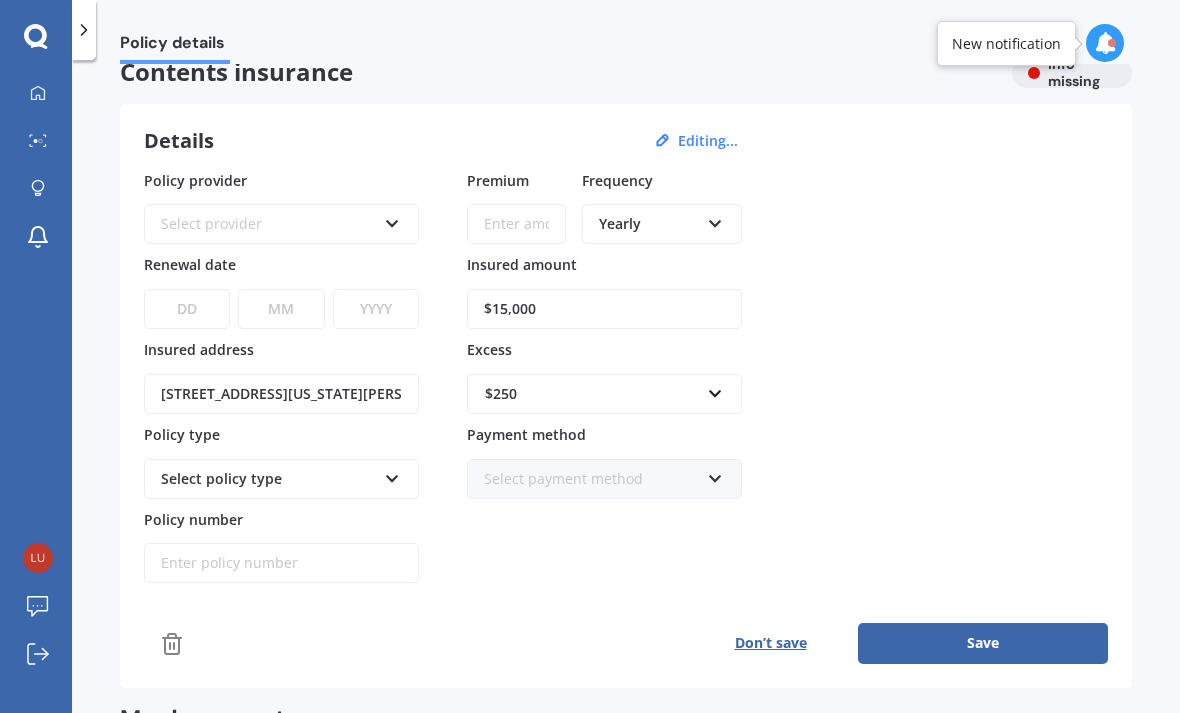 click on "Editing..." at bounding box center (708, 141) 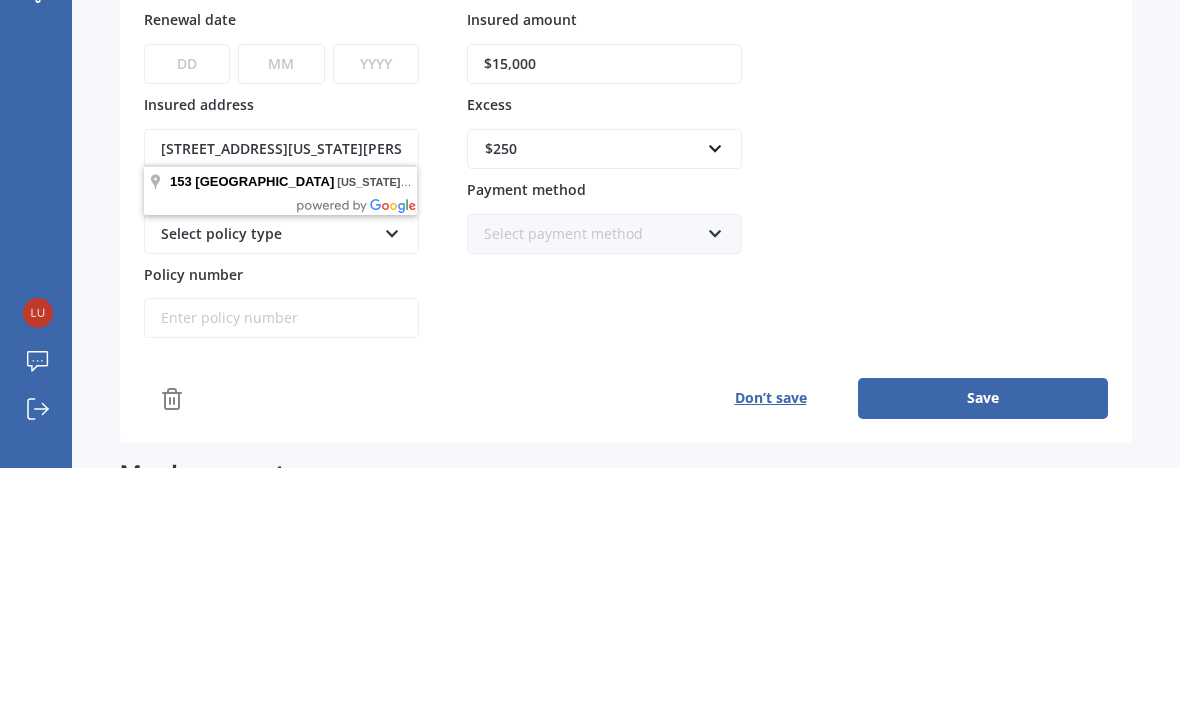 scroll, scrollTop: 64, scrollLeft: 0, axis: vertical 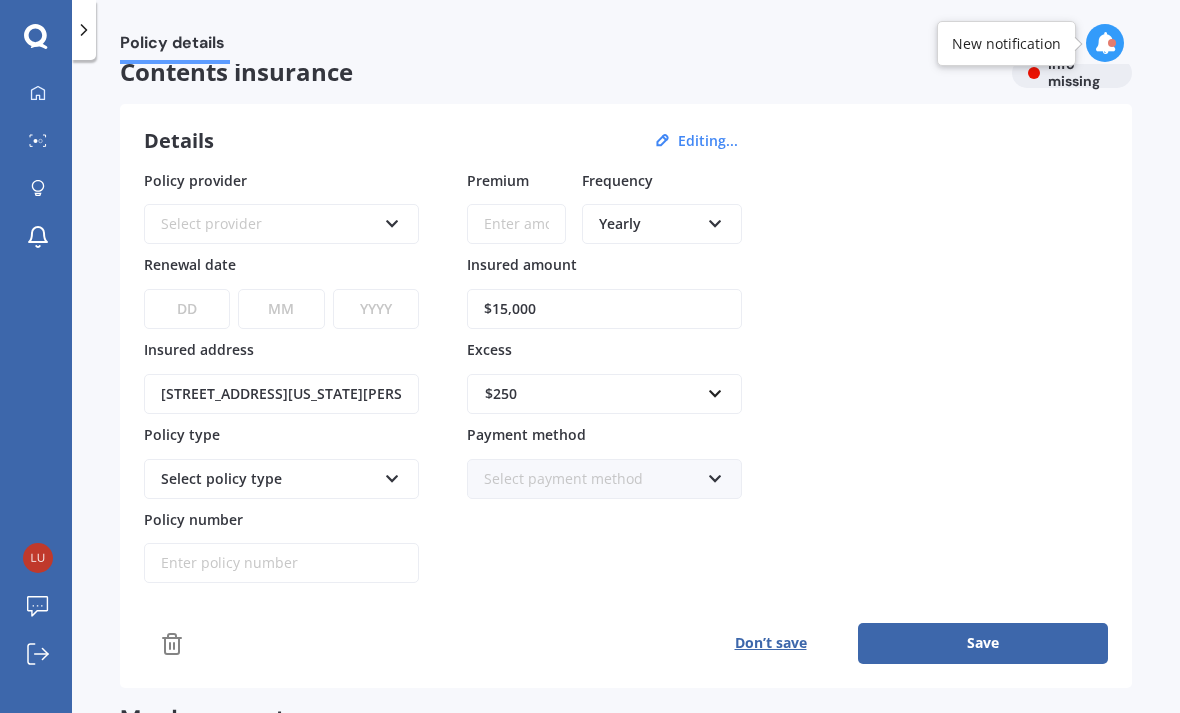 click on "Select policy type" at bounding box center (281, 479) 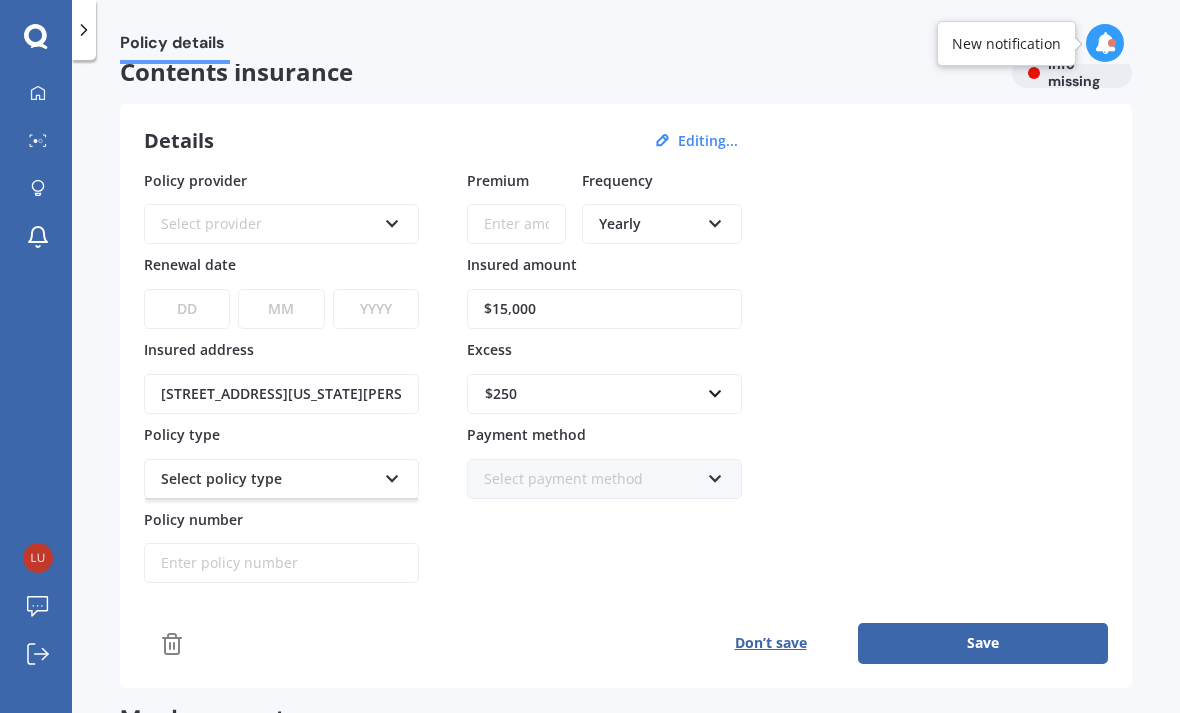 click on "Select policy type" at bounding box center [281, 479] 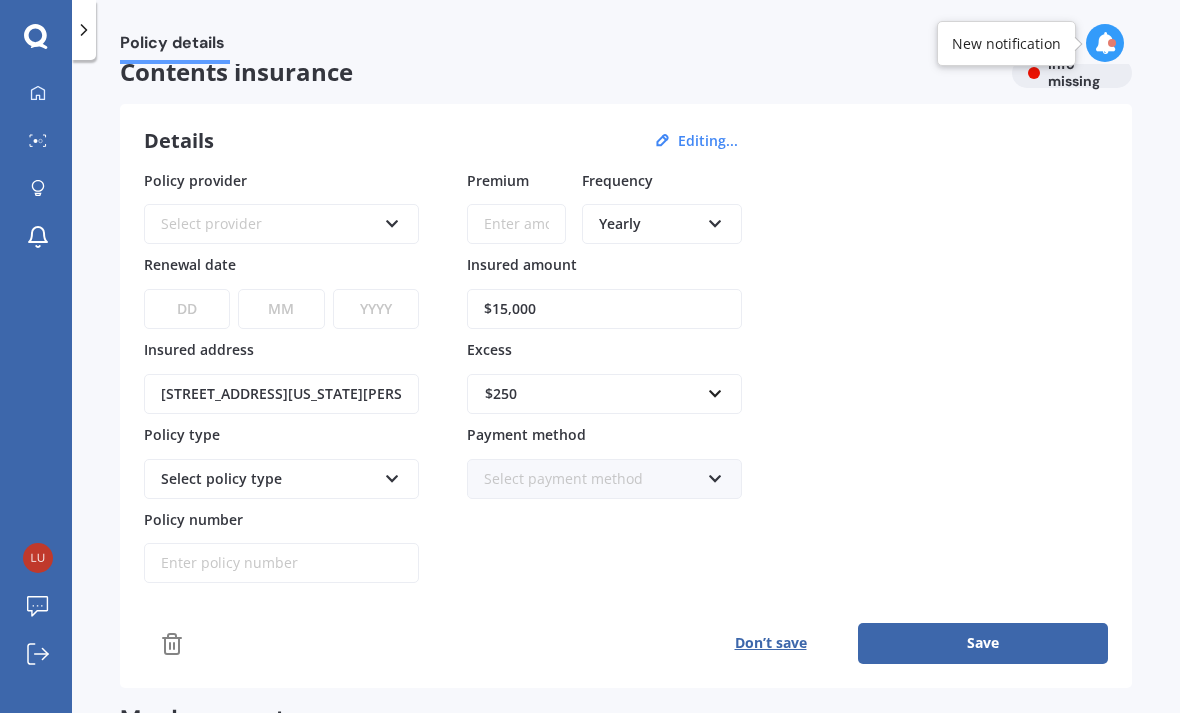 click at bounding box center [392, 475] 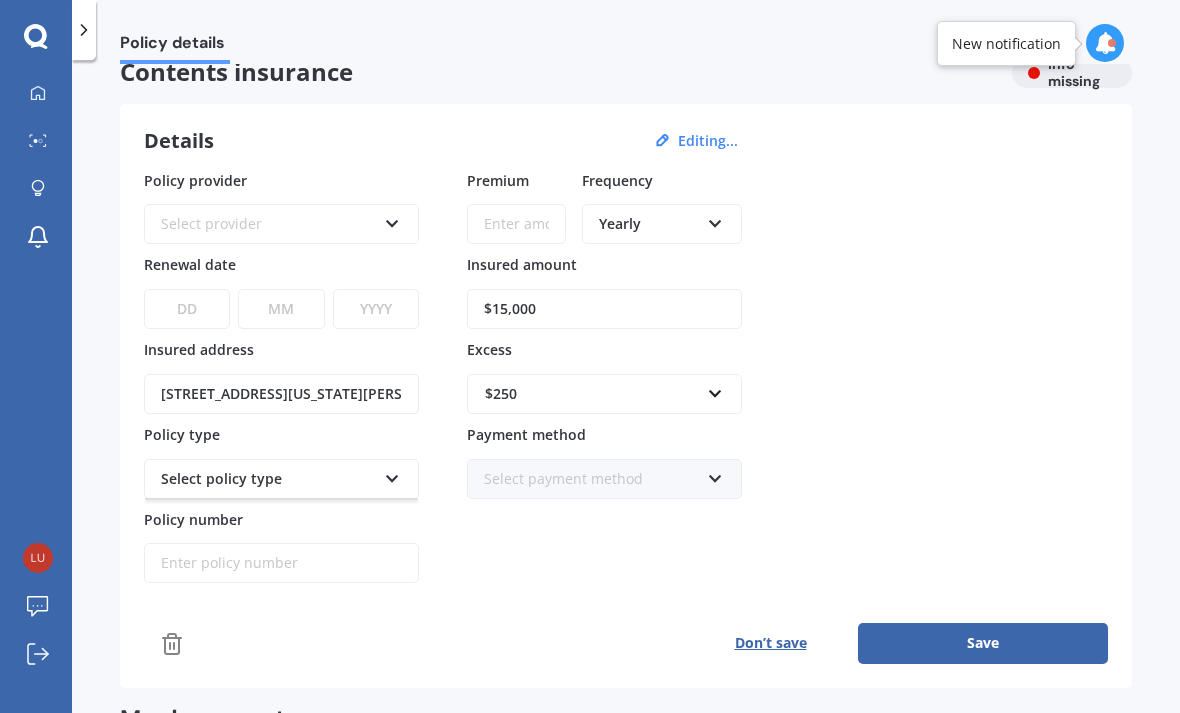click at bounding box center [392, 475] 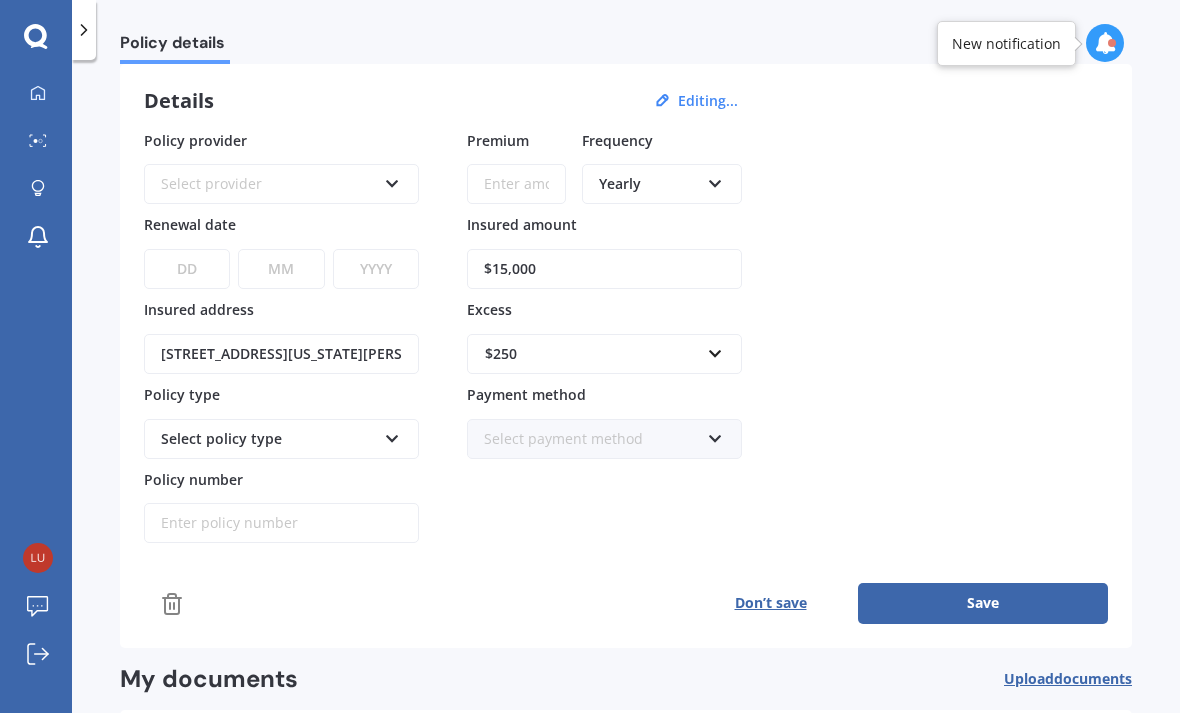scroll, scrollTop: 70, scrollLeft: 0, axis: vertical 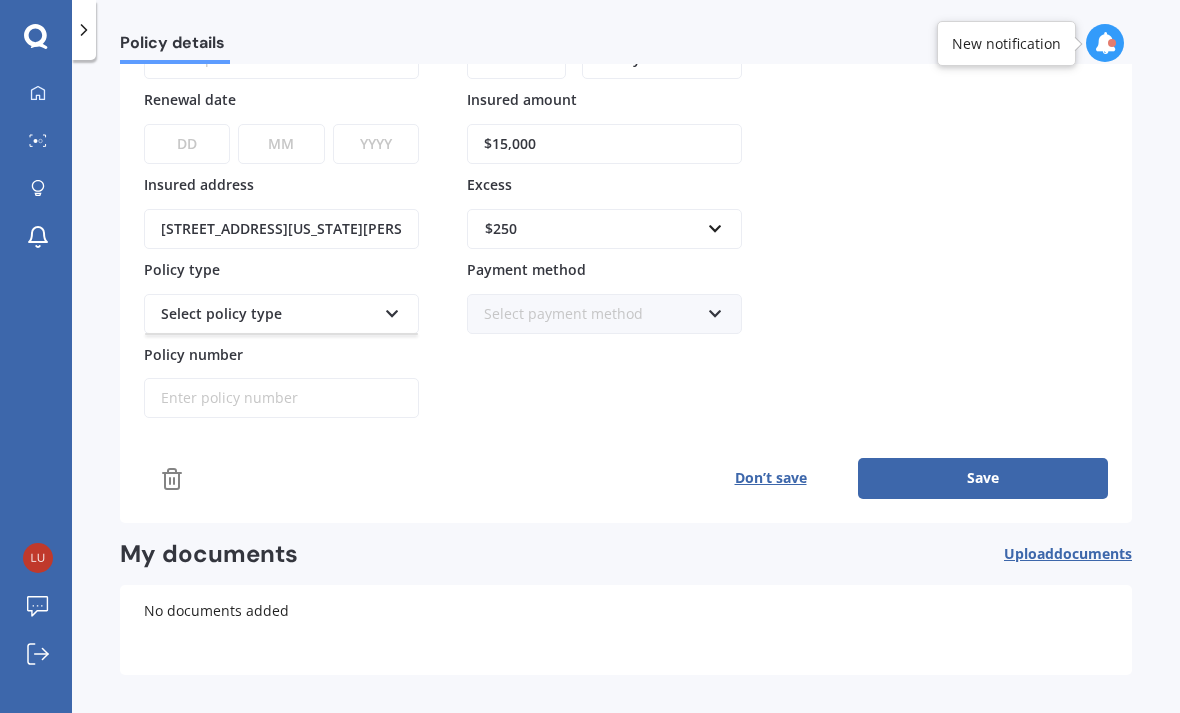 click on "Back to dashboard" at bounding box center (1041, 723) 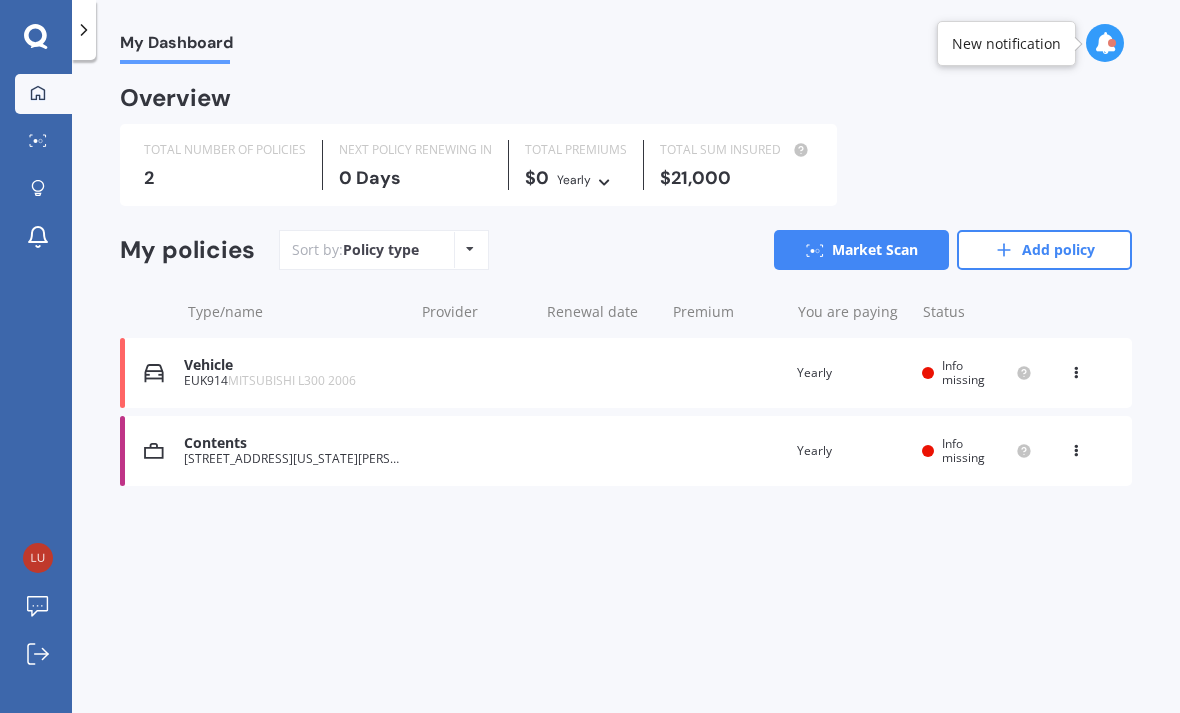 scroll, scrollTop: 0, scrollLeft: 0, axis: both 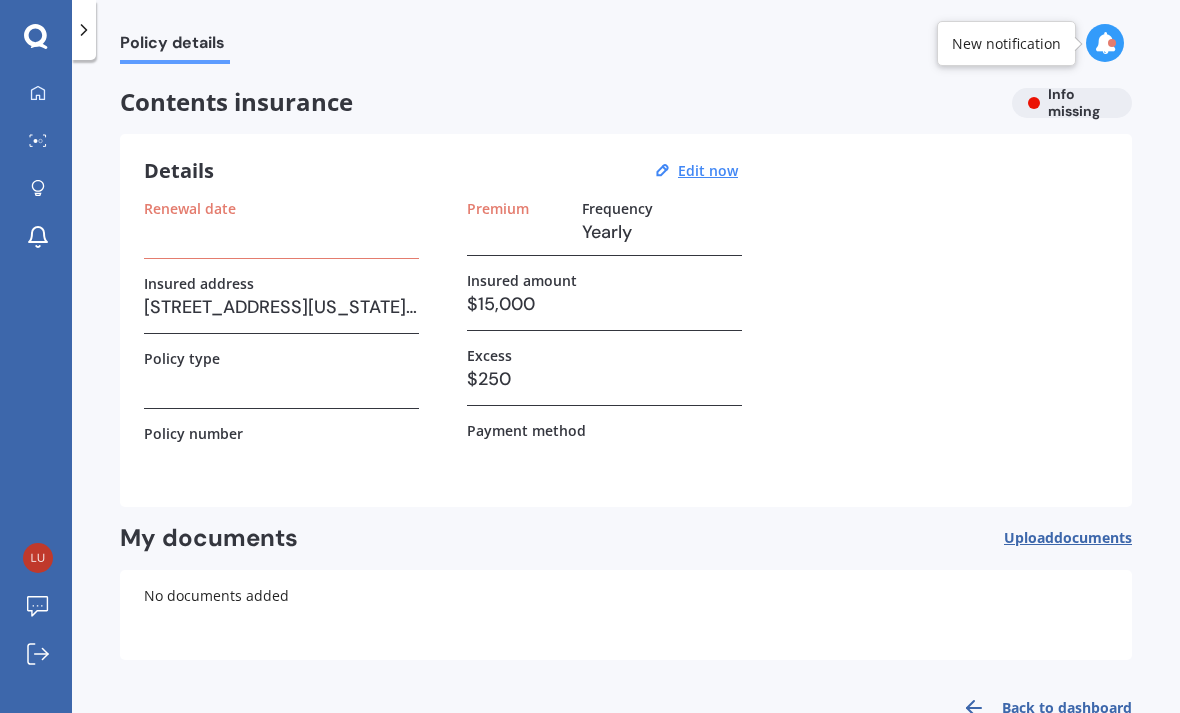 click on "Edit now" at bounding box center [708, 170] 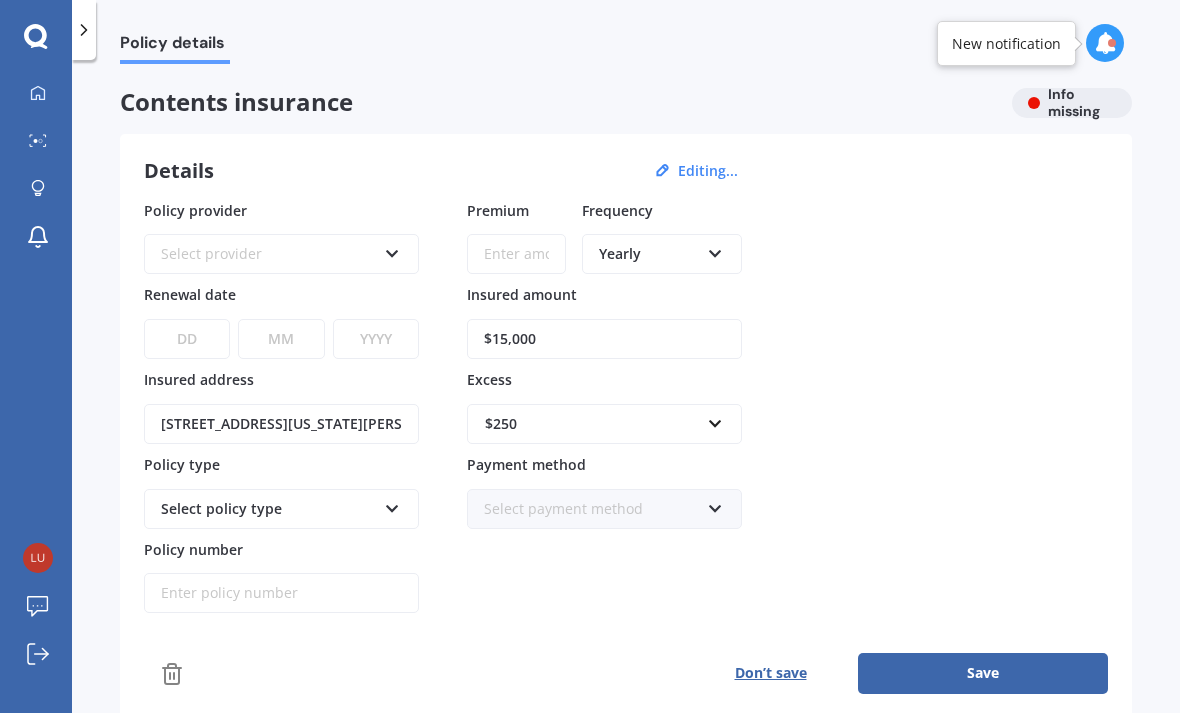 click on "Don’t save" at bounding box center [770, 673] 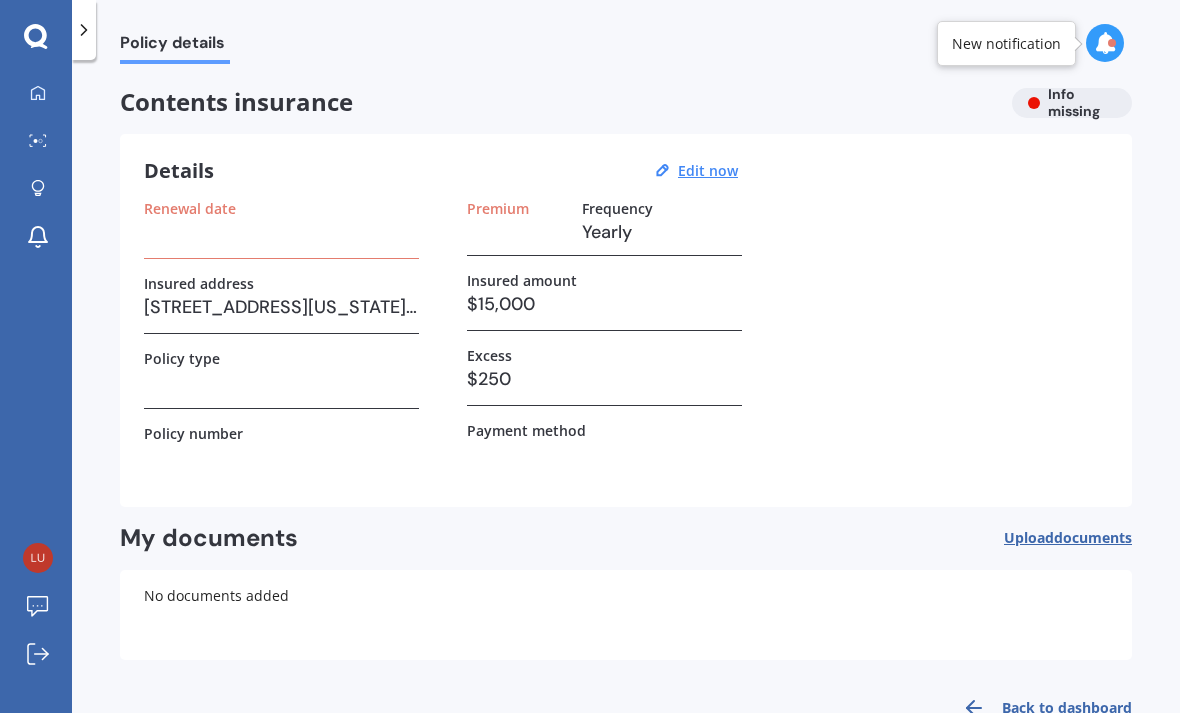 click on "Contents insurance Info missing" at bounding box center (626, 103) 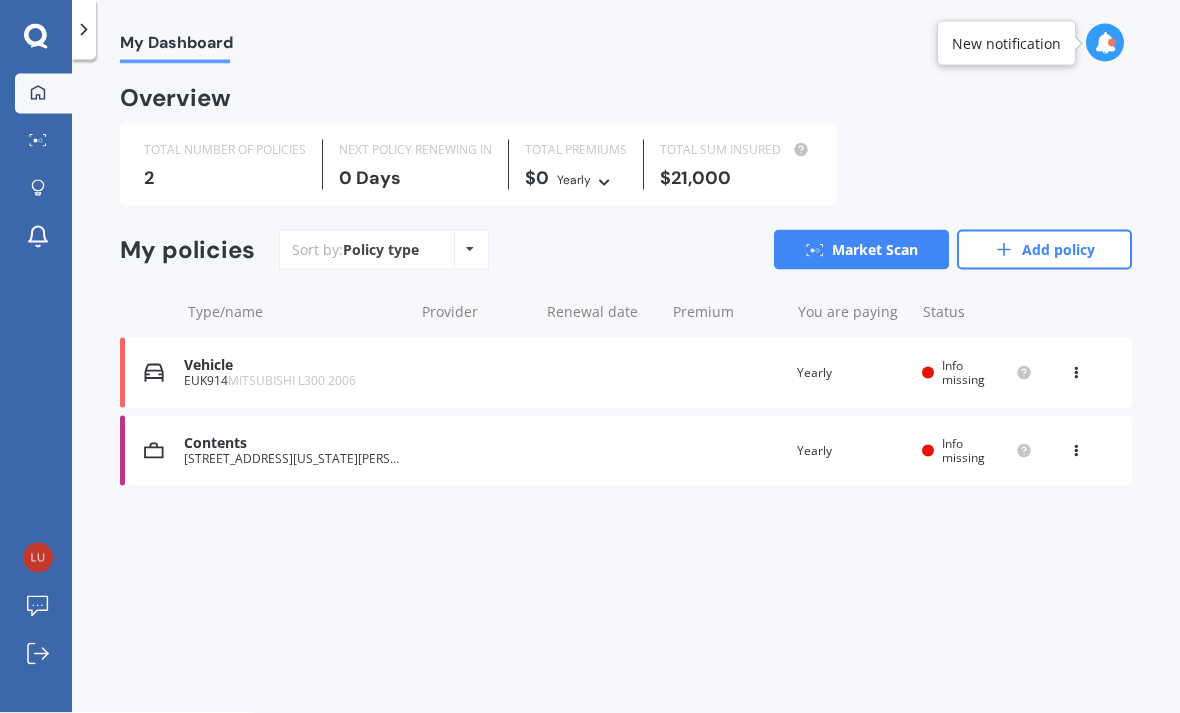 scroll, scrollTop: 64, scrollLeft: 0, axis: vertical 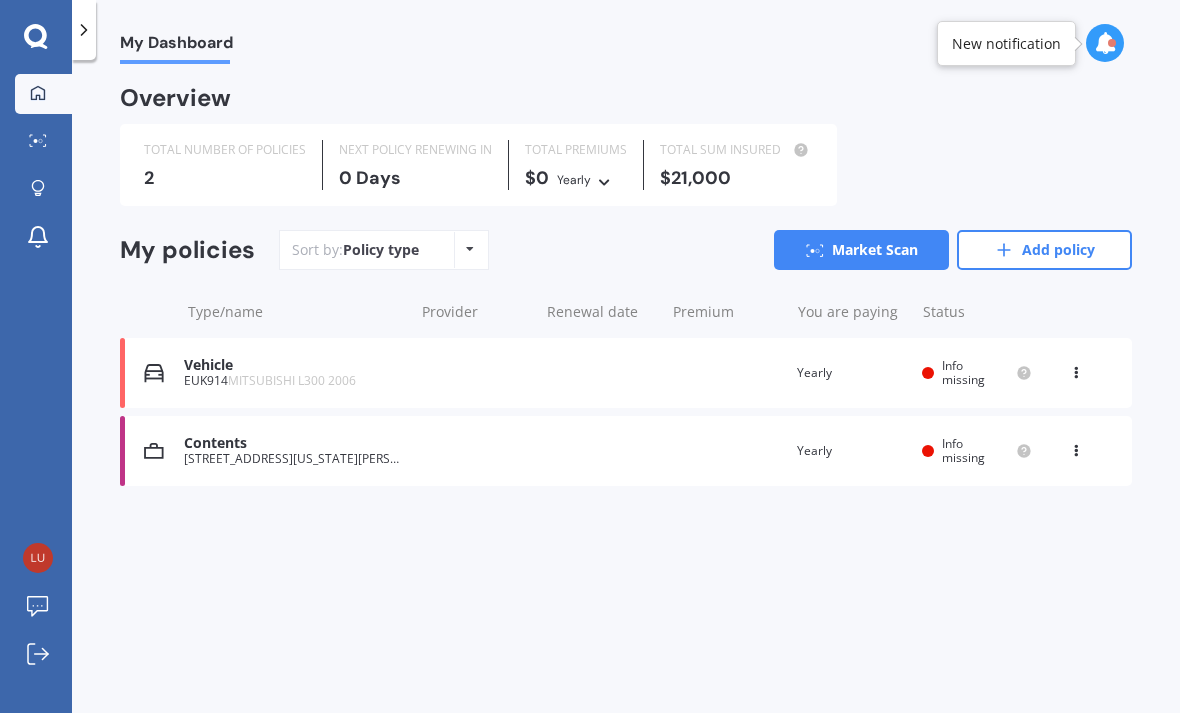 click at bounding box center [1076, 369] 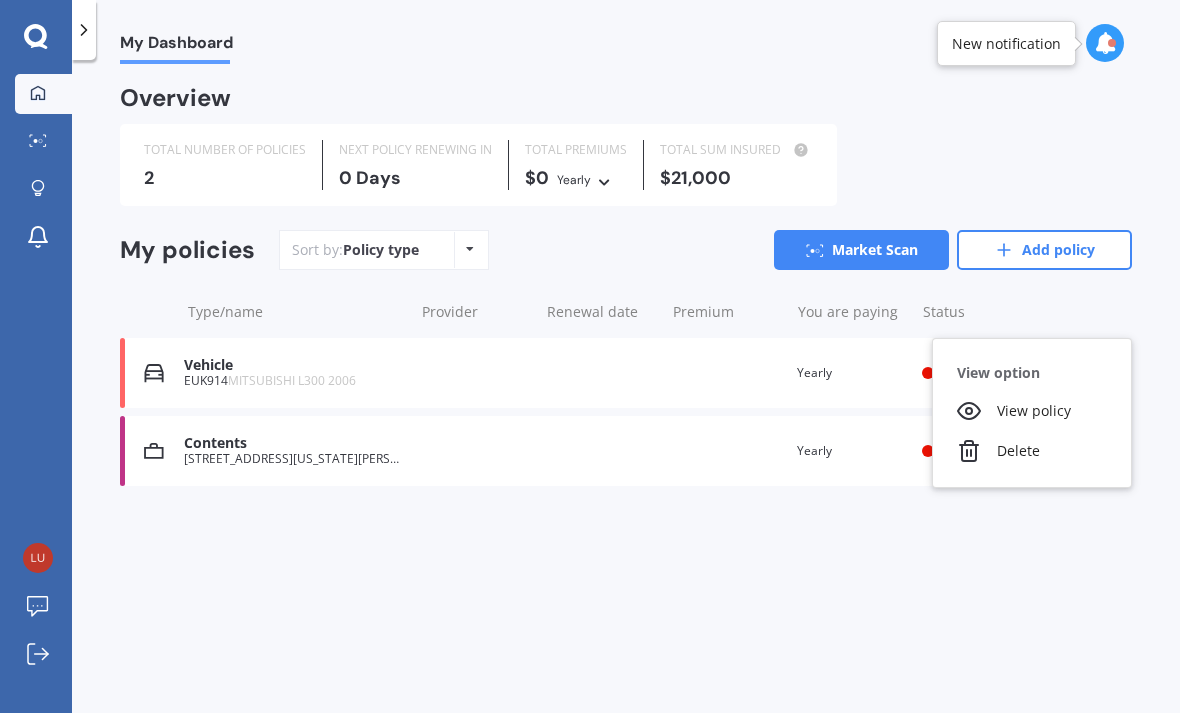 click on "Delete" at bounding box center (1032, 451) 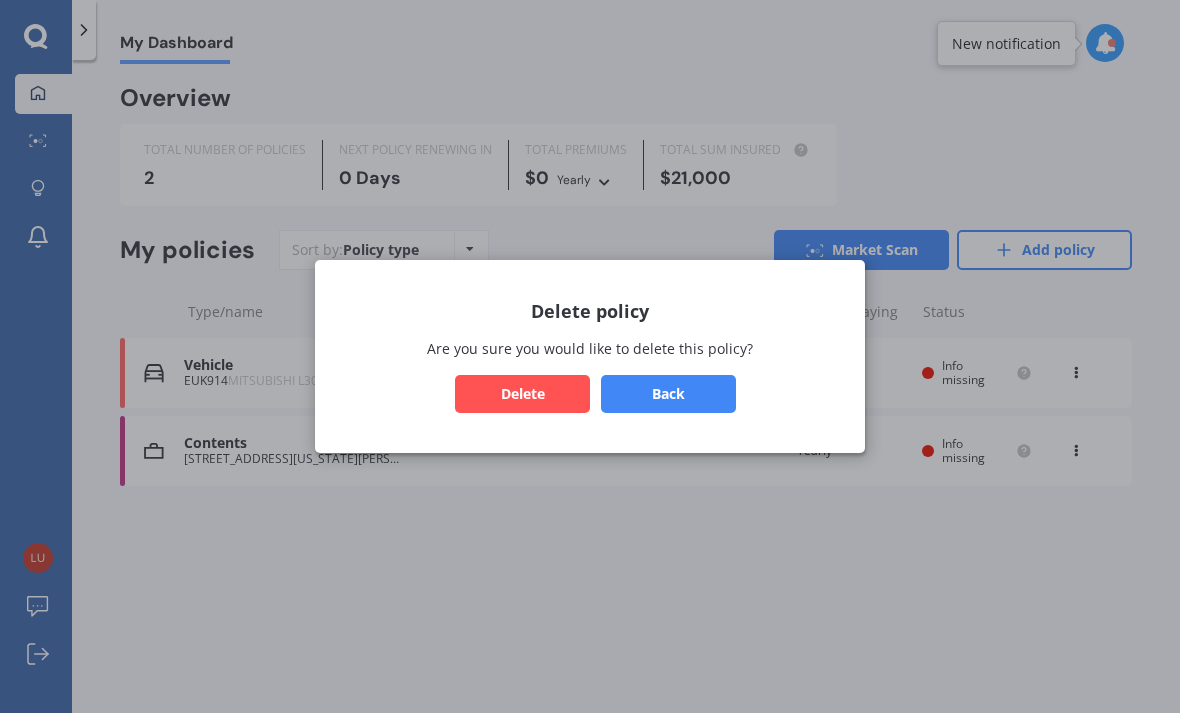 click on "Delete" at bounding box center (522, 394) 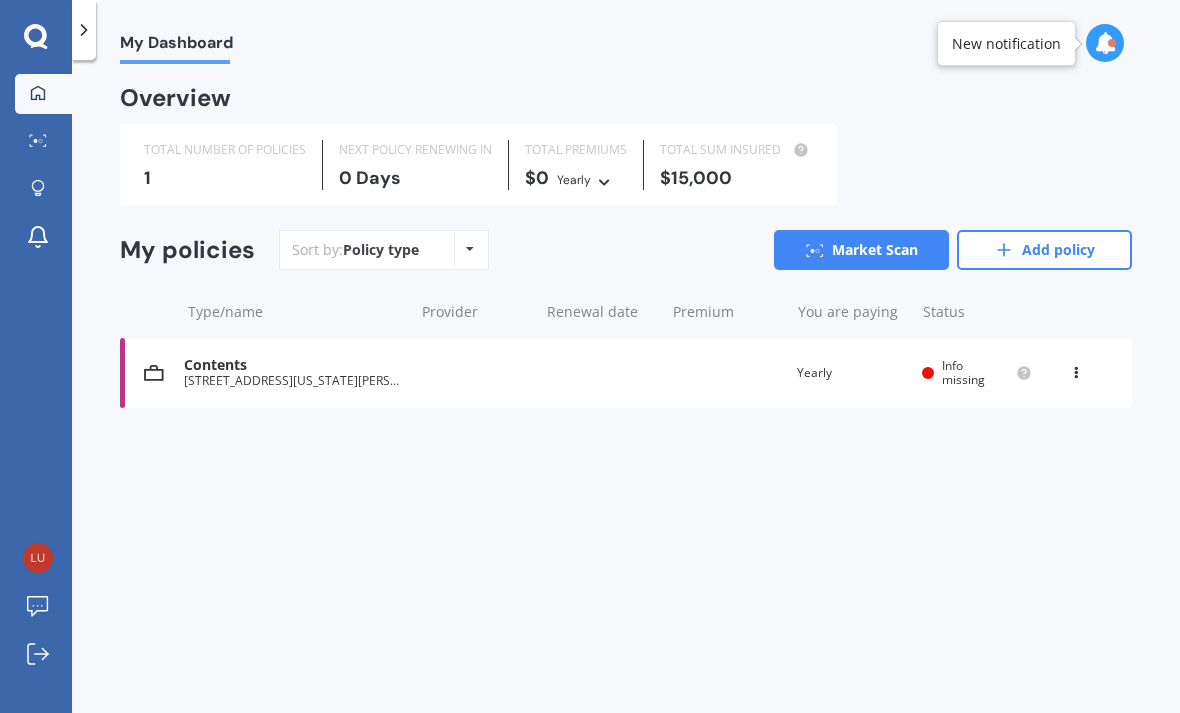 click on "View option View policy Delete" at bounding box center (1078, 373) 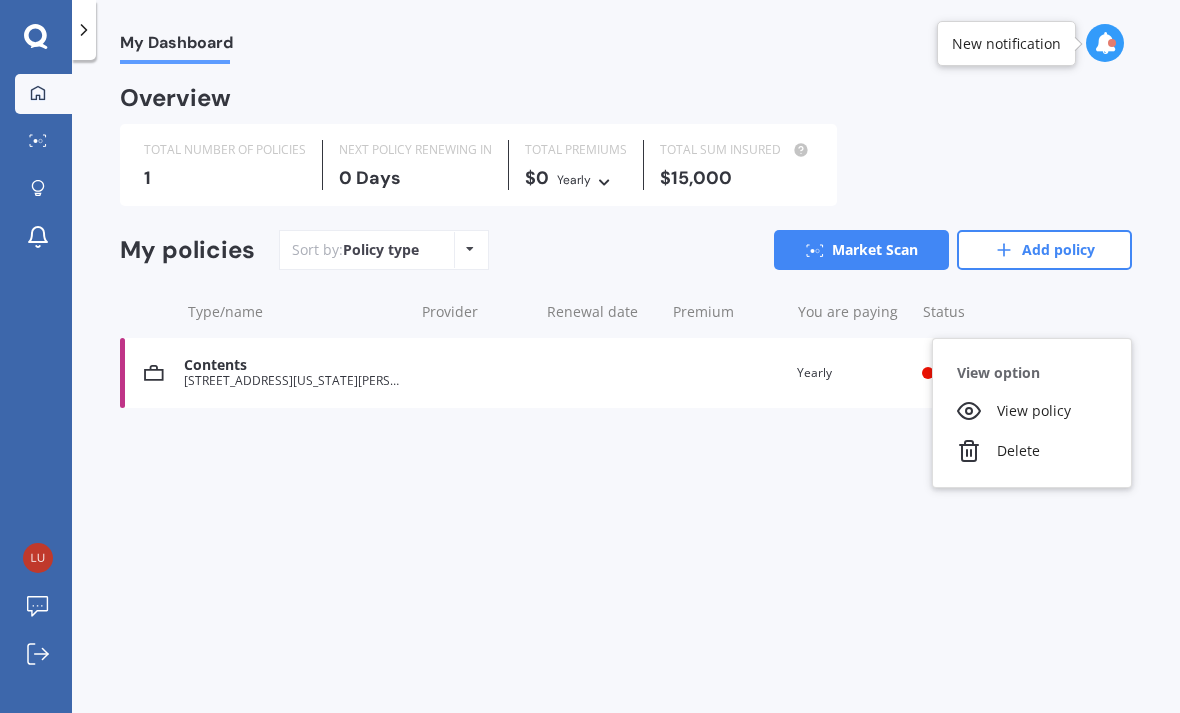 click on "Delete" at bounding box center (1032, 451) 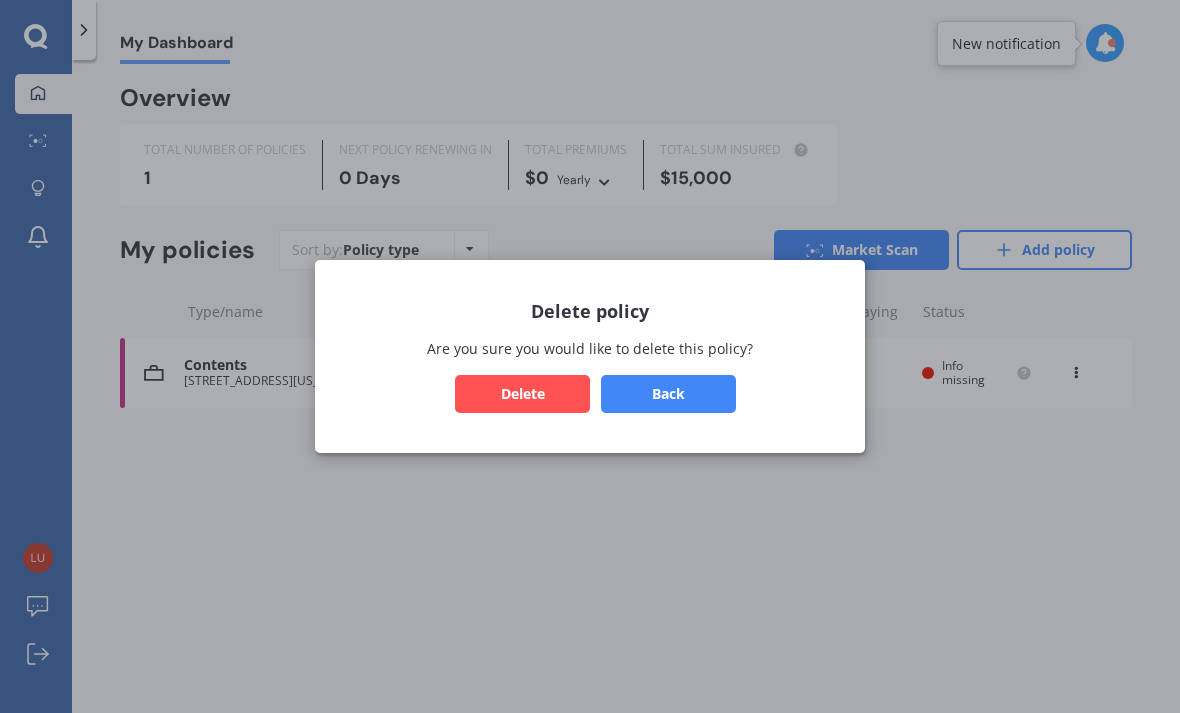 click on "Delete" at bounding box center (522, 394) 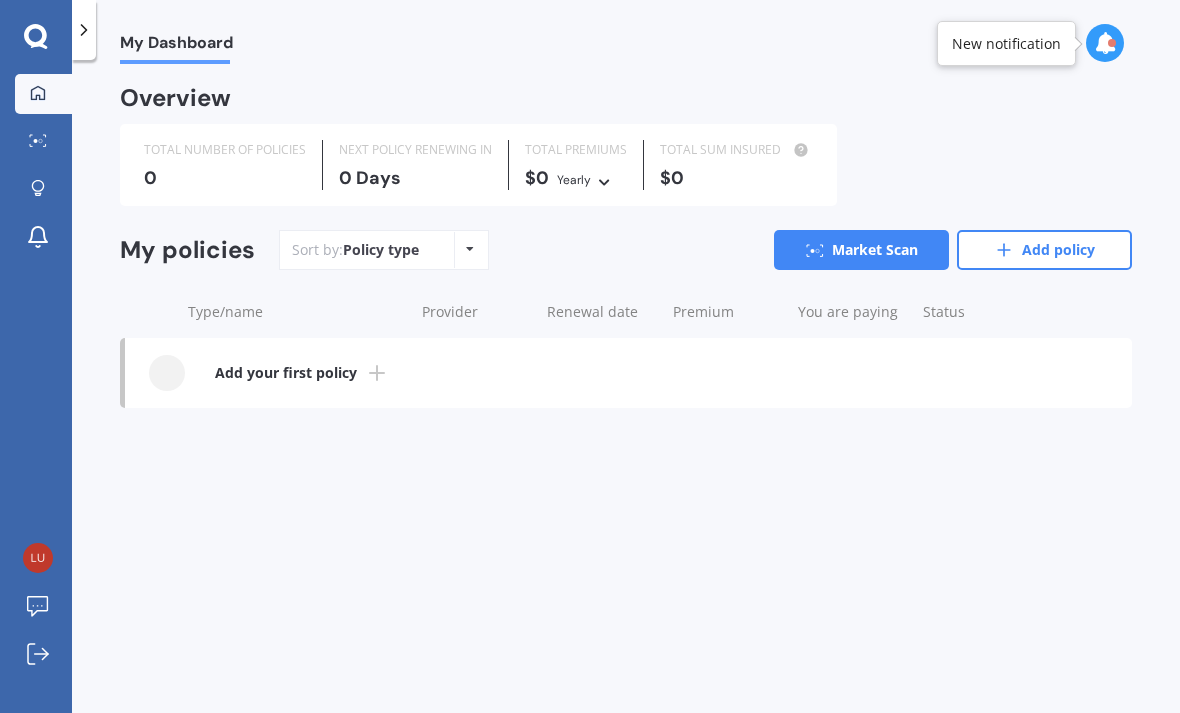 click on "Add policy" at bounding box center [1044, 250] 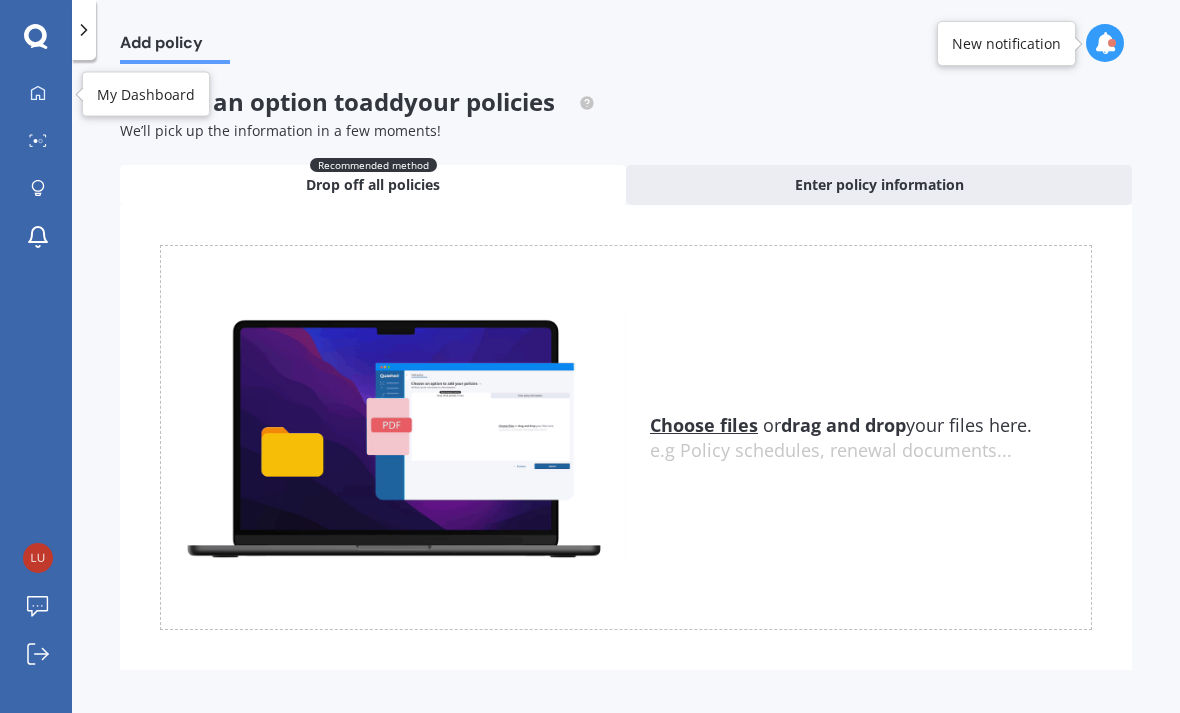 click 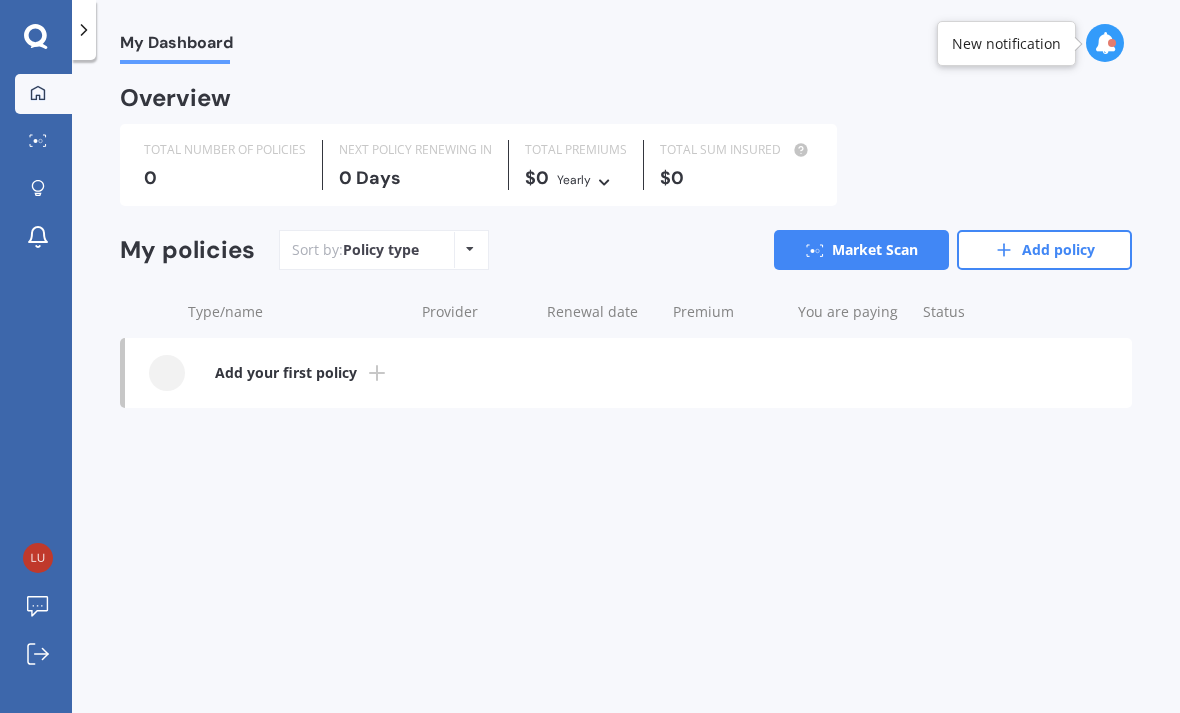 click on "Market Scan" at bounding box center [861, 250] 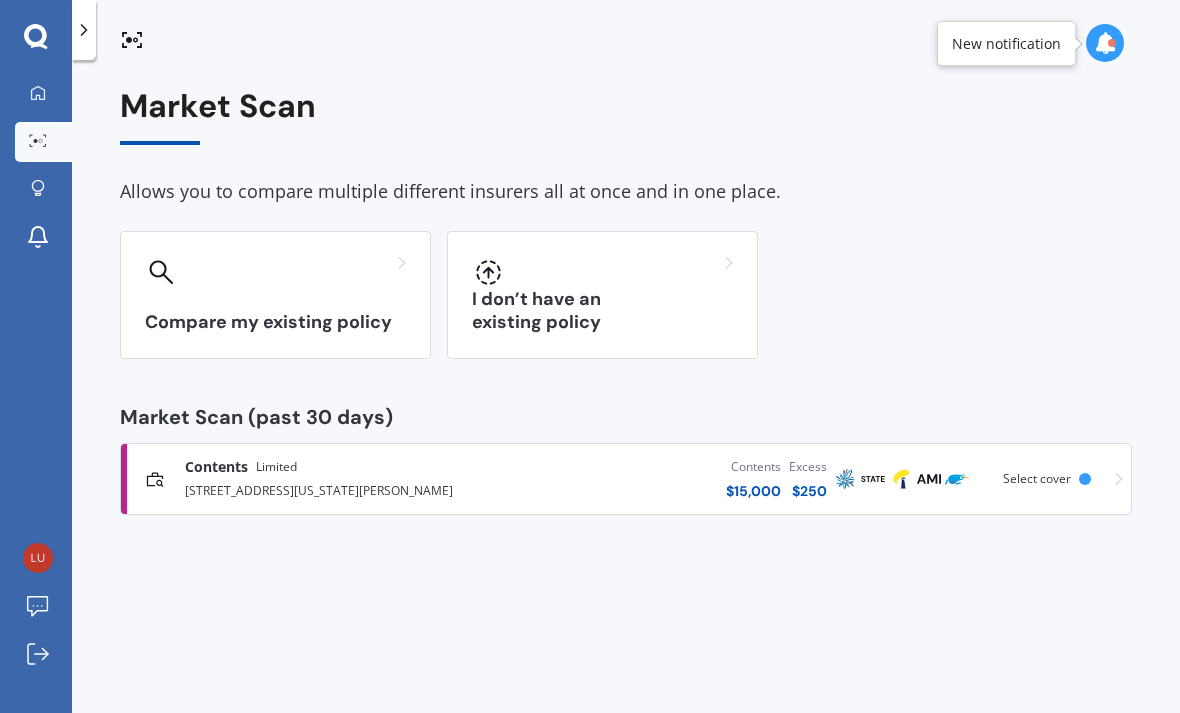 click 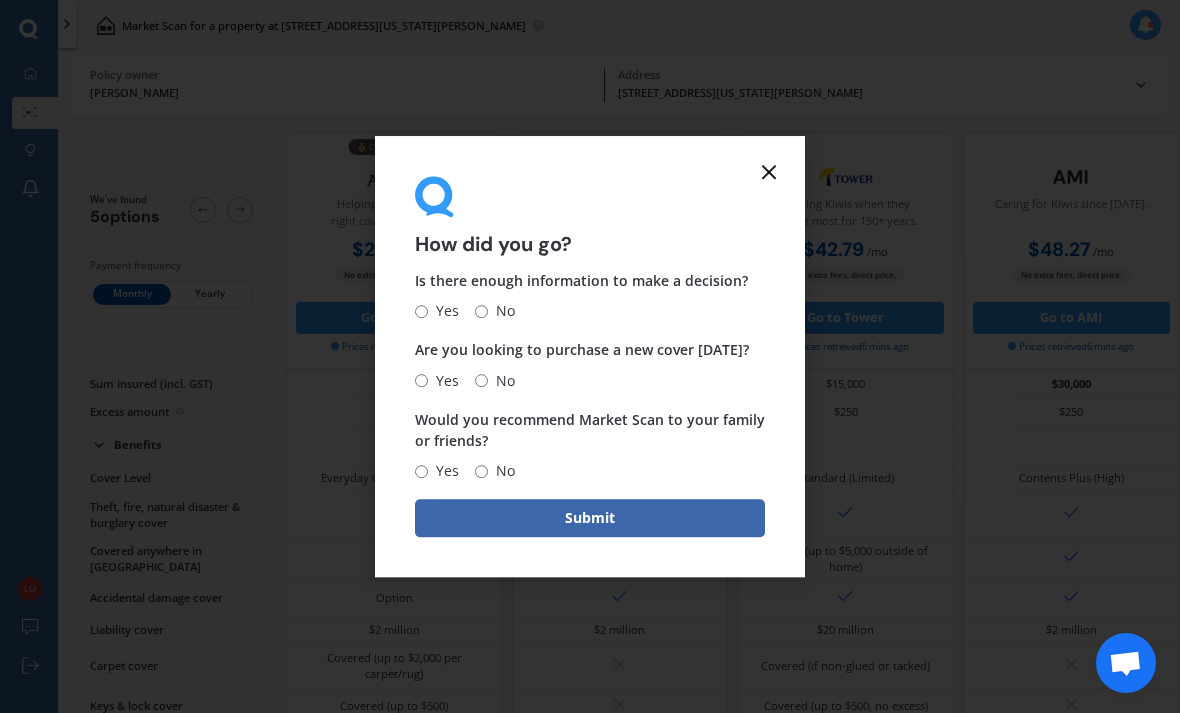 click on "Submit" at bounding box center [590, 518] 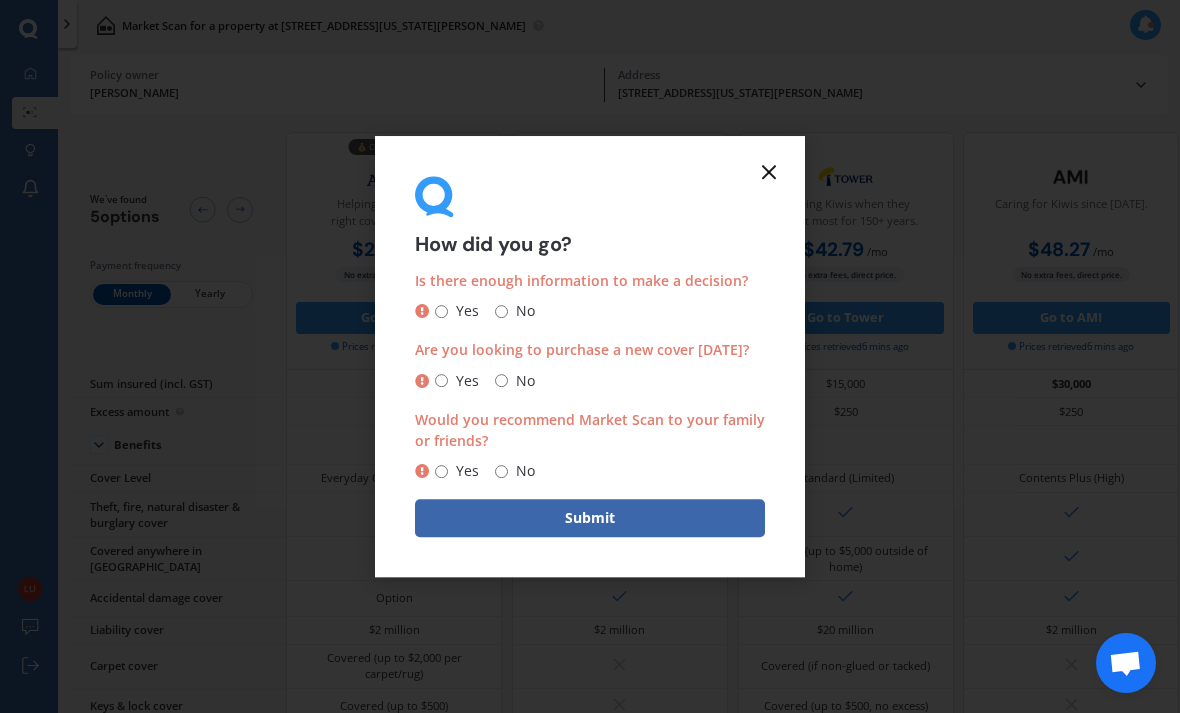 click 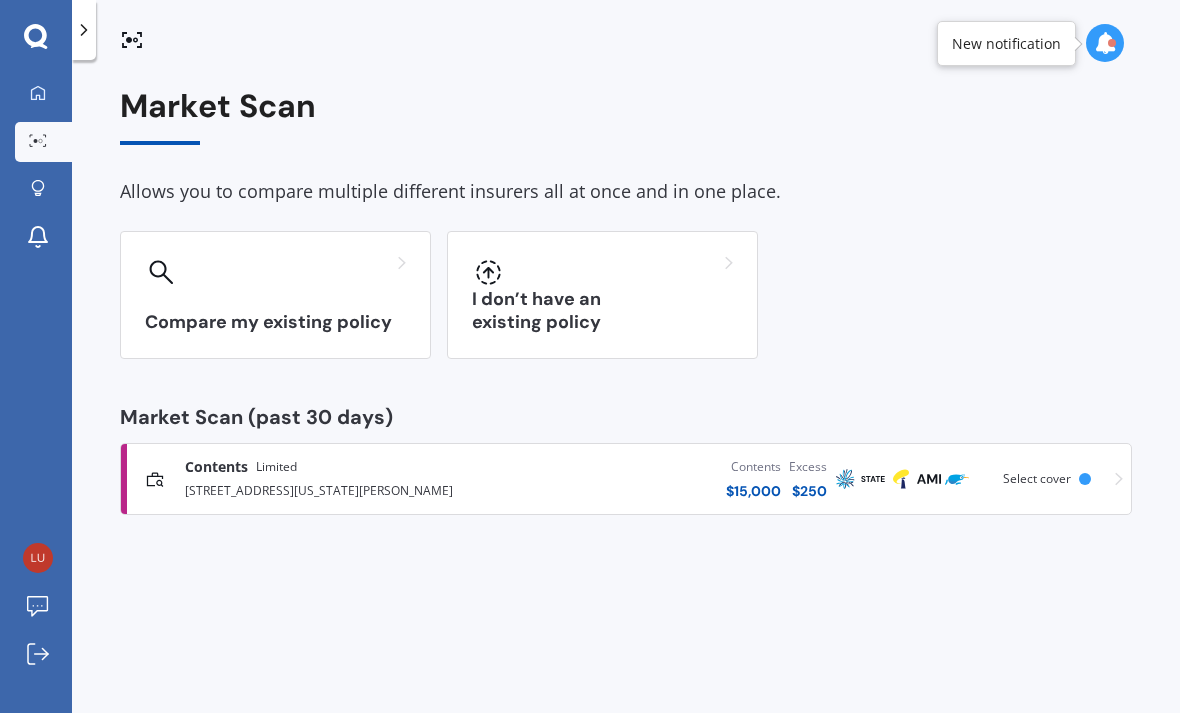 click on "I don’t have an existing policy" at bounding box center [602, 311] 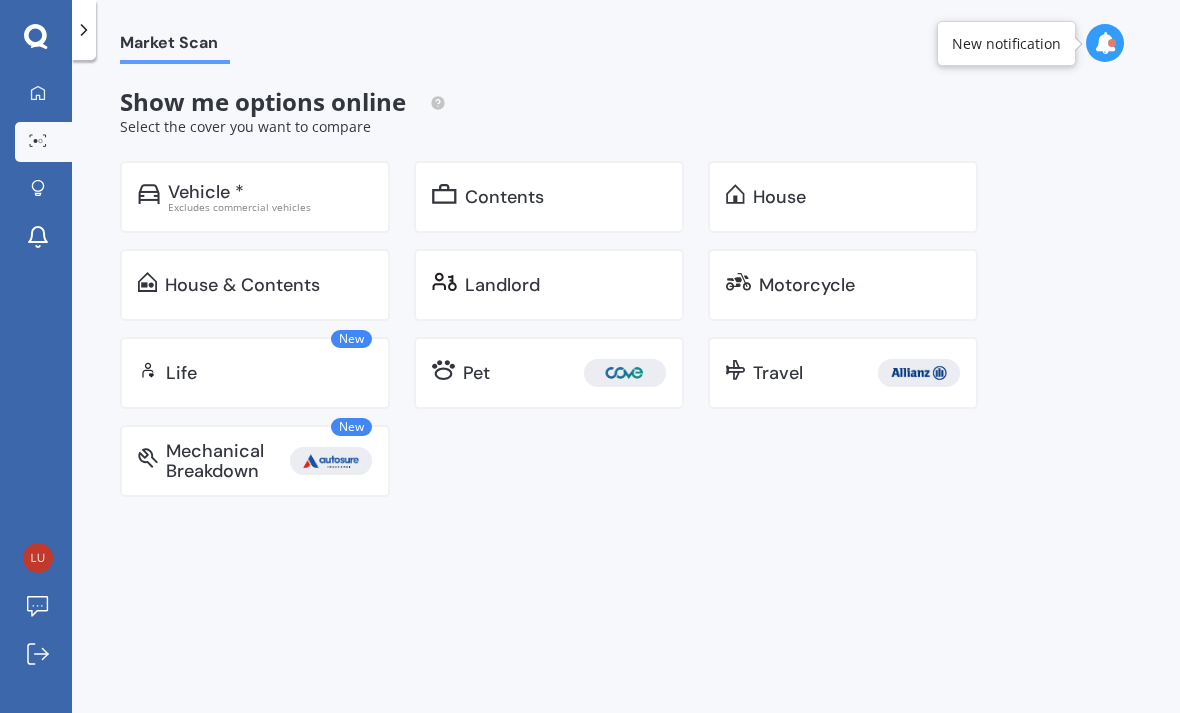 click on "House & Contents" at bounding box center (242, 285) 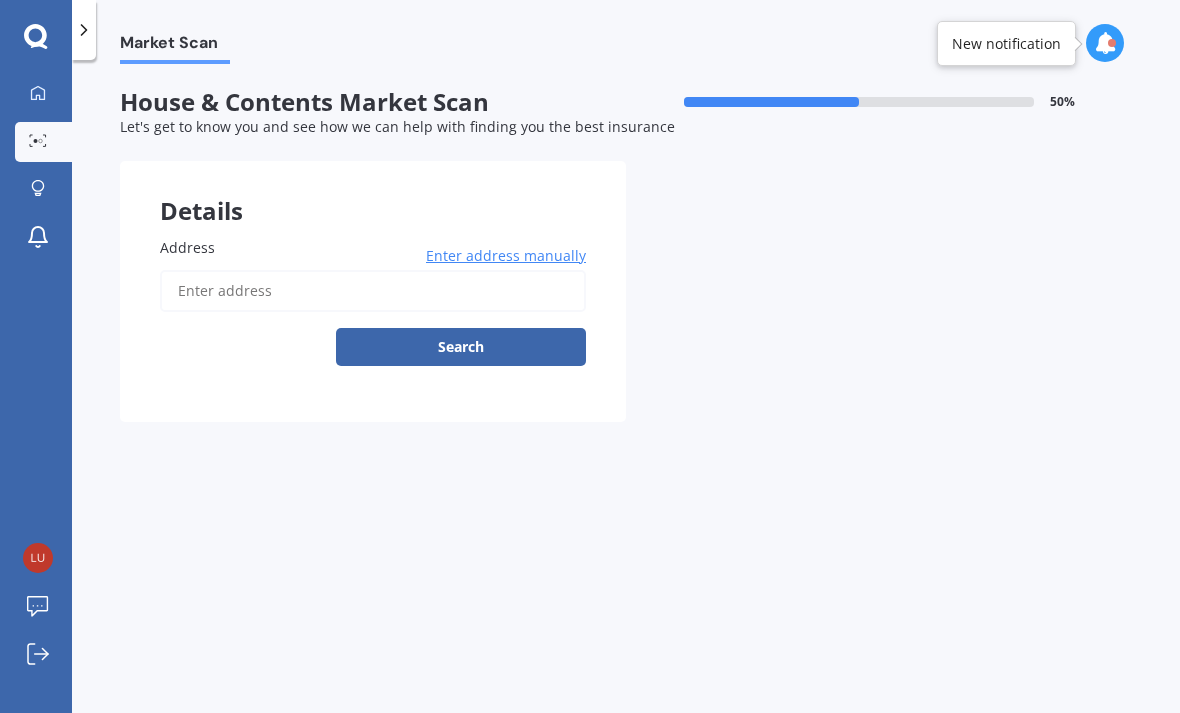 click on "Address" at bounding box center (373, 291) 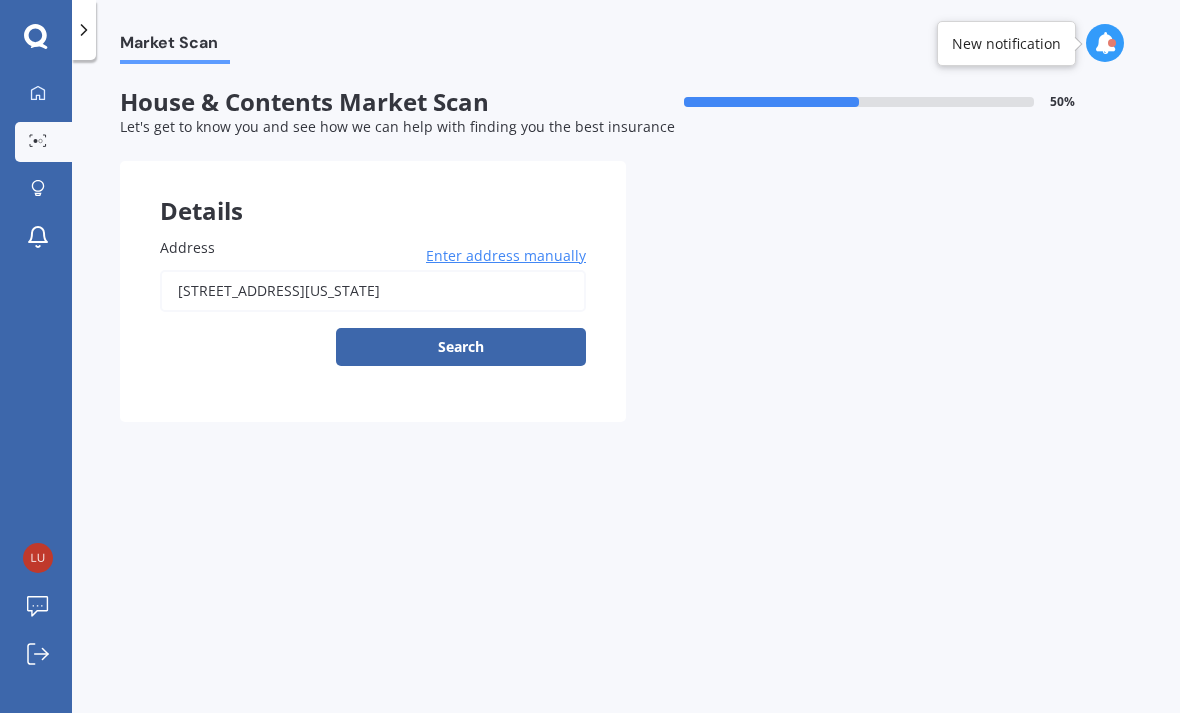 type on "153 Quebec Road, Washington Valley, Nelson 7010" 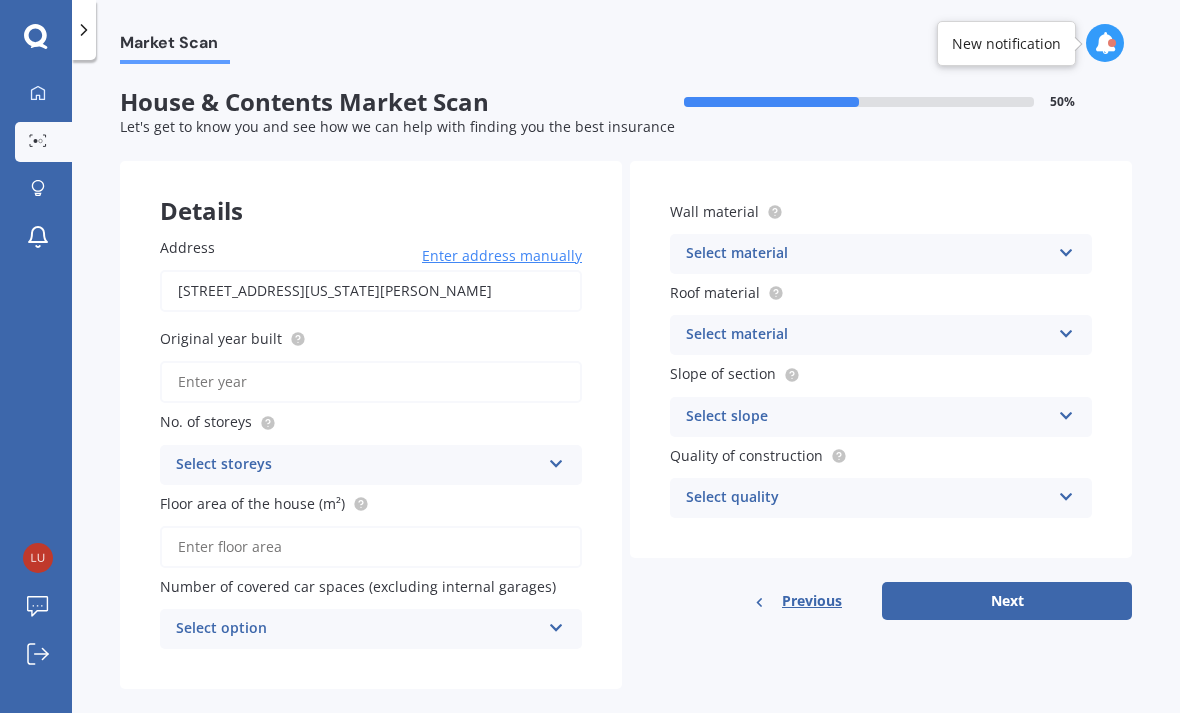 click on "Floor area of the house (m²)" at bounding box center (371, 547) 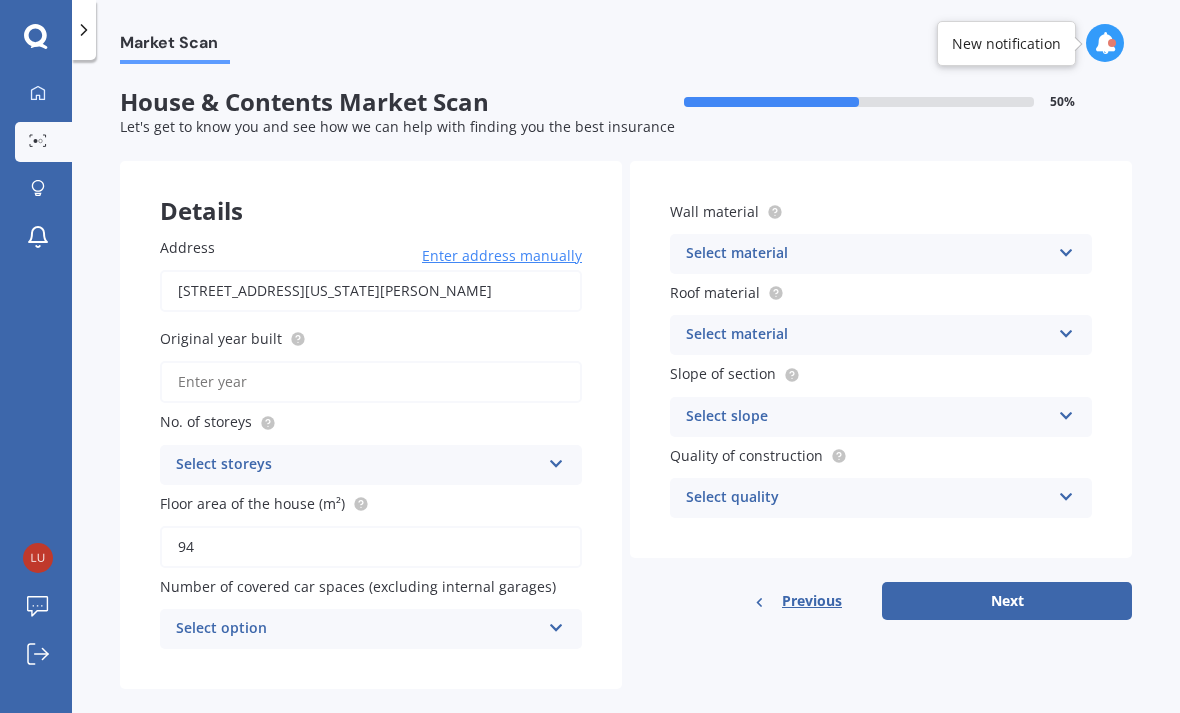 type on "94" 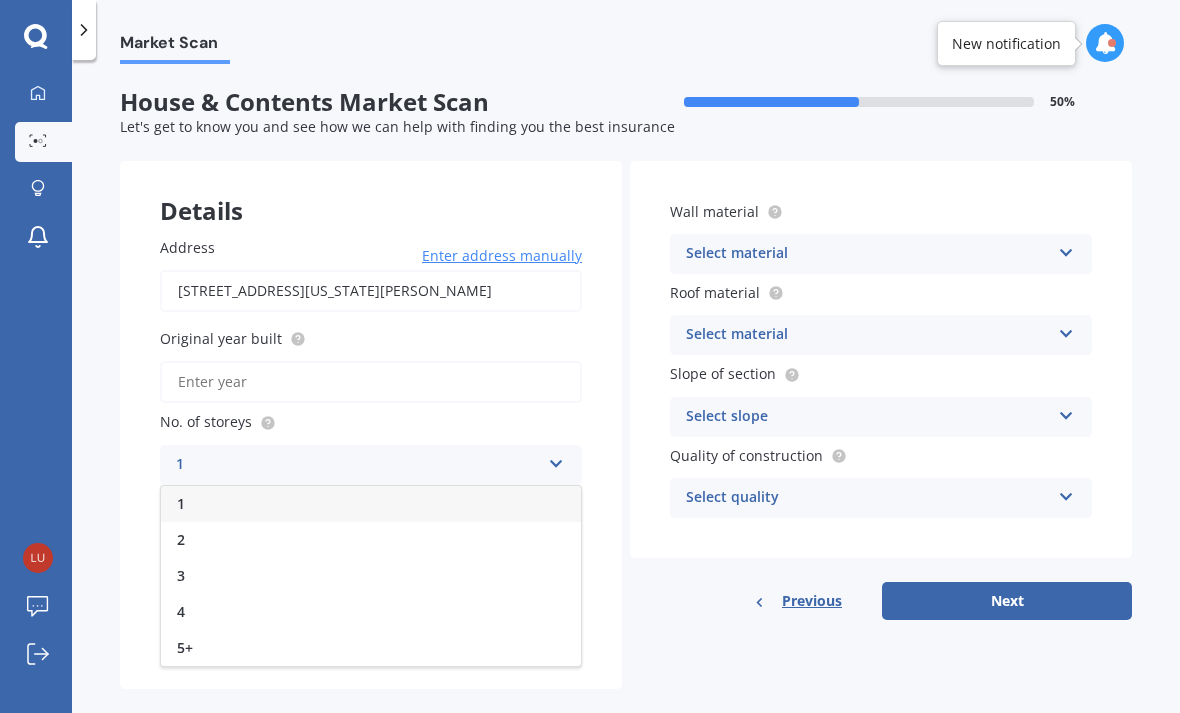 click on "2" at bounding box center [371, 540] 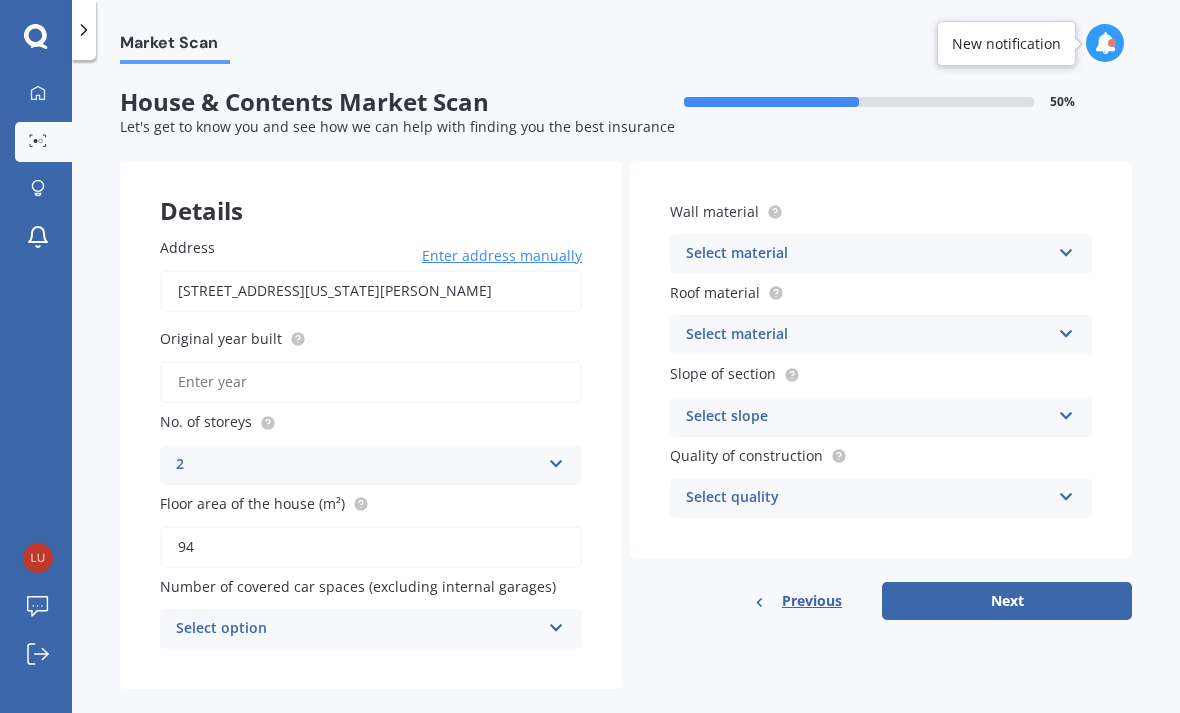 click on "Original year built" at bounding box center (371, 382) 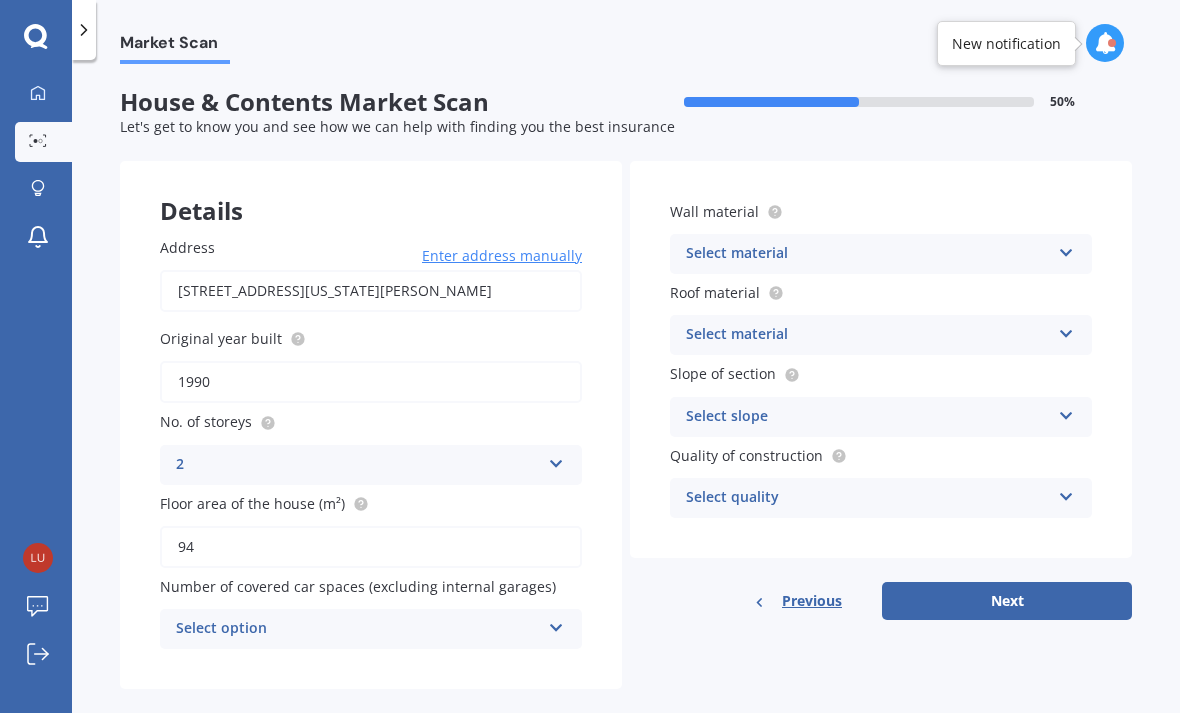 type on "1990" 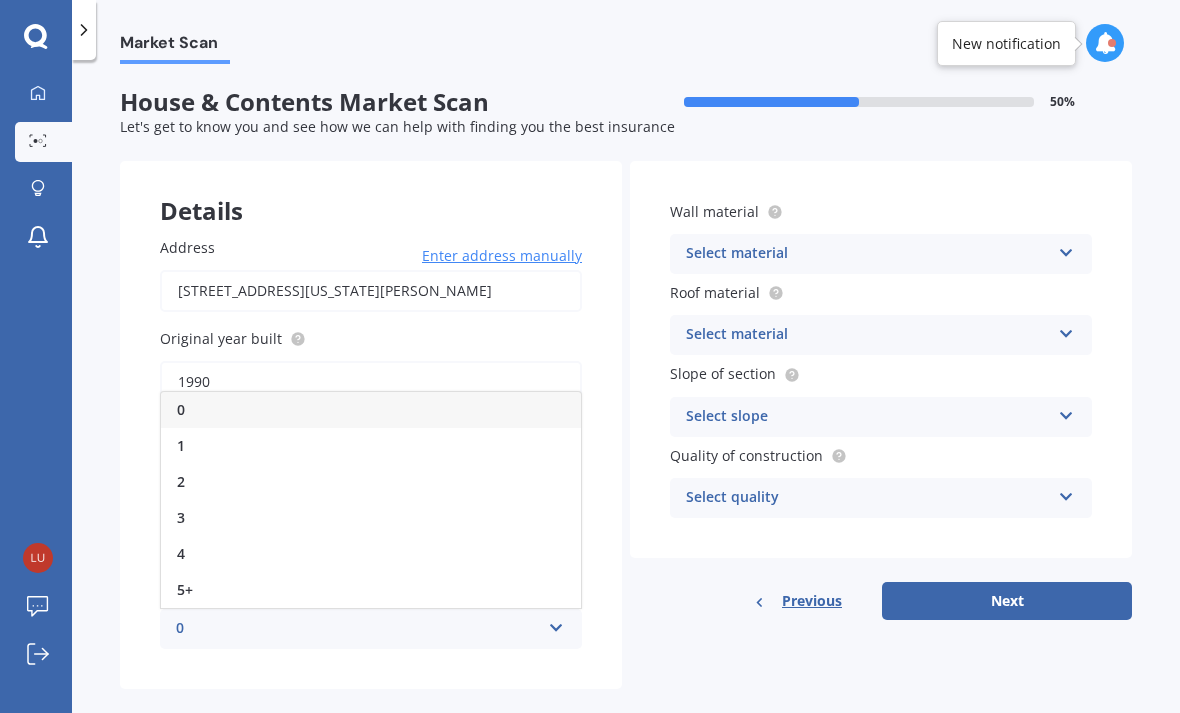 click on "0" at bounding box center (371, 410) 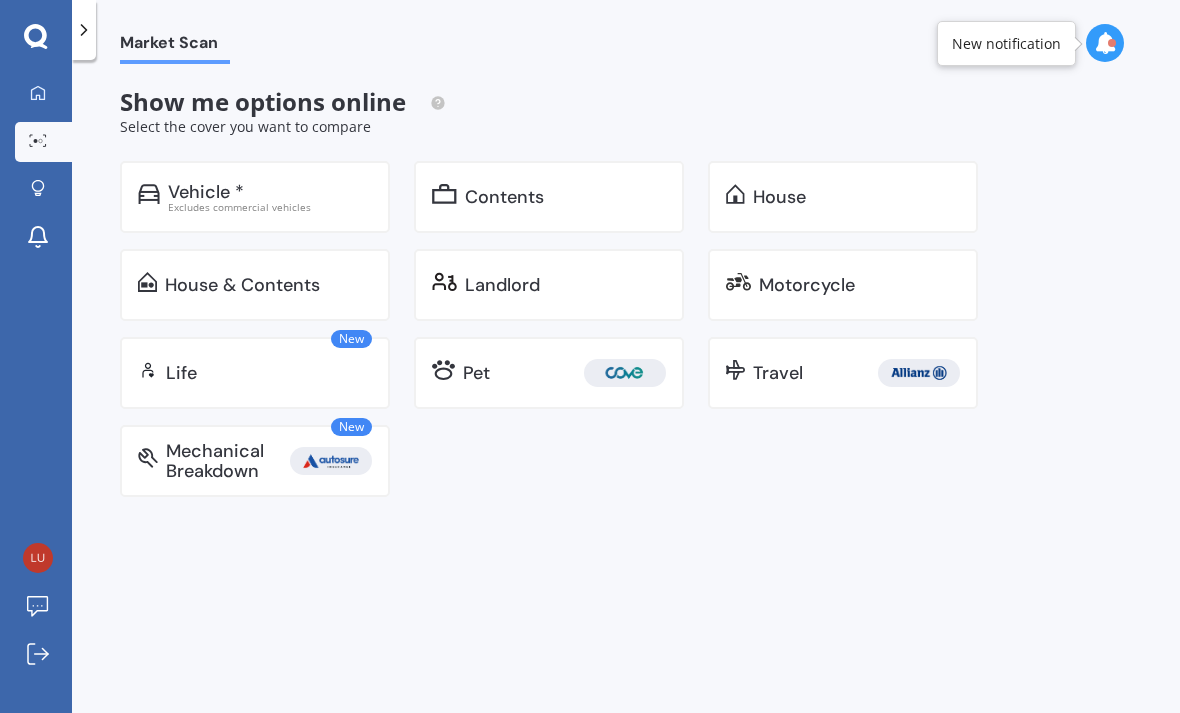 click on "Contents" at bounding box center [549, 197] 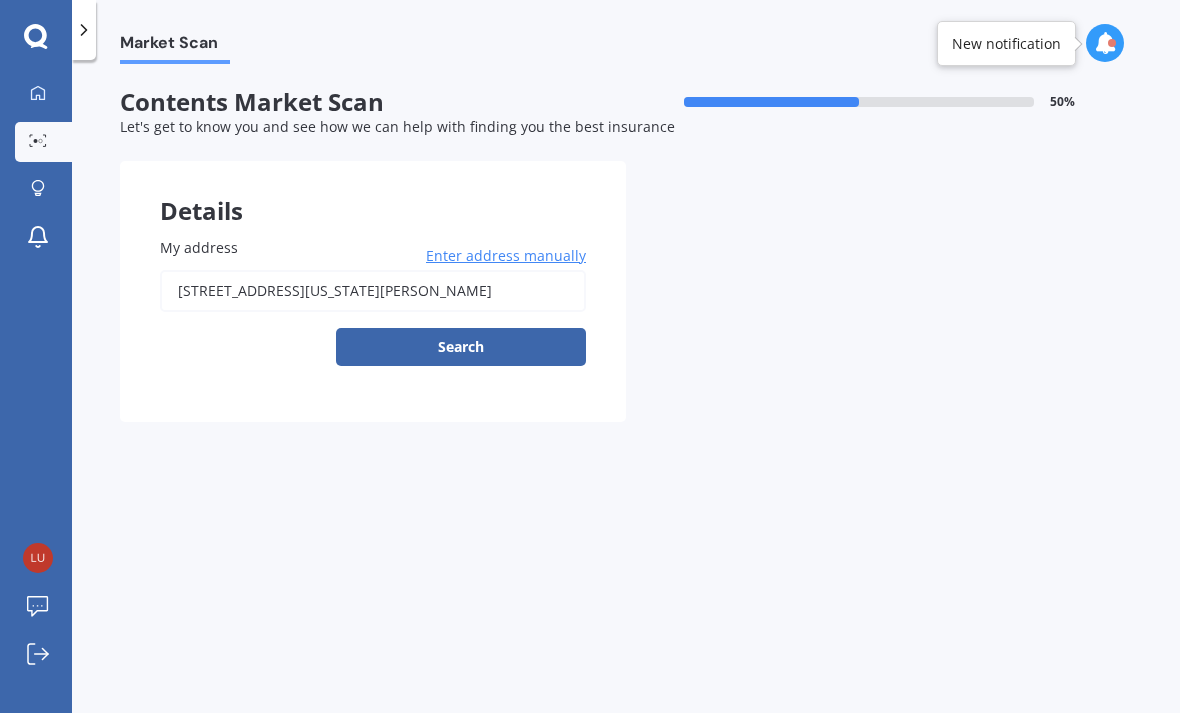 click on "Search" at bounding box center (461, 347) 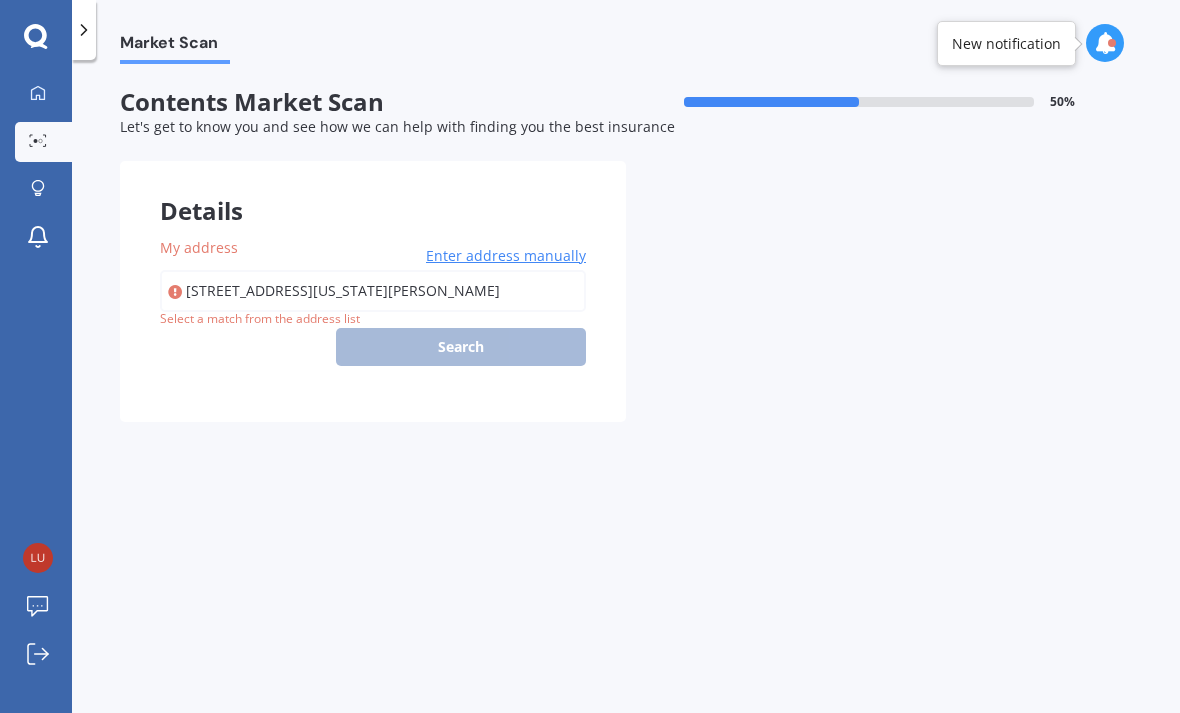 type on "153 Quebec Road, Washington Valley, Nelson 7010" 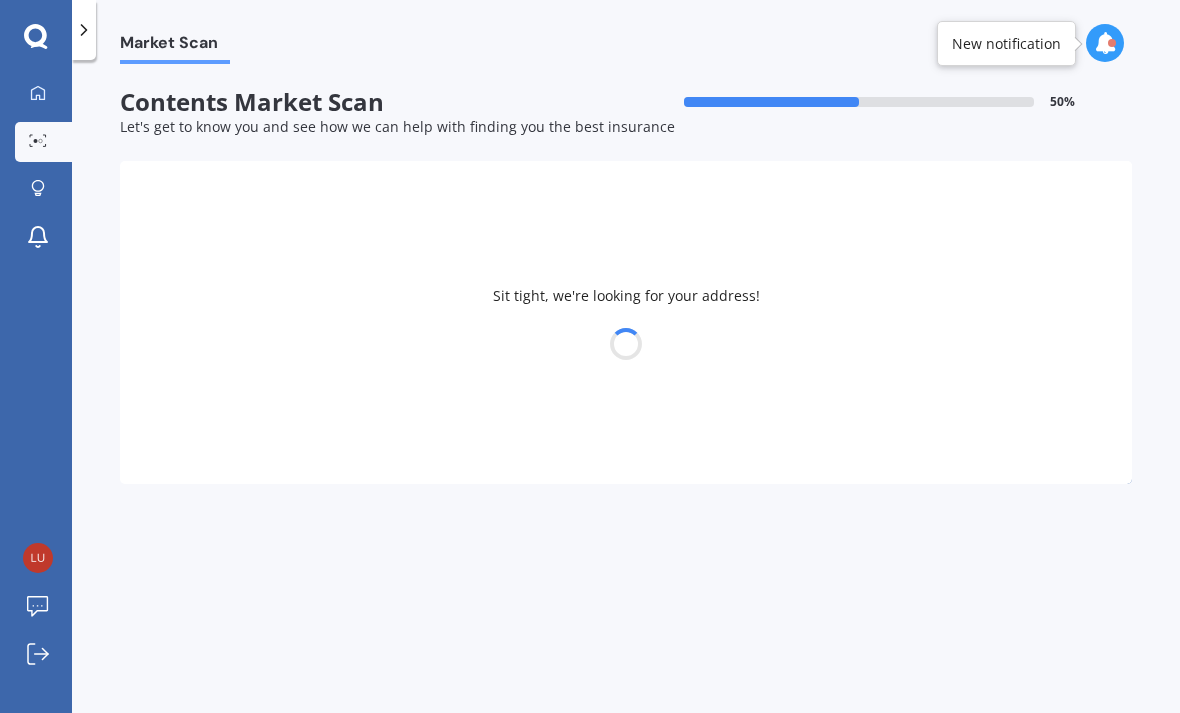 select on "09" 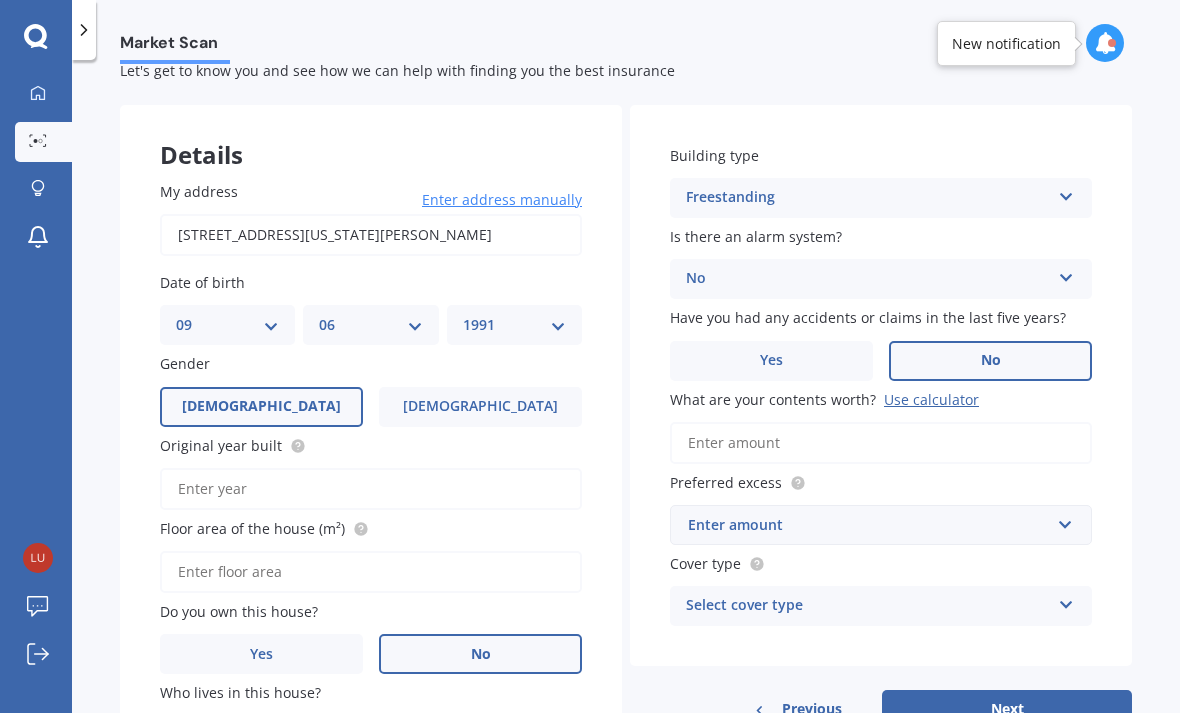 scroll, scrollTop: 56, scrollLeft: 0, axis: vertical 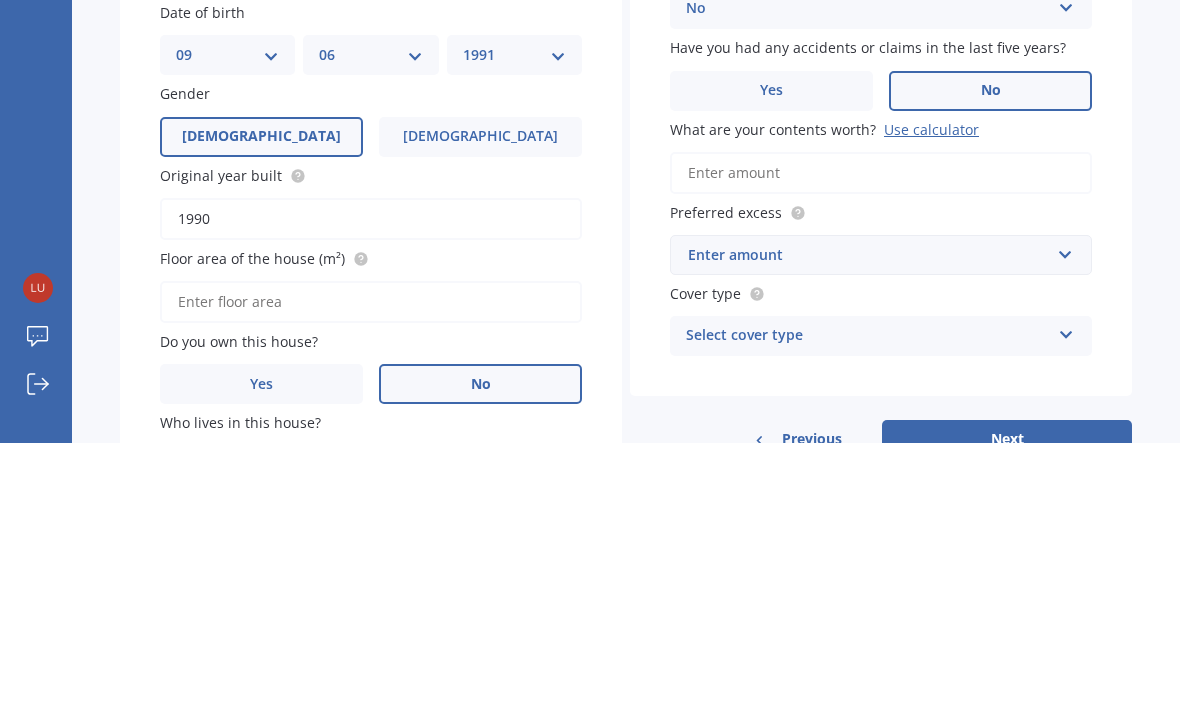 type on "1990" 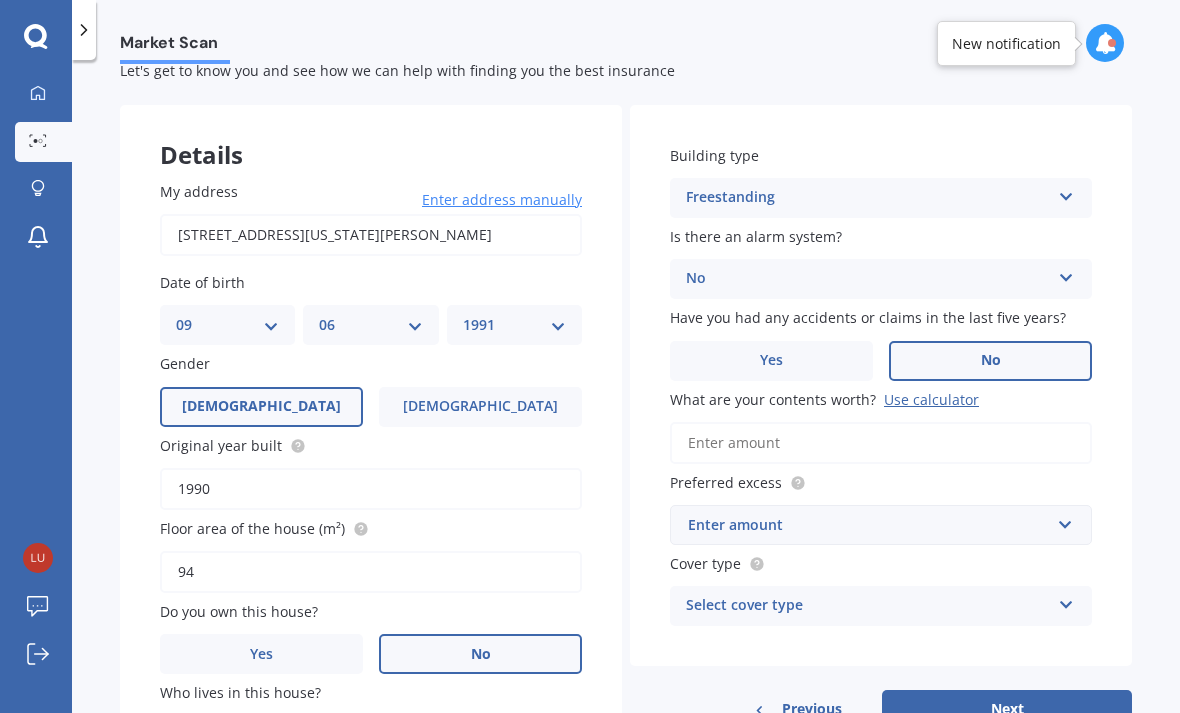 type on "94" 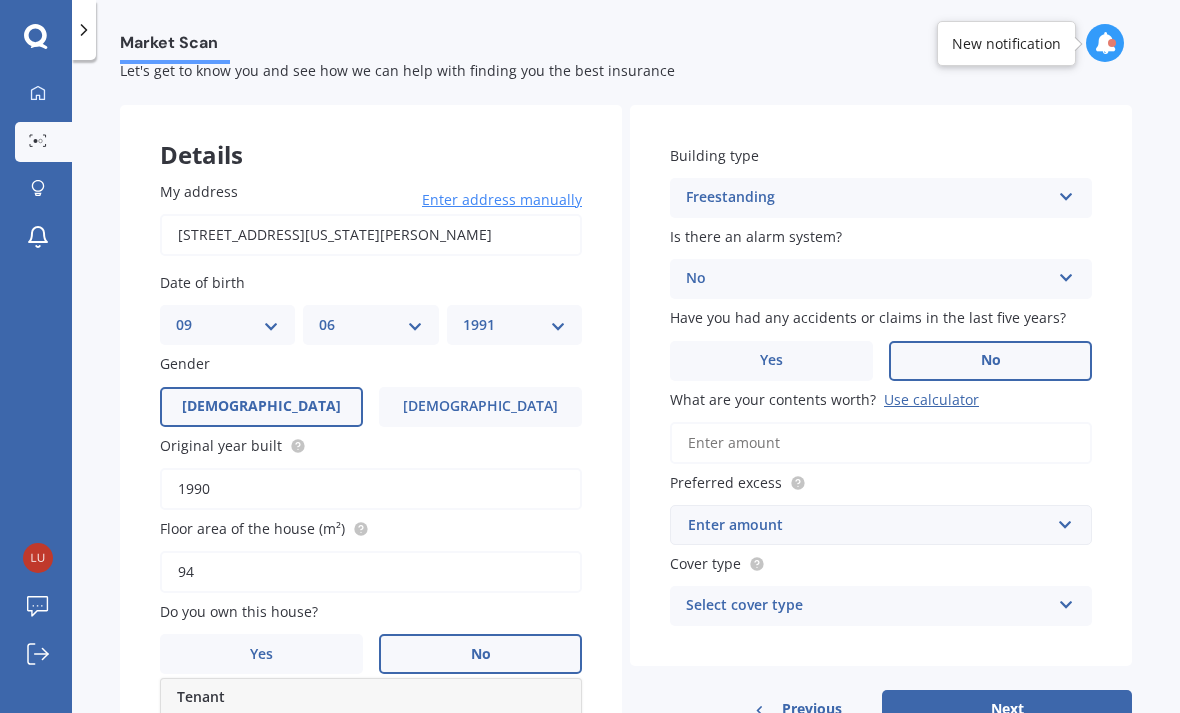 click on "Tenant" at bounding box center [358, 736] 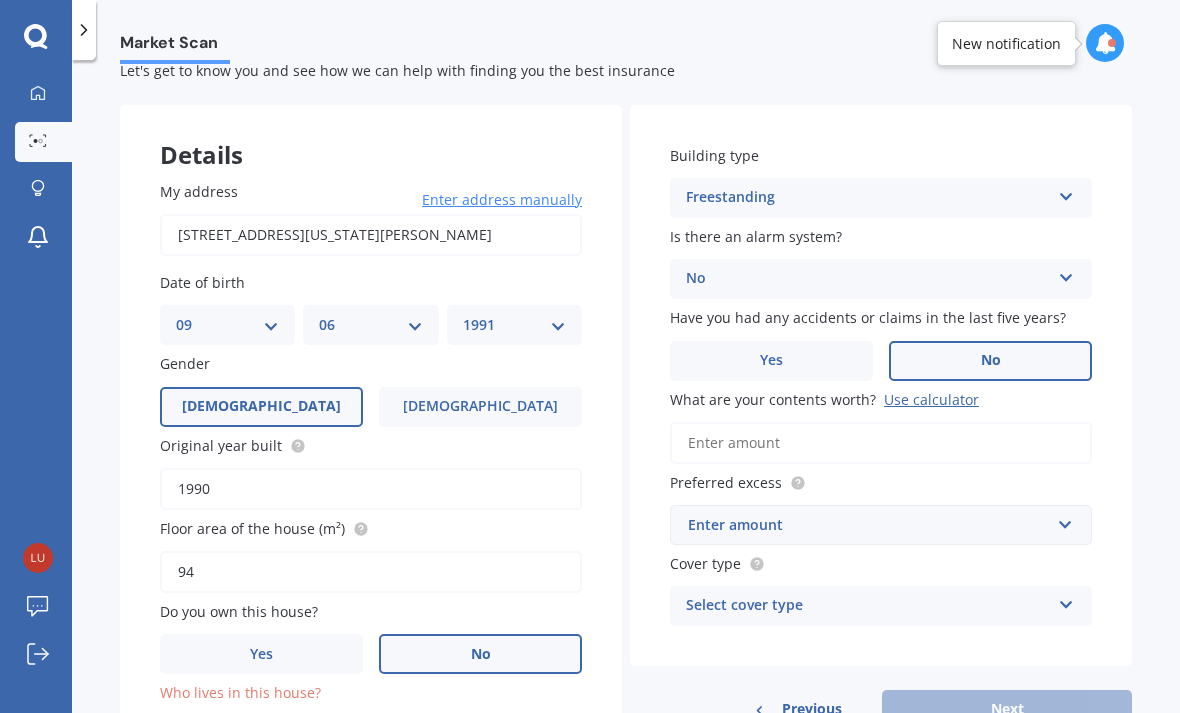 click on "Select occupant" at bounding box center [362, 736] 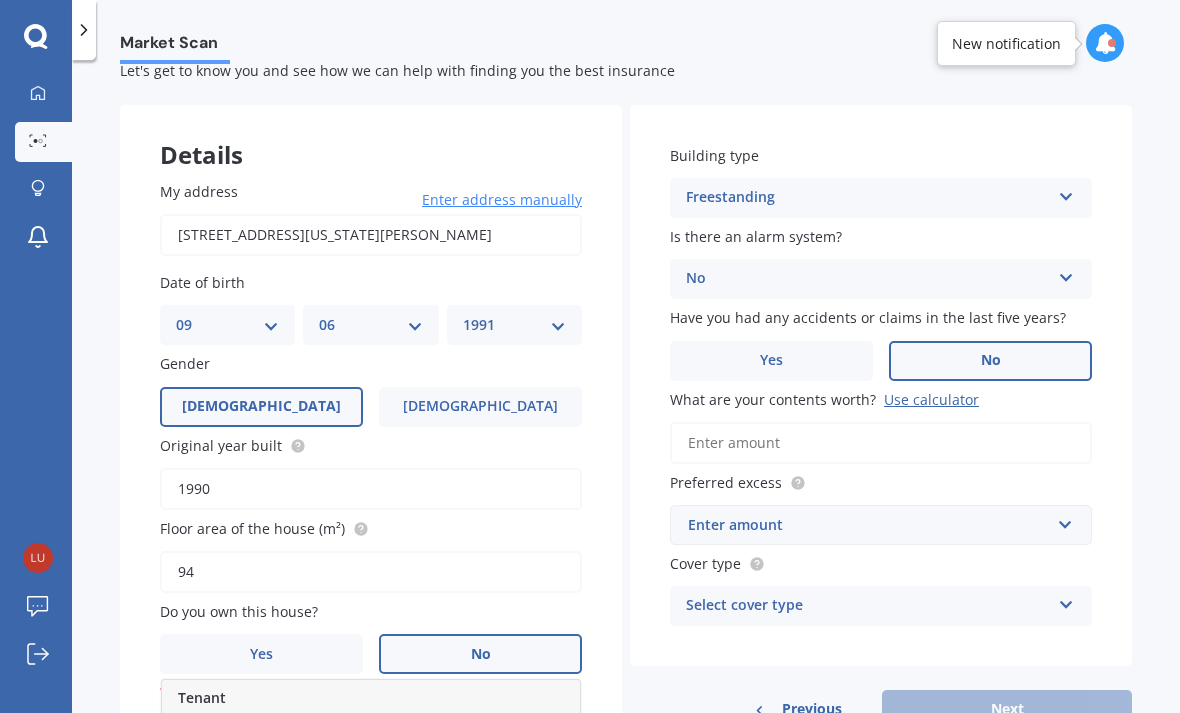 click on "Tenant" at bounding box center (371, 698) 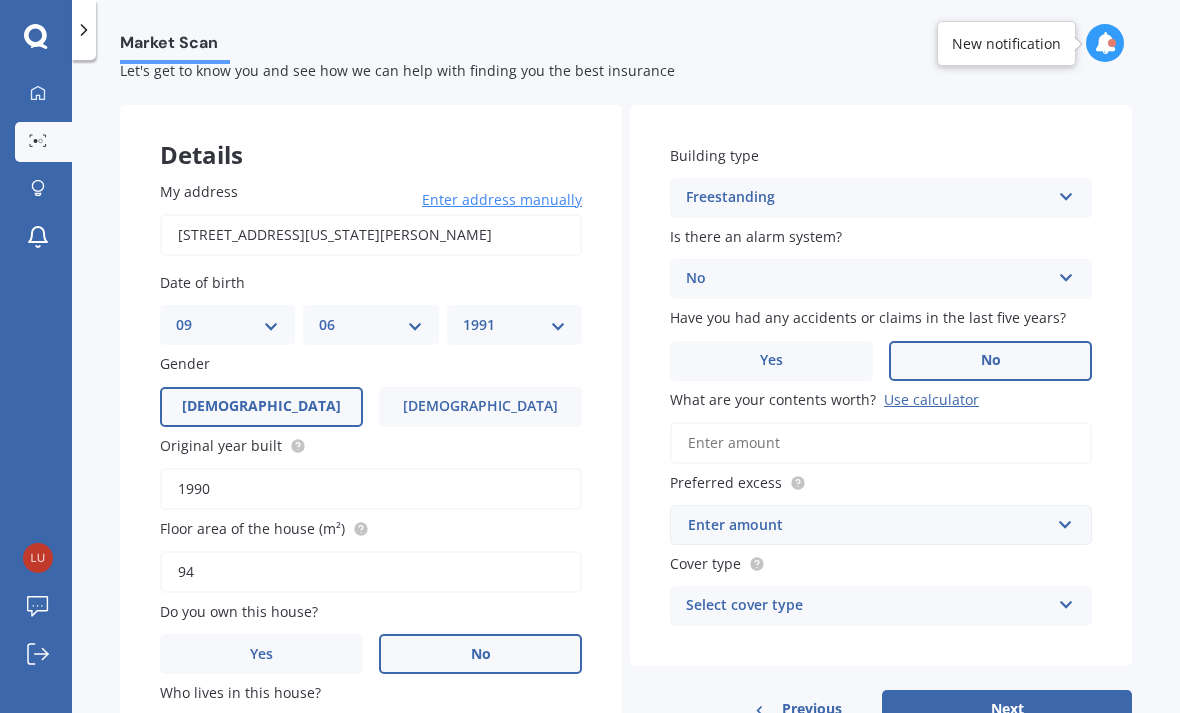 click on "What are your contents worth? Use calculator" at bounding box center [881, 443] 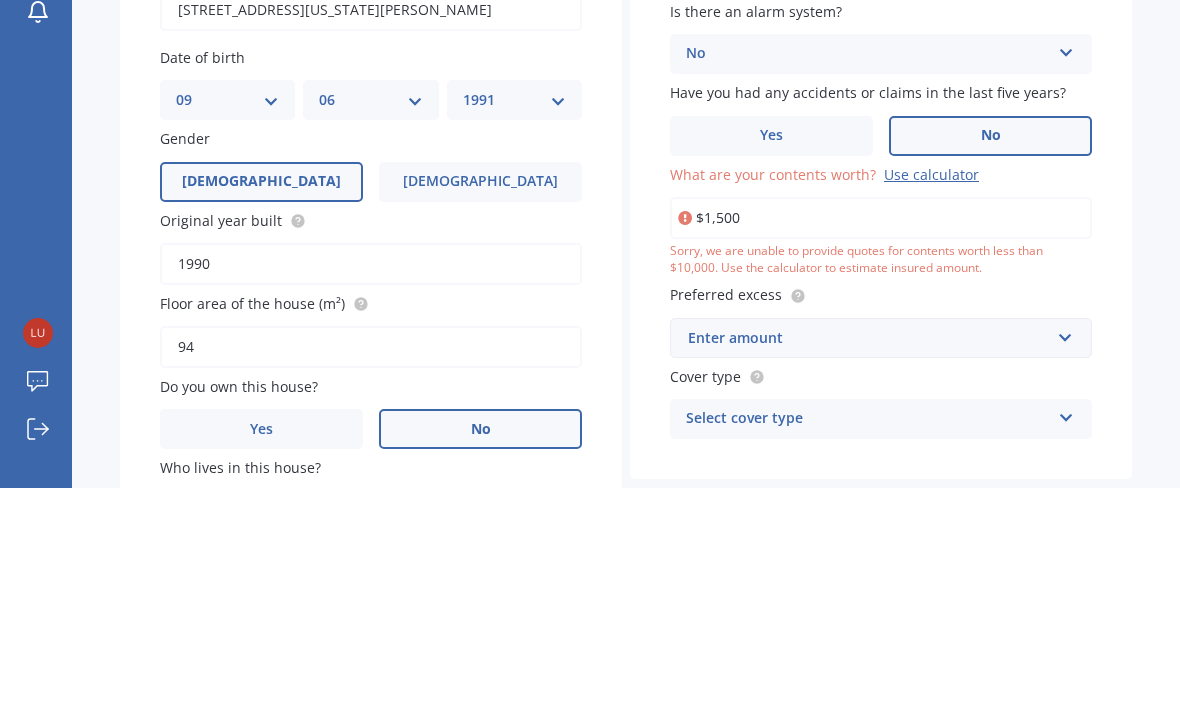 type on "$15,000" 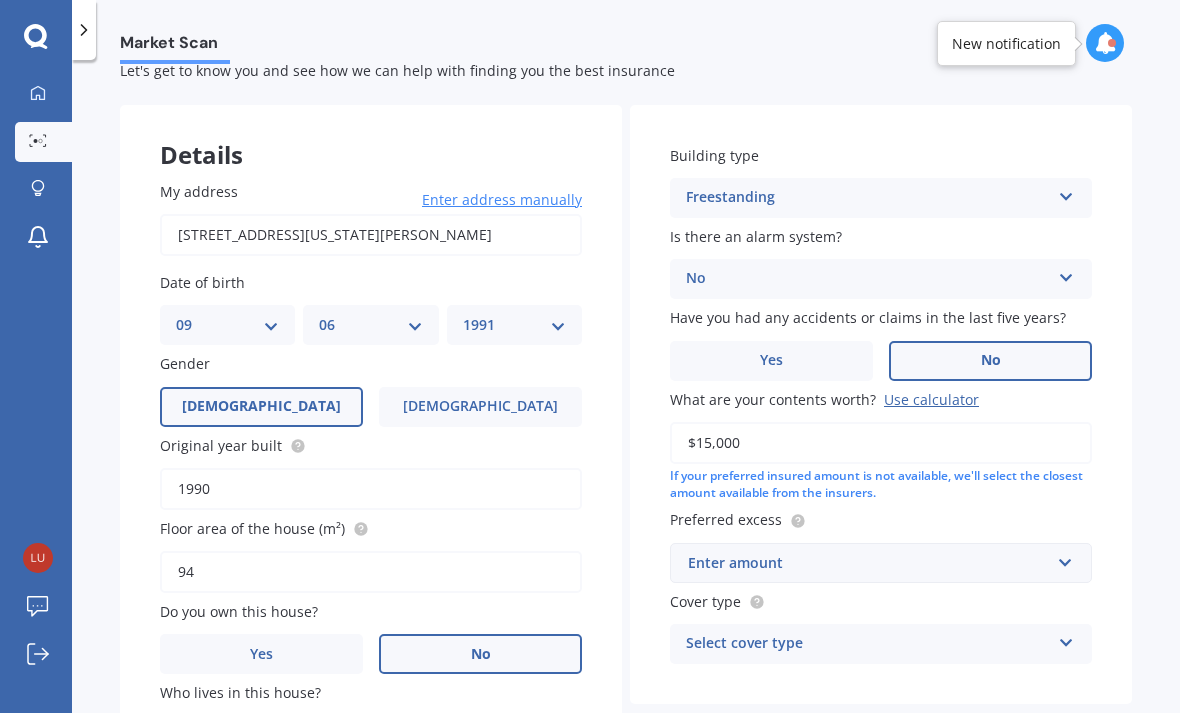 click on "Enter amount" at bounding box center [869, 563] 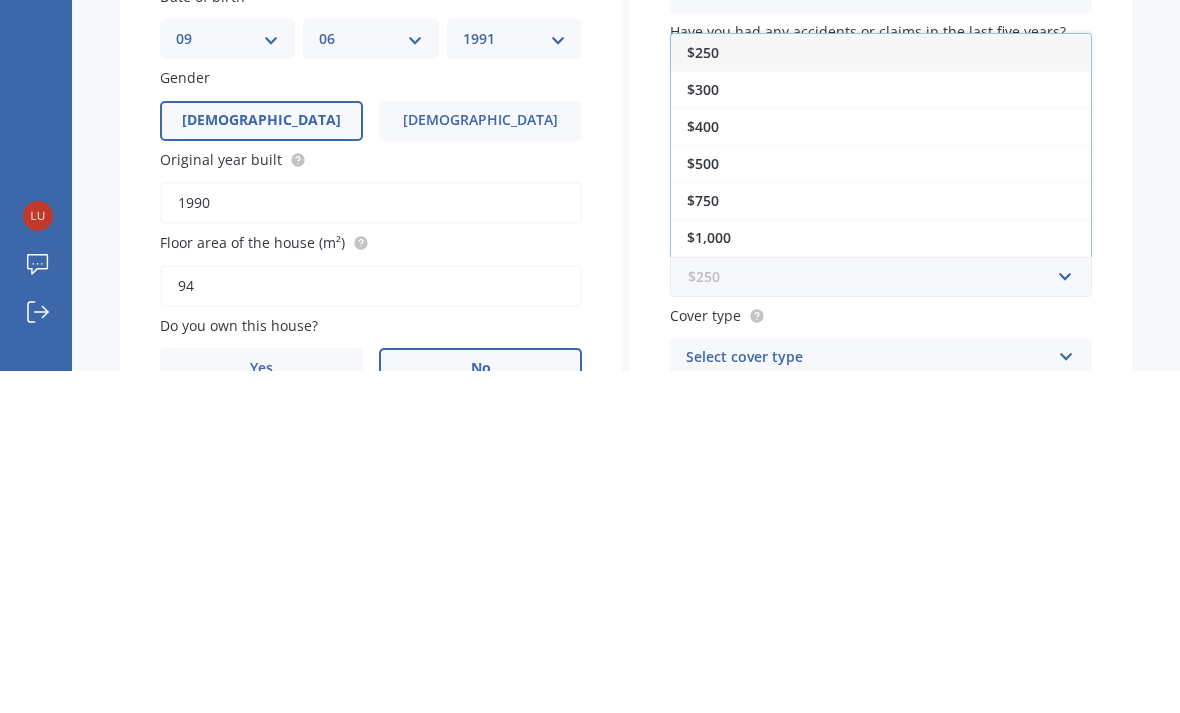 scroll, scrollTop: 0, scrollLeft: 0, axis: both 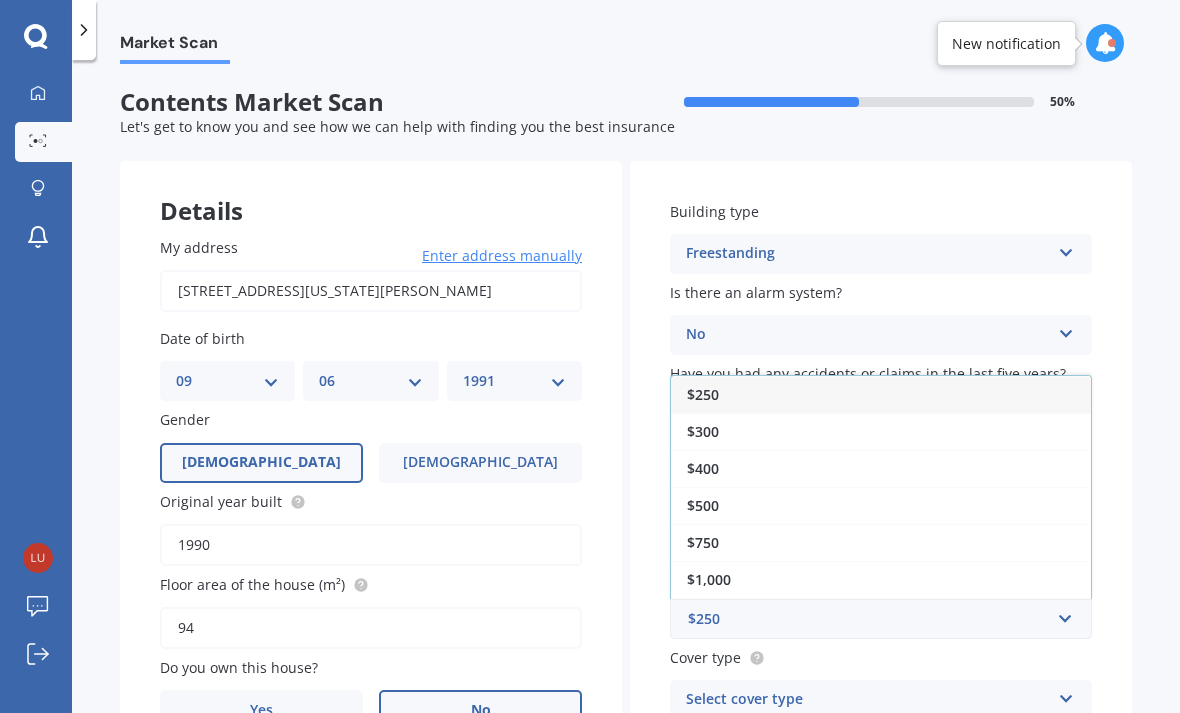 click on "$250" at bounding box center [881, 394] 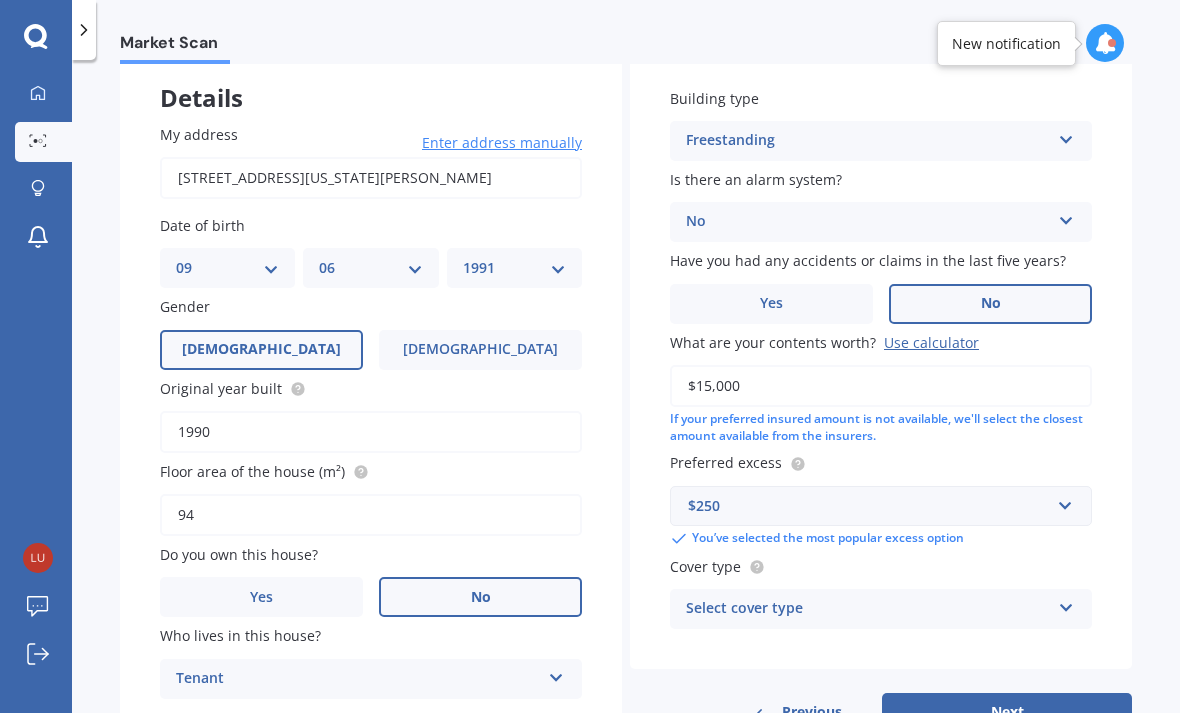 scroll, scrollTop: 113, scrollLeft: 0, axis: vertical 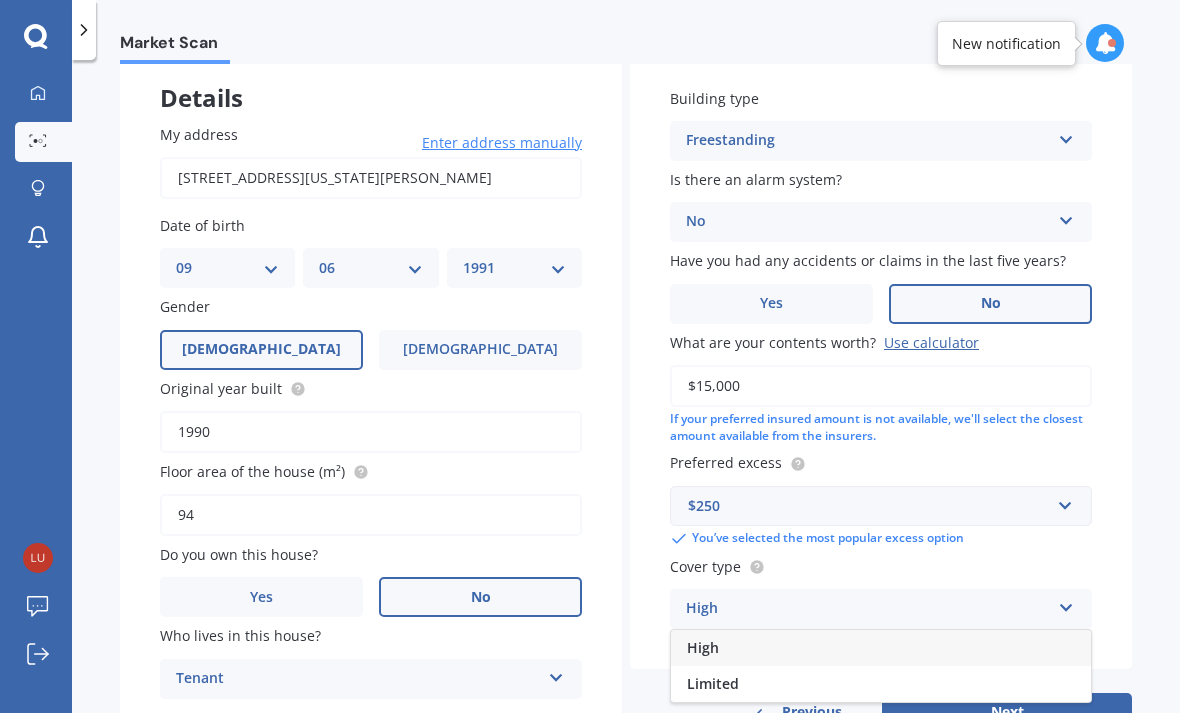 click on "Limited" at bounding box center (881, 684) 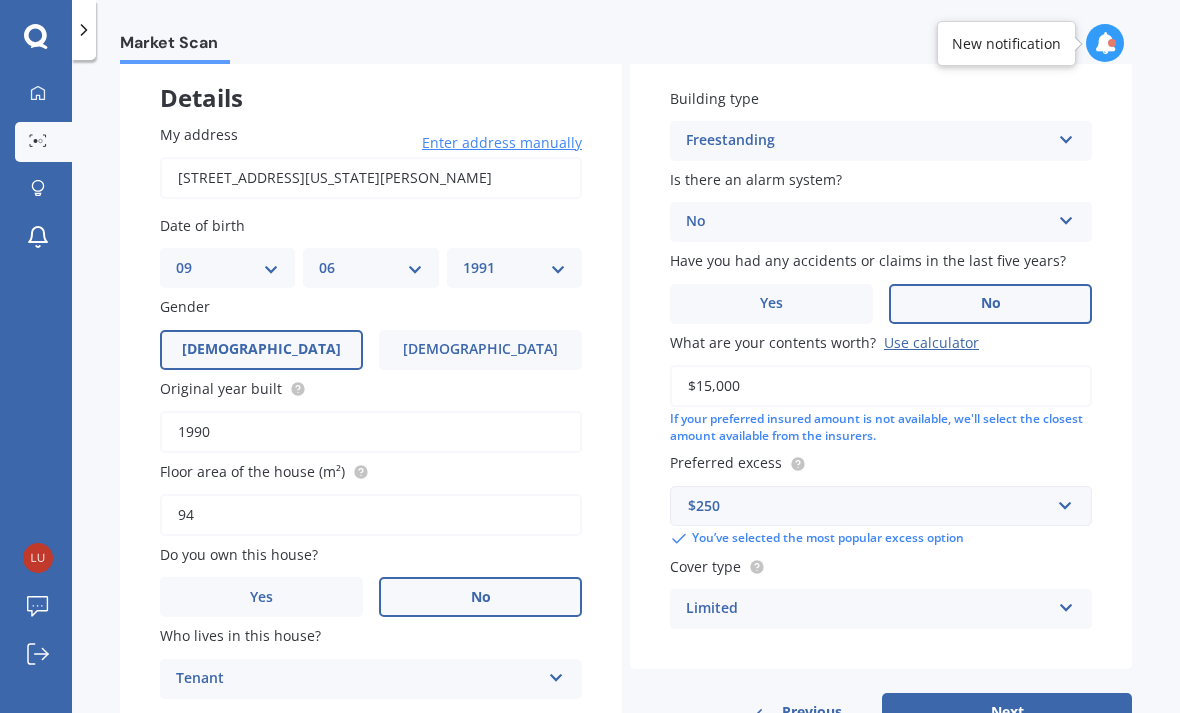 click on "Limited" at bounding box center (868, 609) 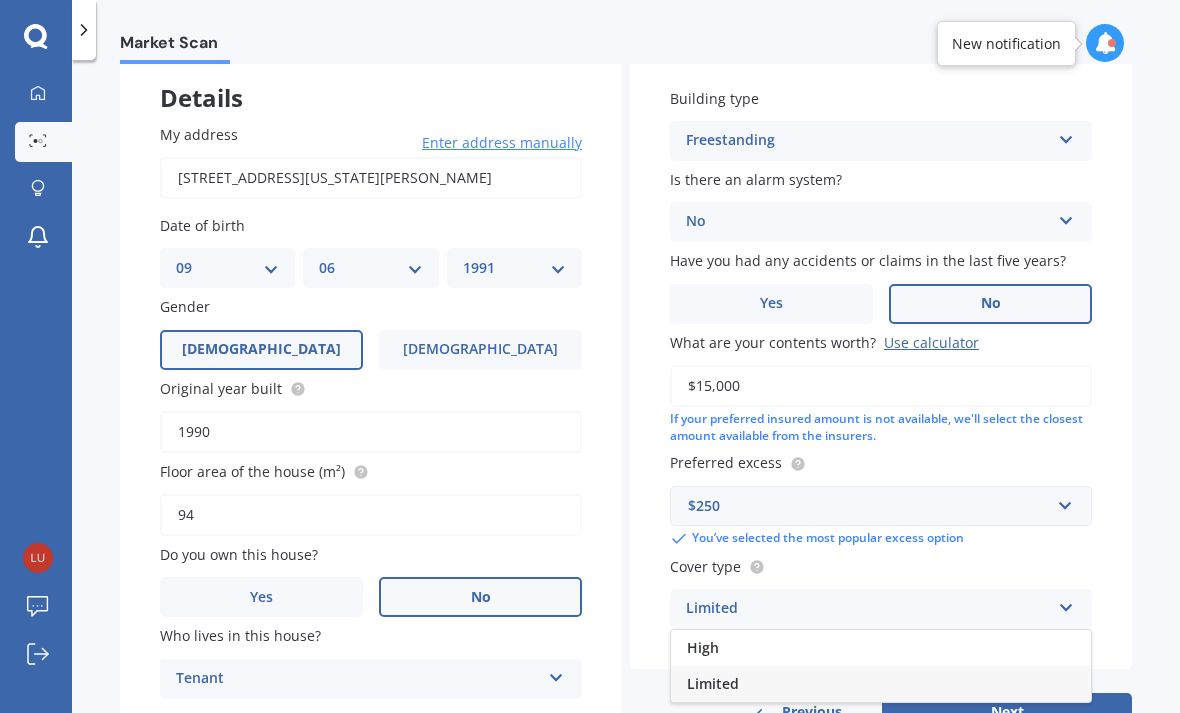 click on "High" at bounding box center (881, 648) 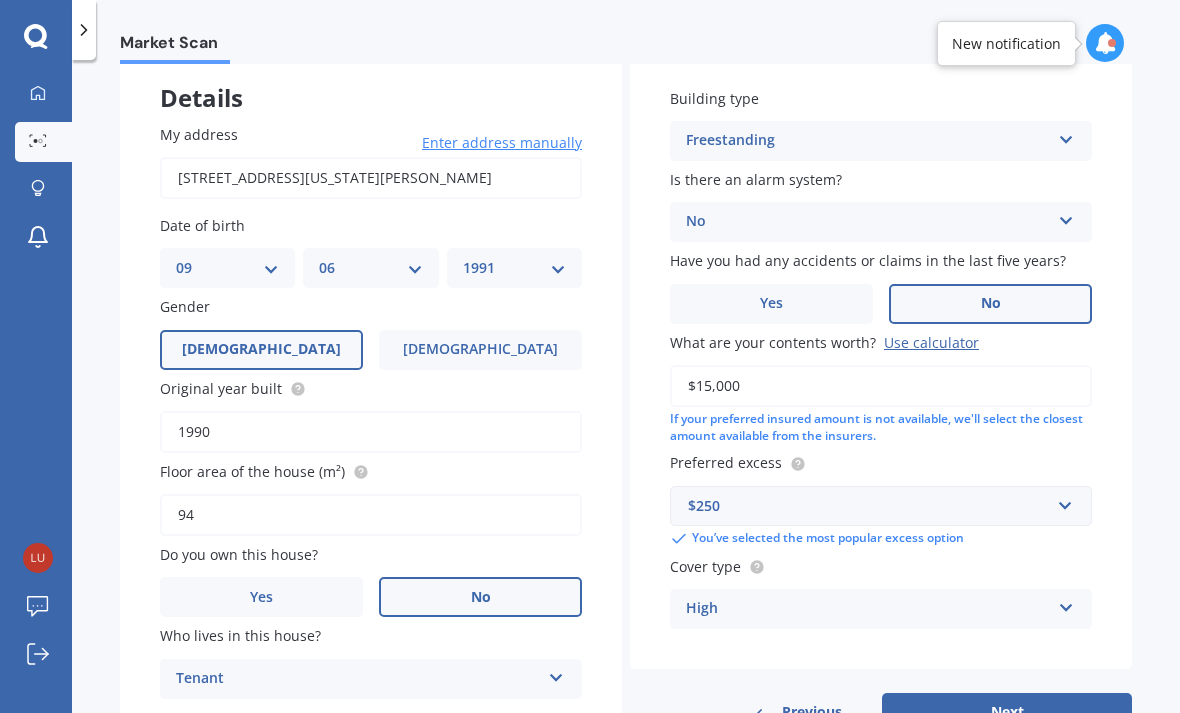 click on "Next" at bounding box center (1007, 712) 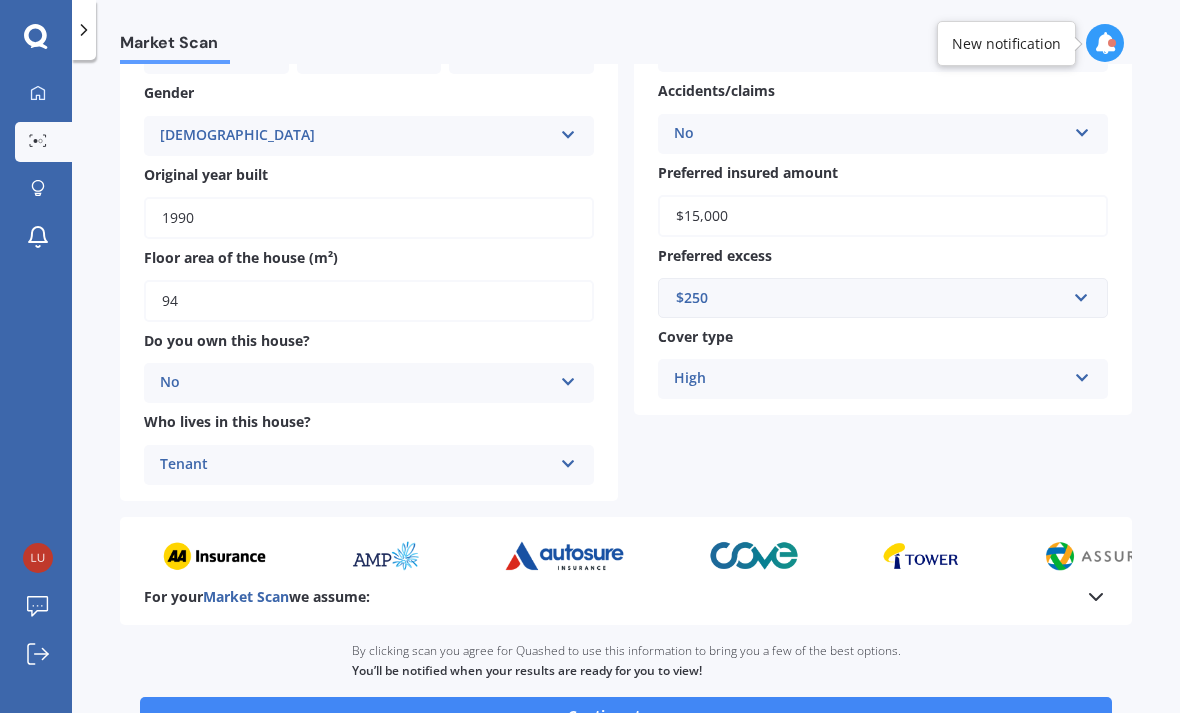 scroll, scrollTop: 266, scrollLeft: 0, axis: vertical 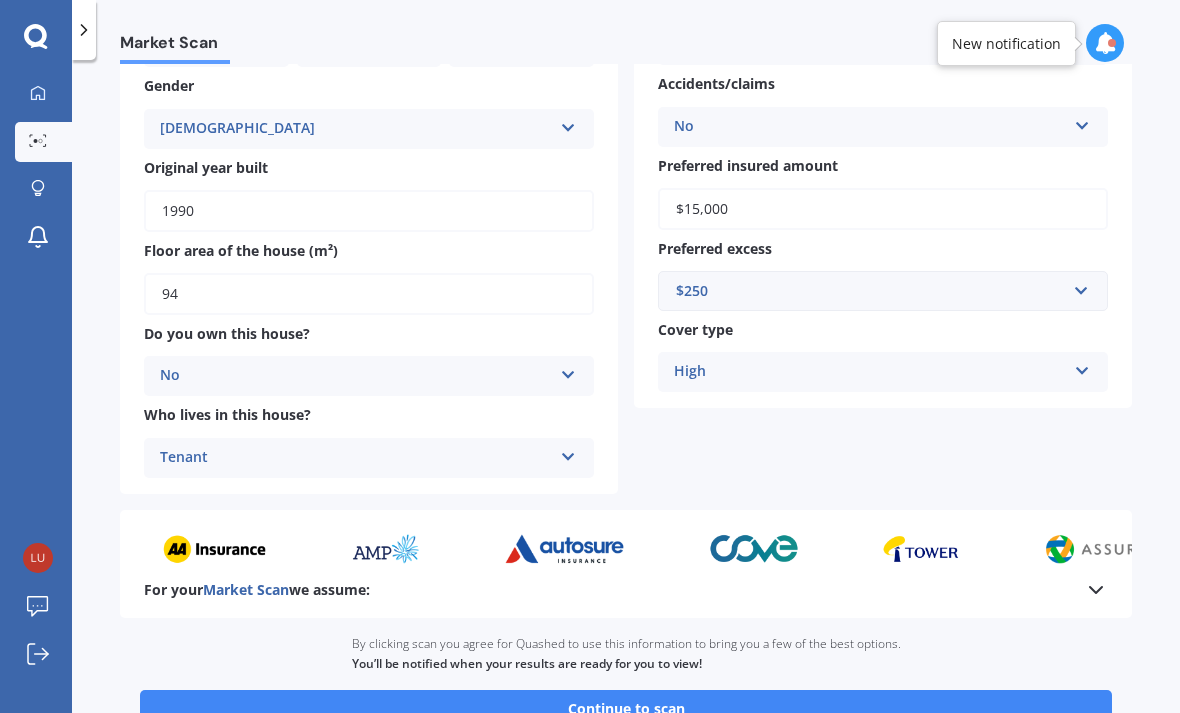 click on "Continue to scan" at bounding box center (626, 709) 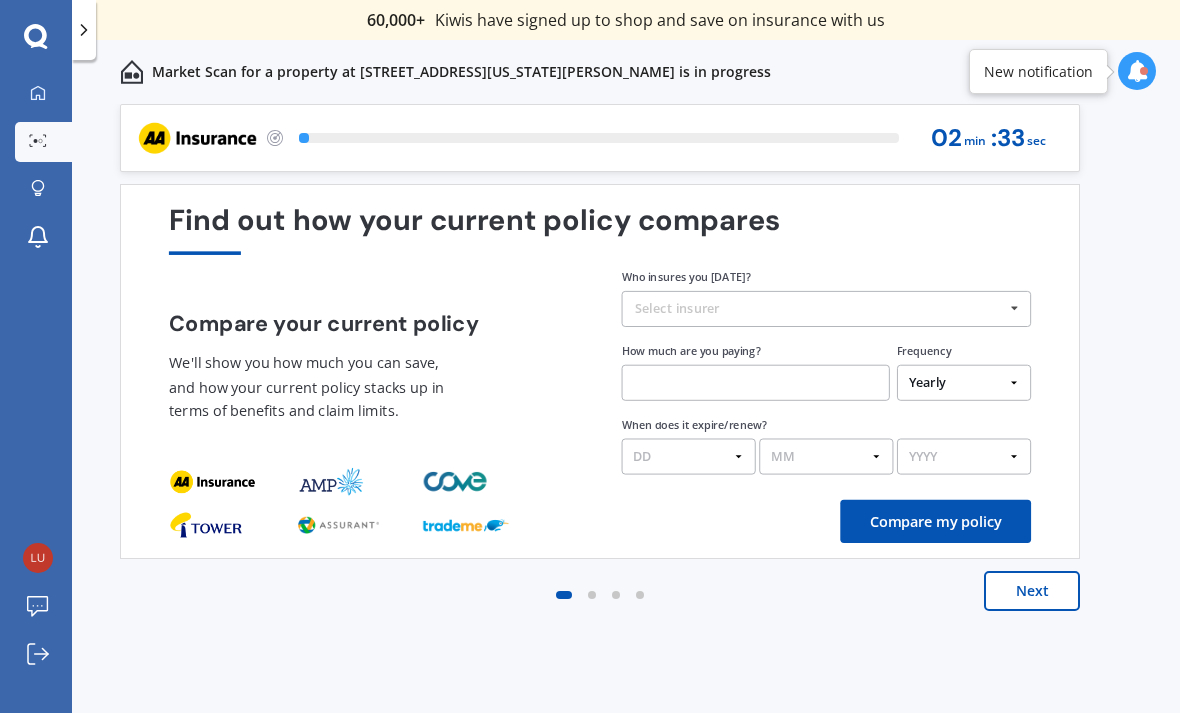scroll, scrollTop: 0, scrollLeft: 0, axis: both 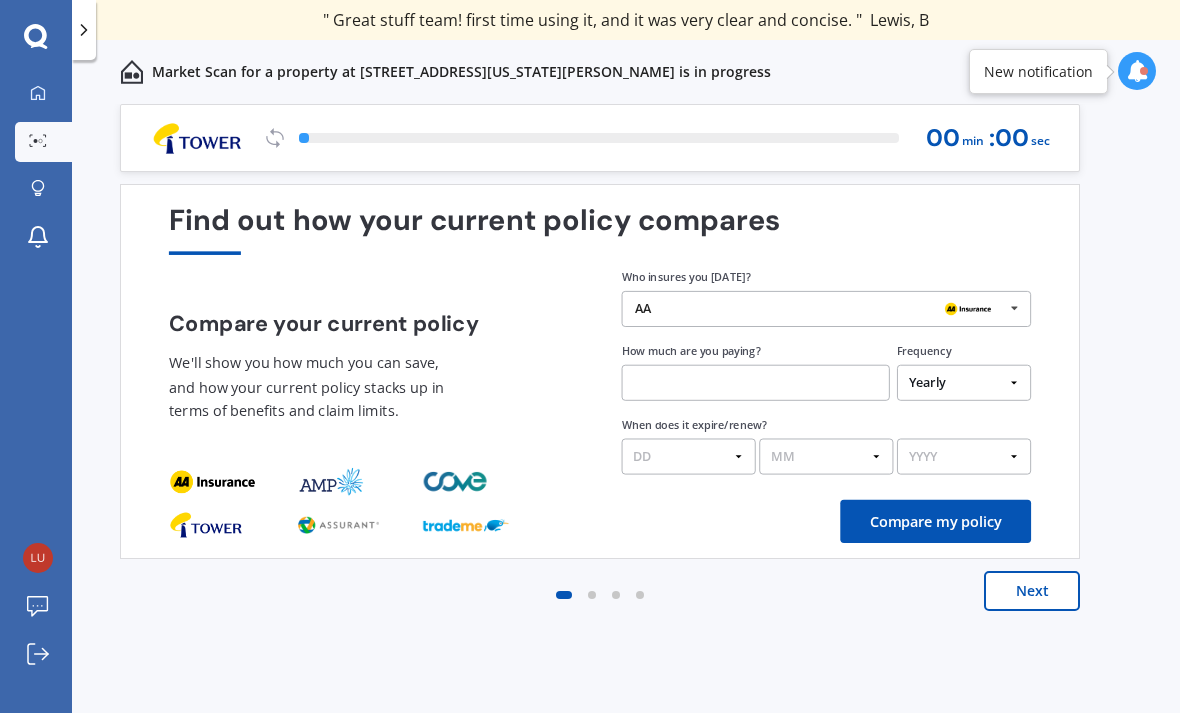 click on "Next" at bounding box center (1032, 591) 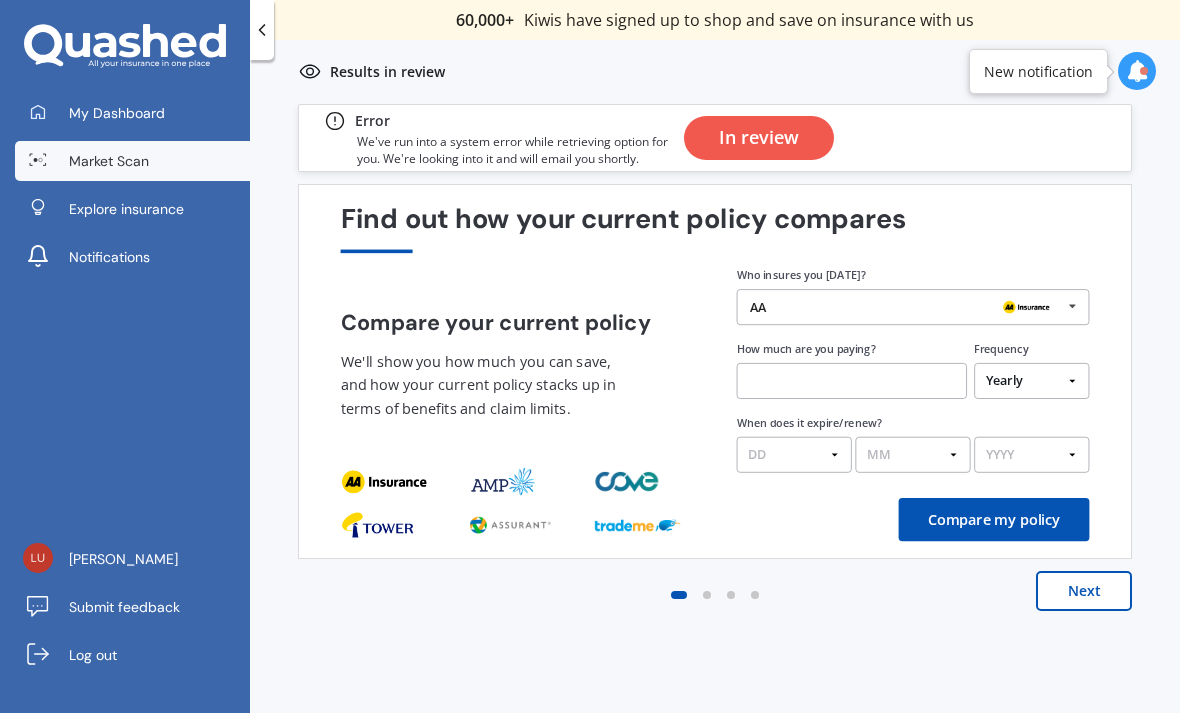 scroll, scrollTop: 0, scrollLeft: 0, axis: both 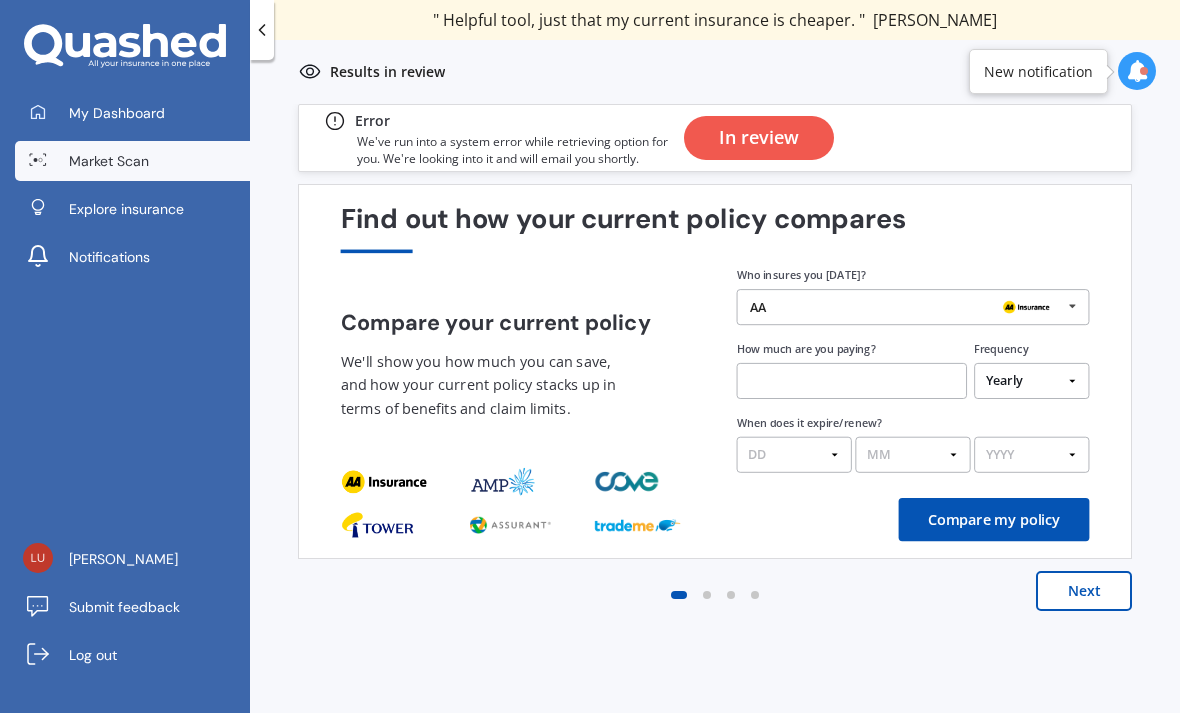 click on "In review" at bounding box center (759, 138) 